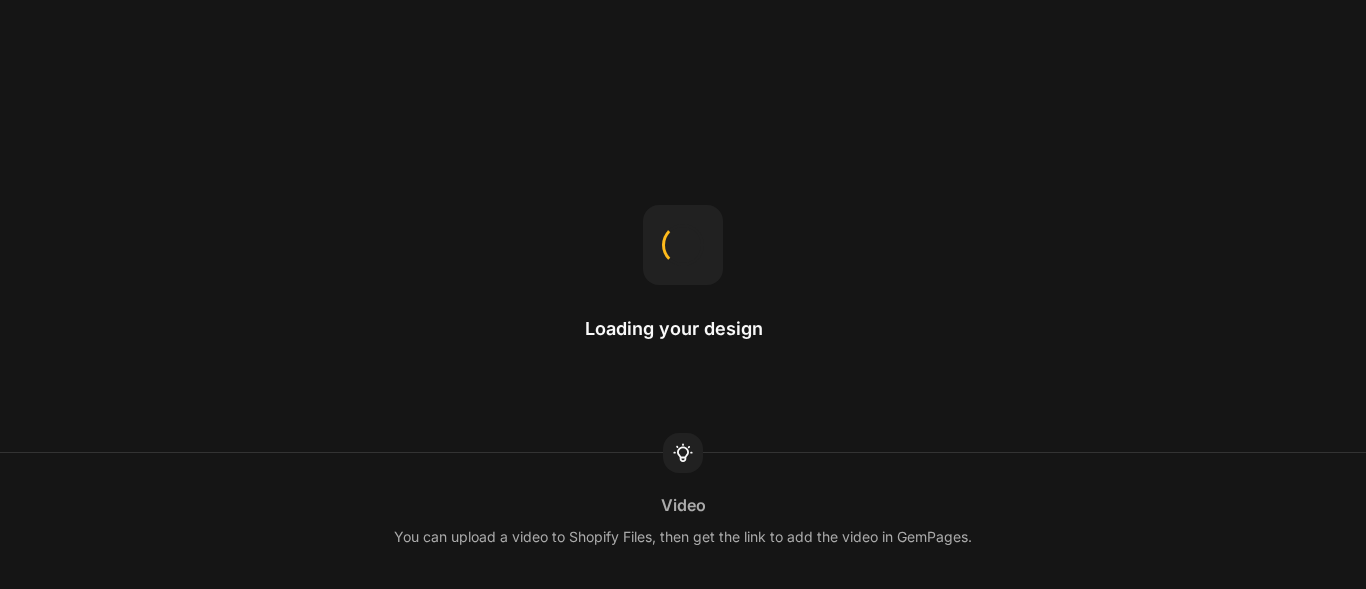 scroll, scrollTop: 0, scrollLeft: 0, axis: both 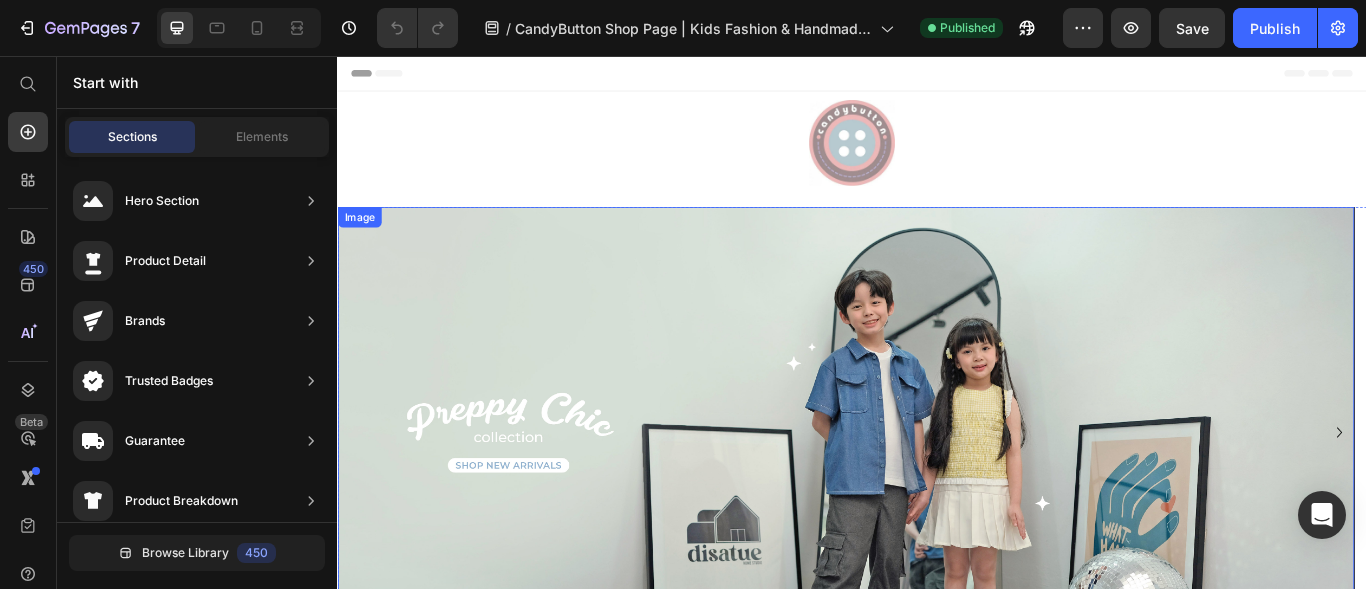 click at bounding box center [929, 495] 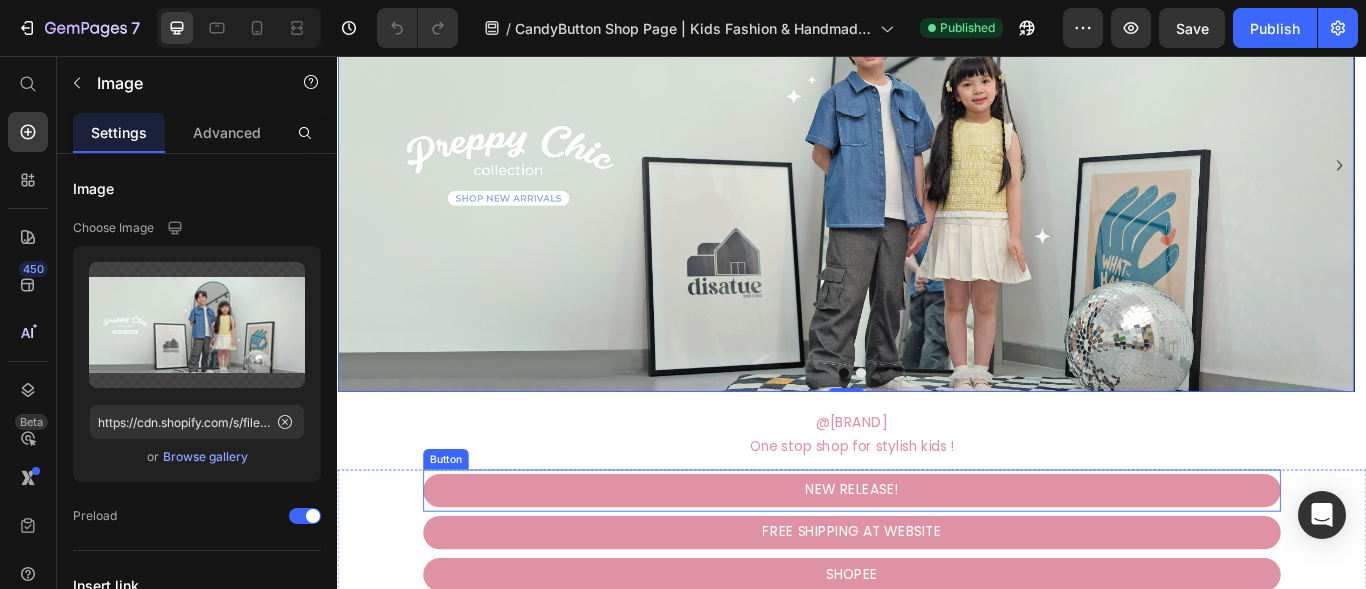 scroll, scrollTop: 300, scrollLeft: 0, axis: vertical 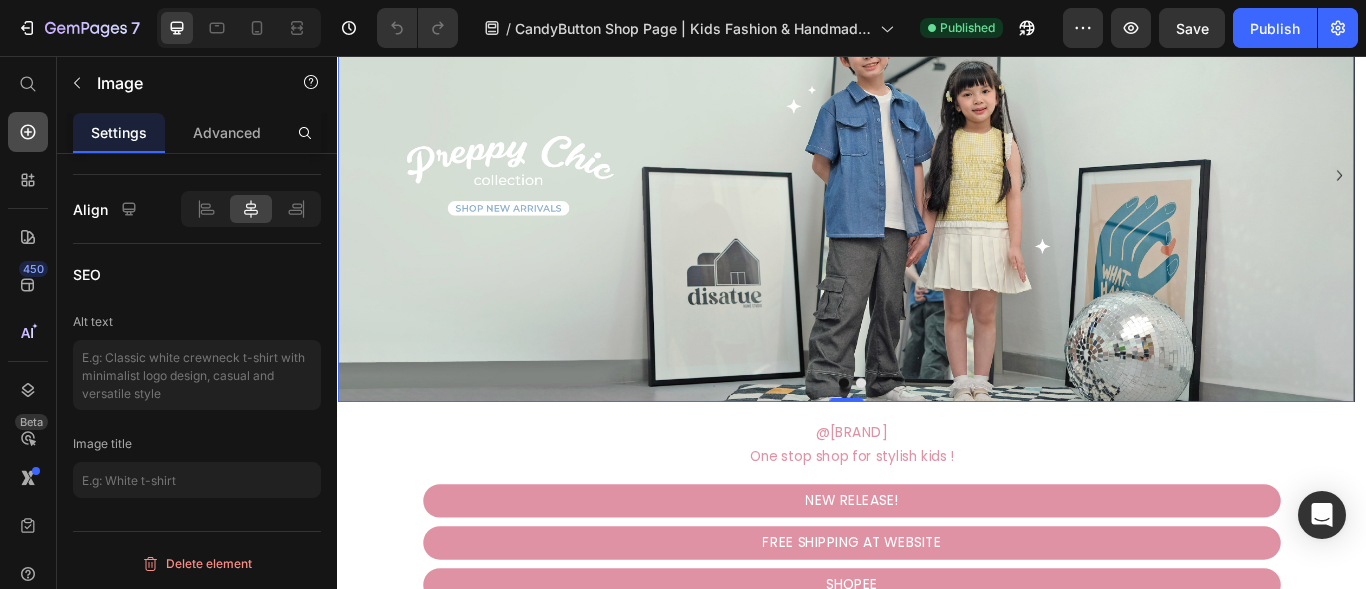 click 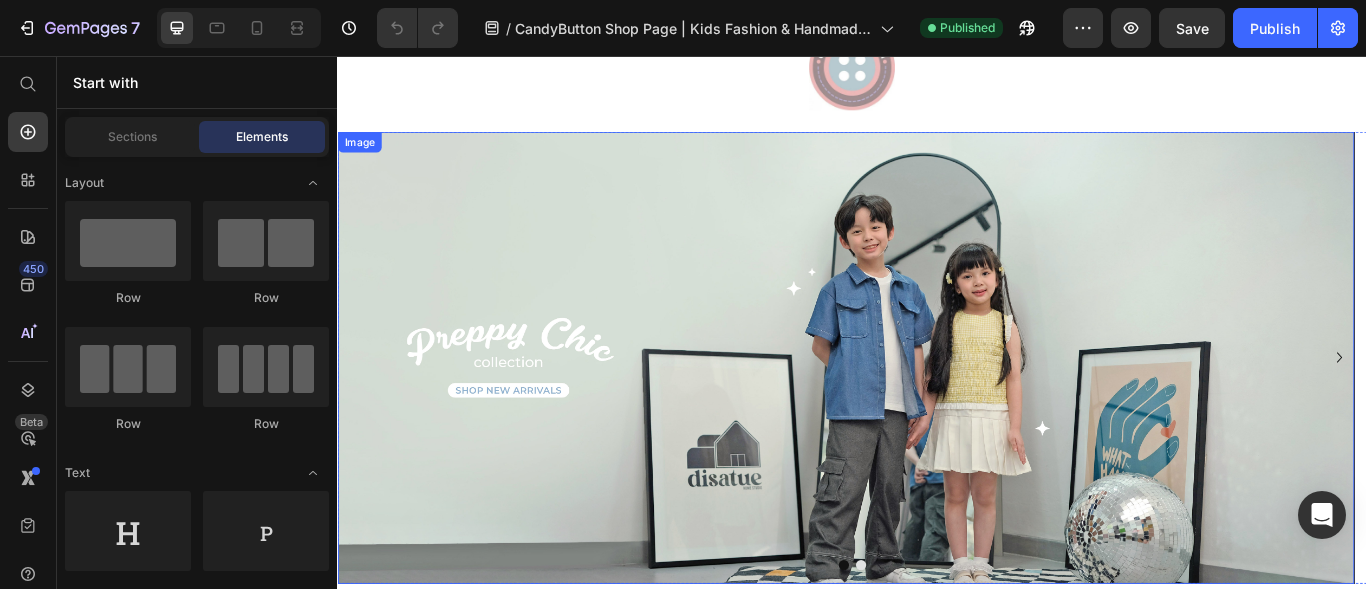 scroll, scrollTop: 100, scrollLeft: 0, axis: vertical 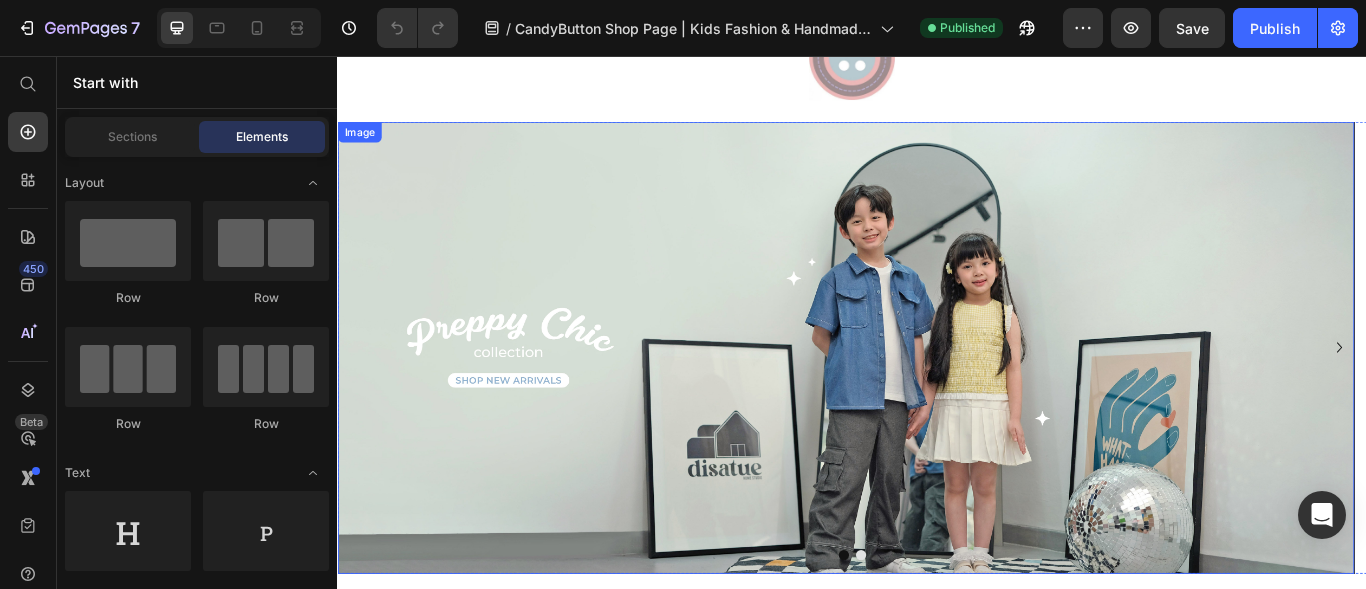 click at bounding box center (929, 395) 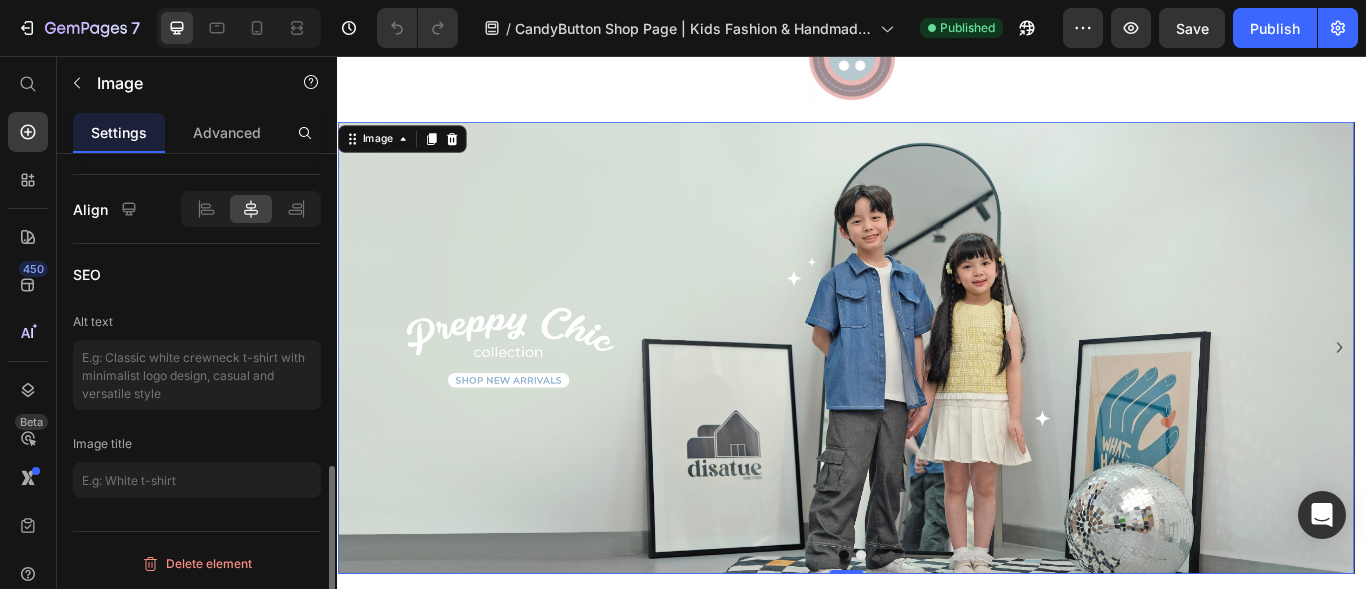 scroll, scrollTop: 1015, scrollLeft: 0, axis: vertical 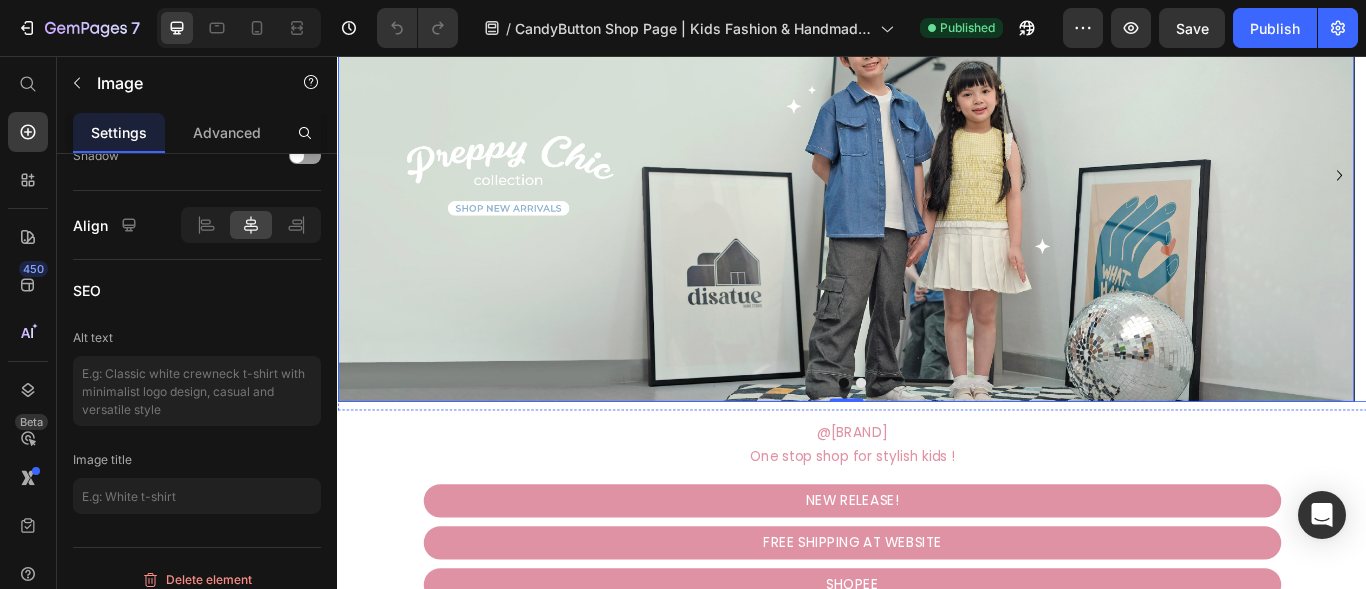 click at bounding box center (927, 437) 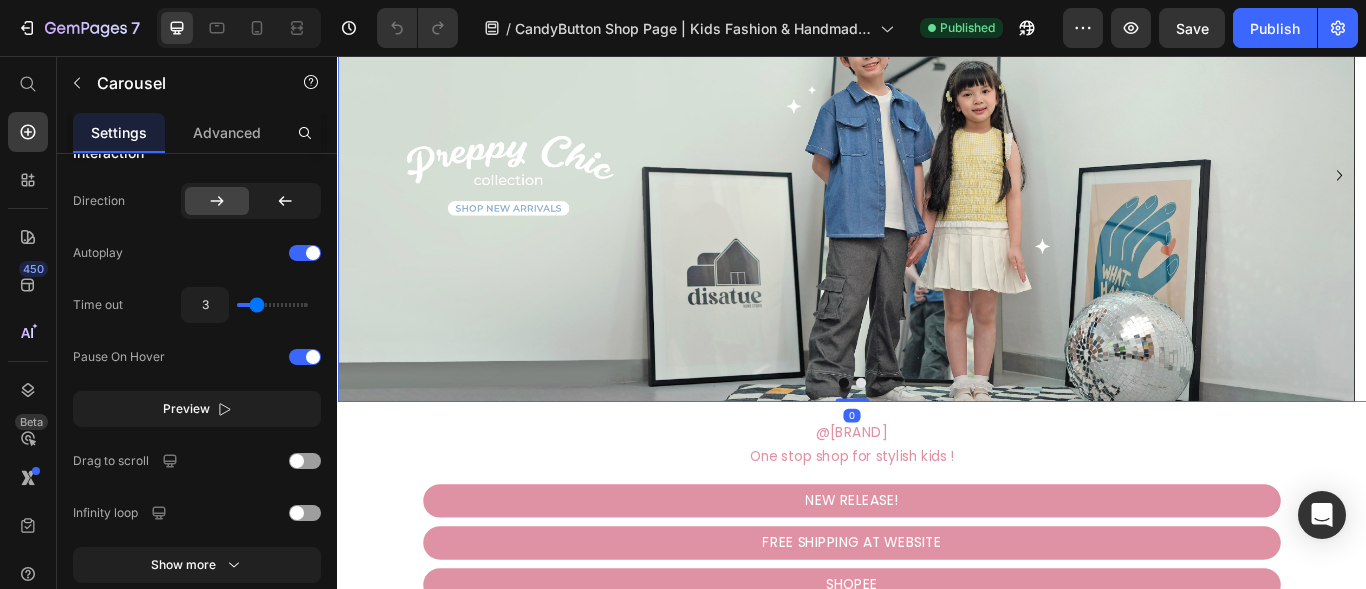 scroll, scrollTop: 0, scrollLeft: 0, axis: both 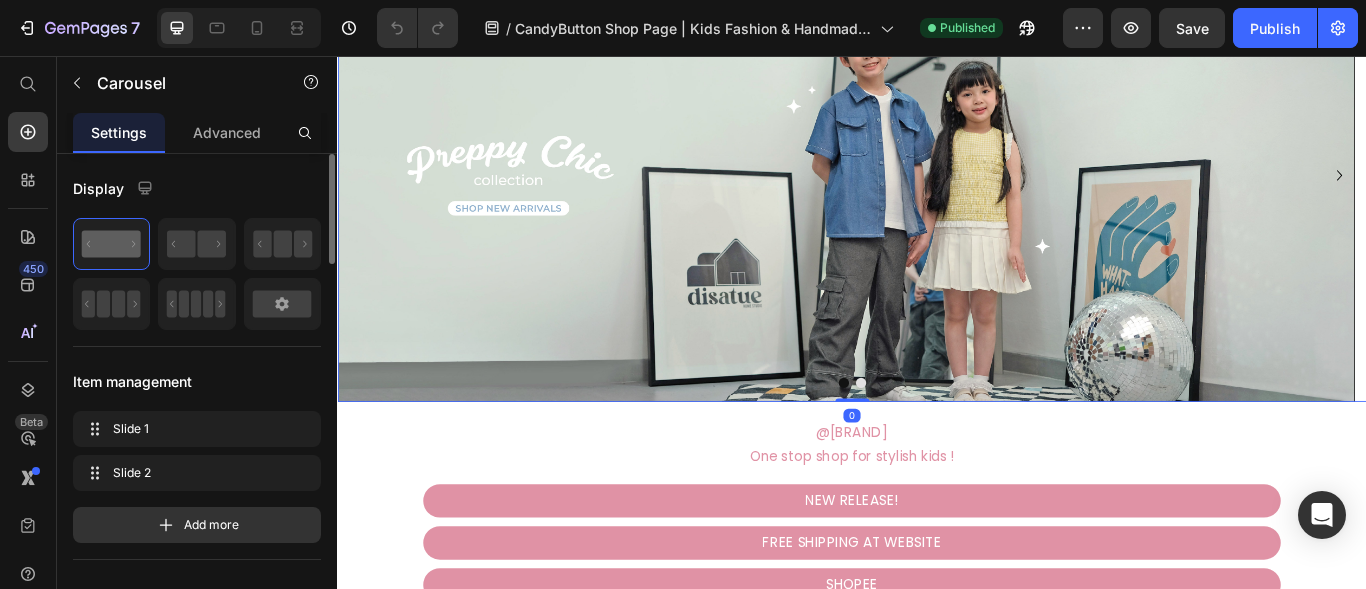 click at bounding box center (927, 437) 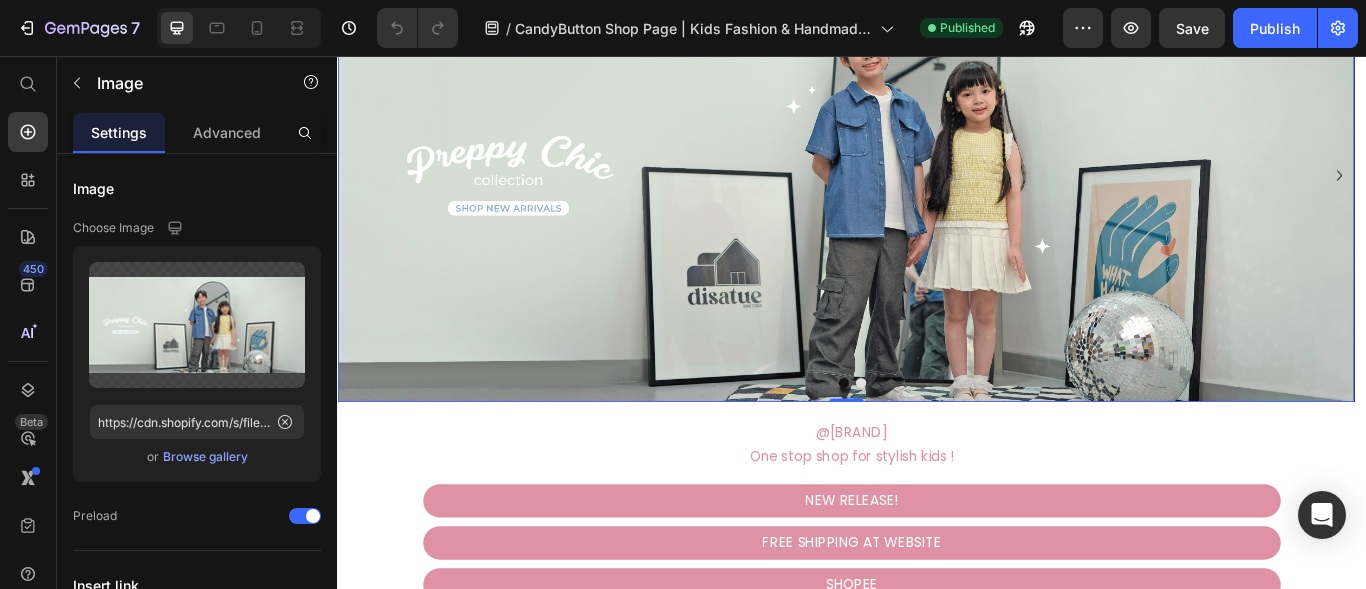click at bounding box center [929, 195] 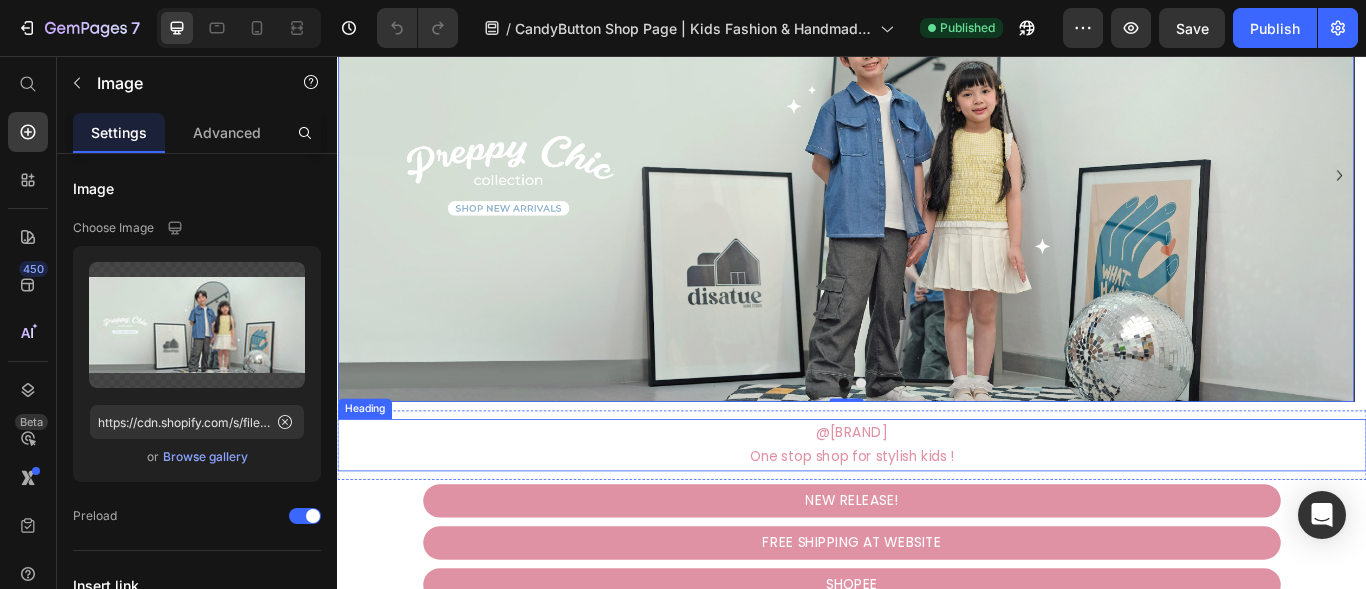 click on "@[BRAND] One stop shop for stylish kids !" at bounding box center (937, 510) 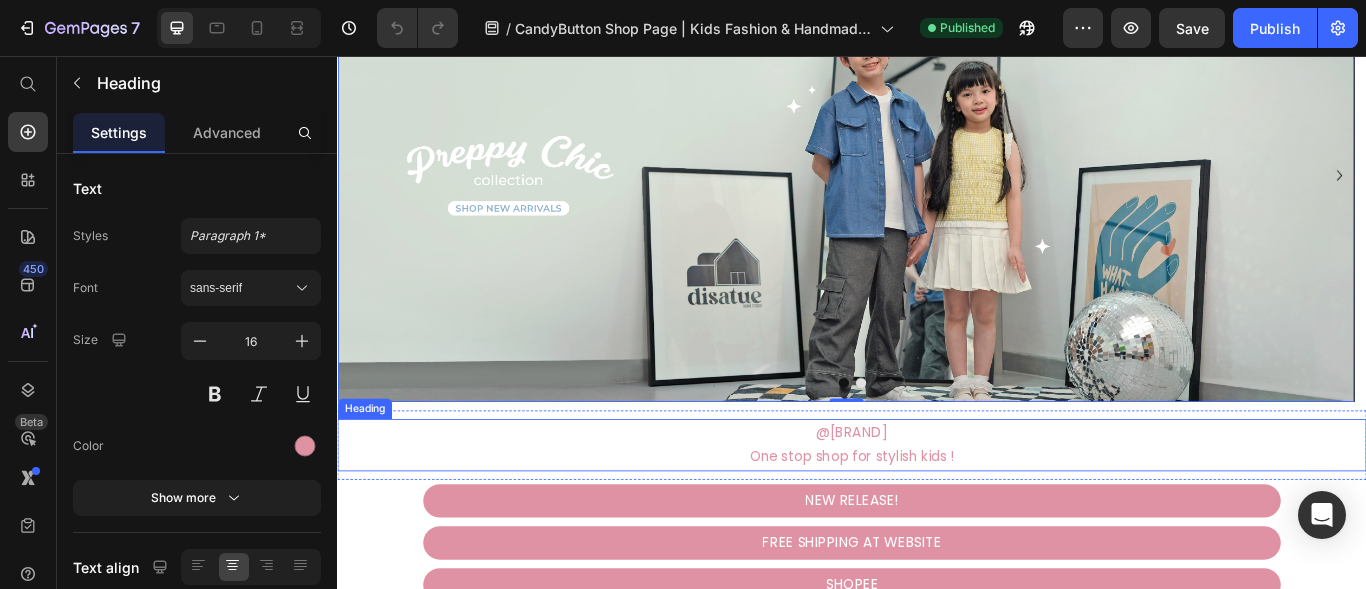 click on "@[BRAND] One stop shop for stylish kids !" at bounding box center (937, 510) 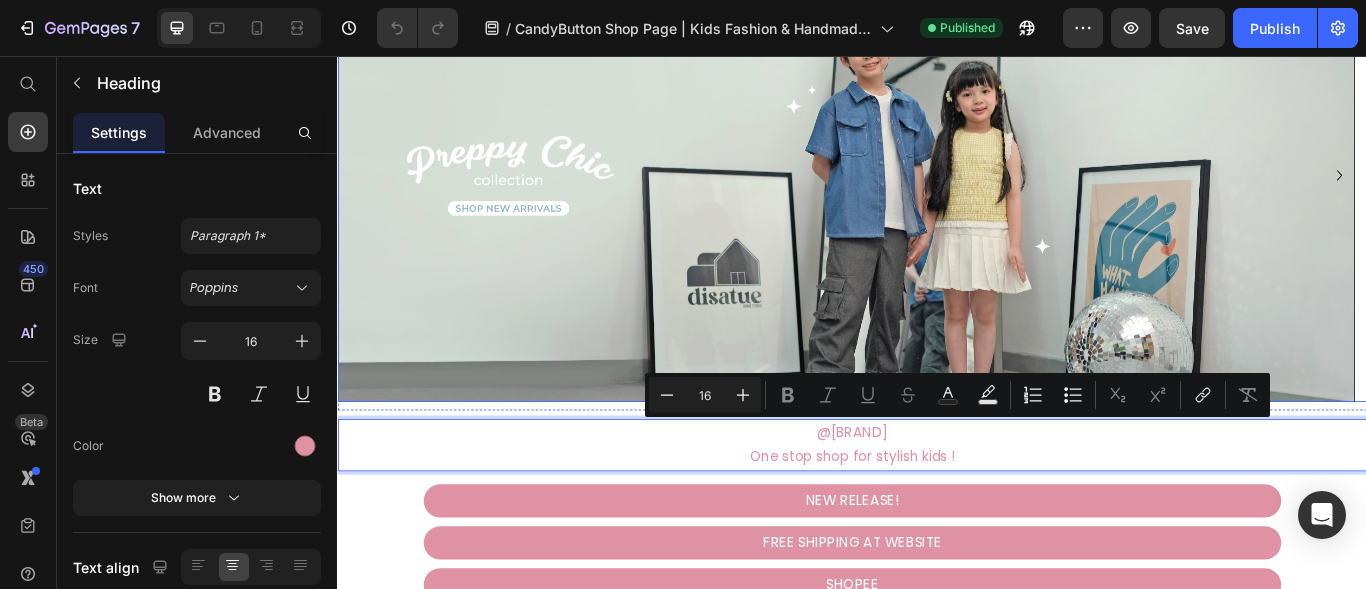 click 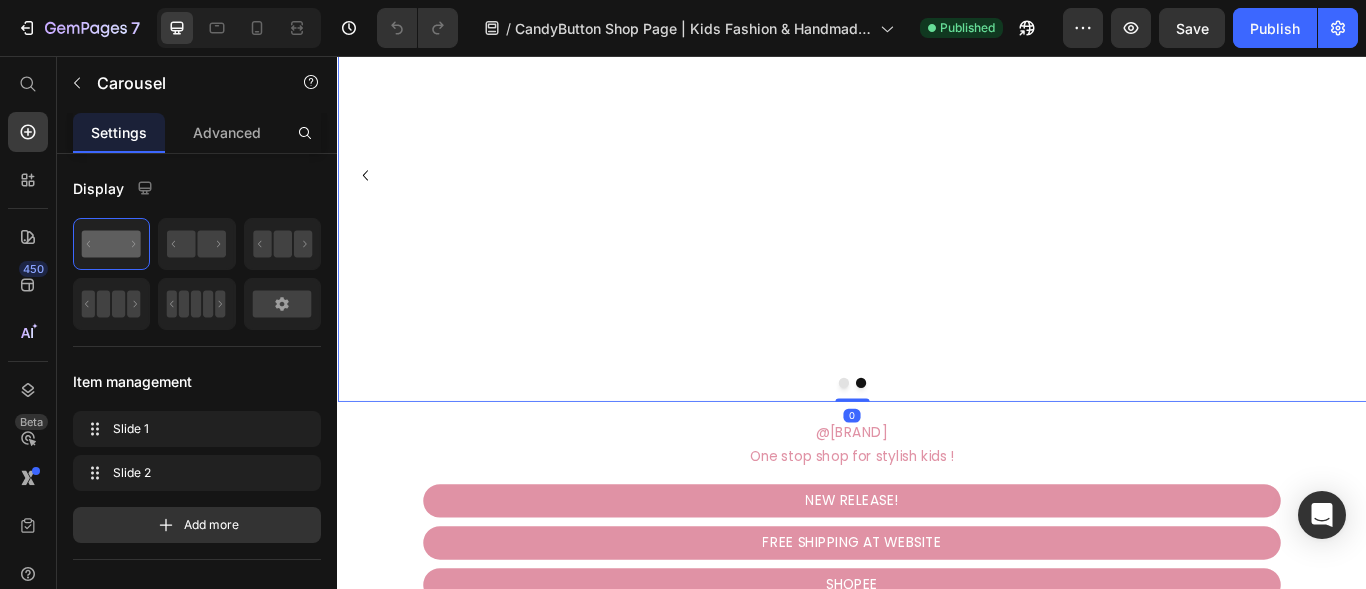 click on "Image" at bounding box center [929, 195] 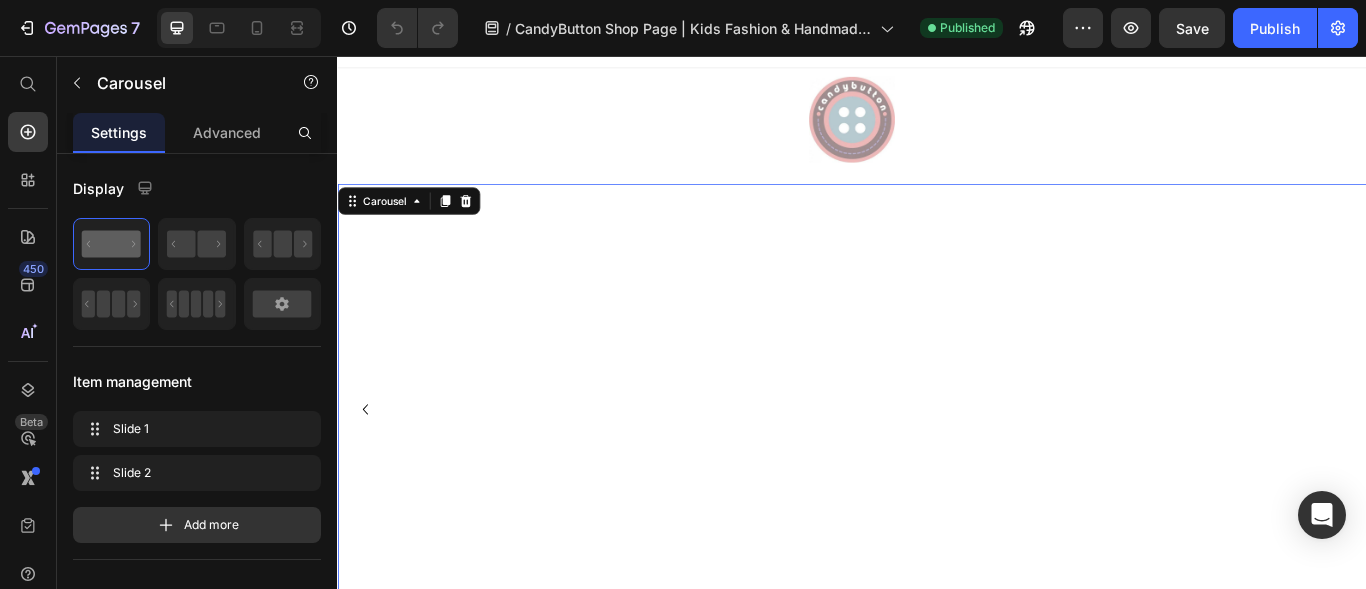 scroll, scrollTop: 0, scrollLeft: 0, axis: both 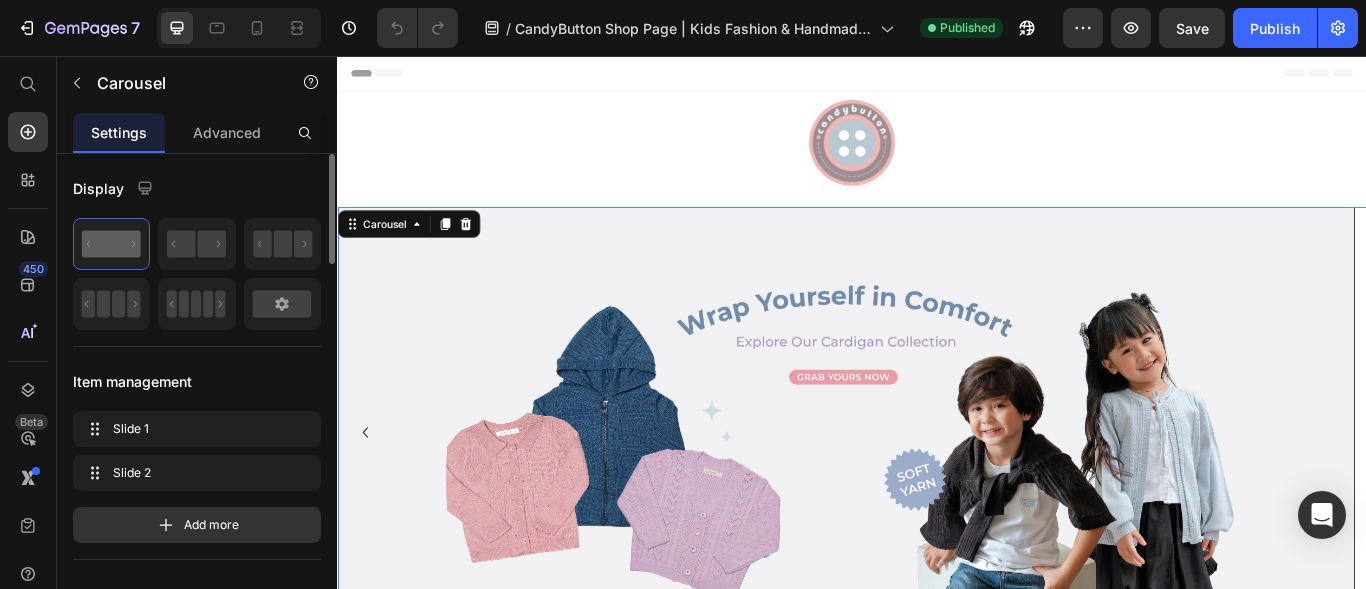 click 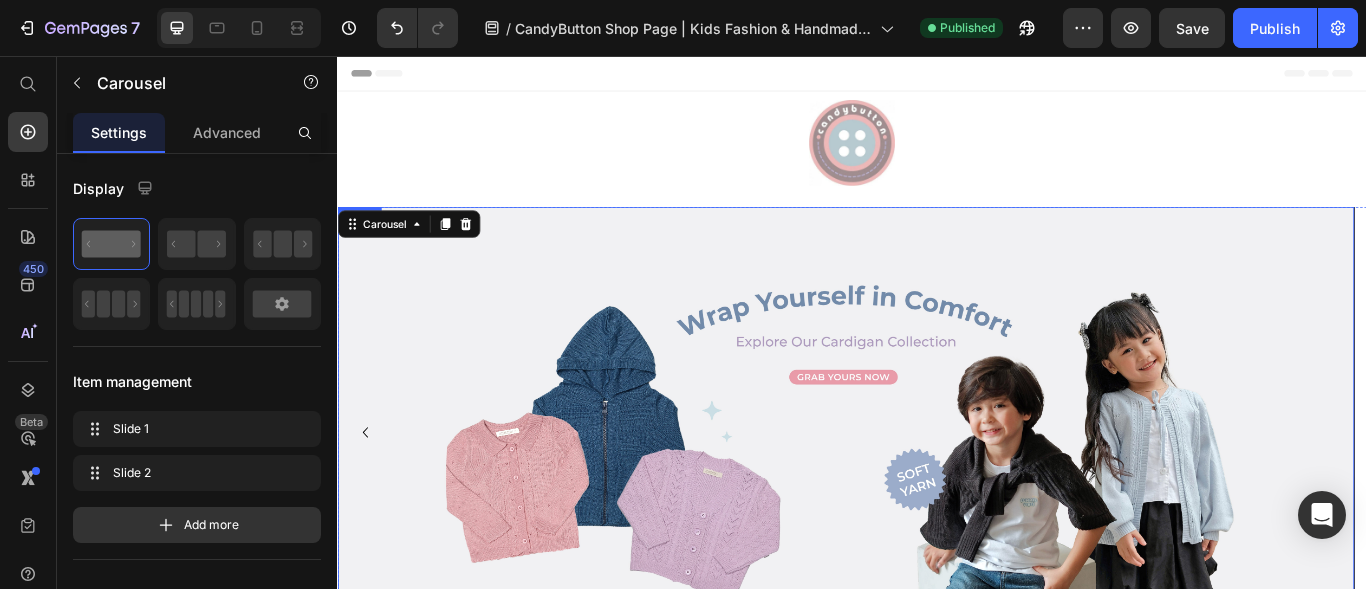 click at bounding box center [929, 495] 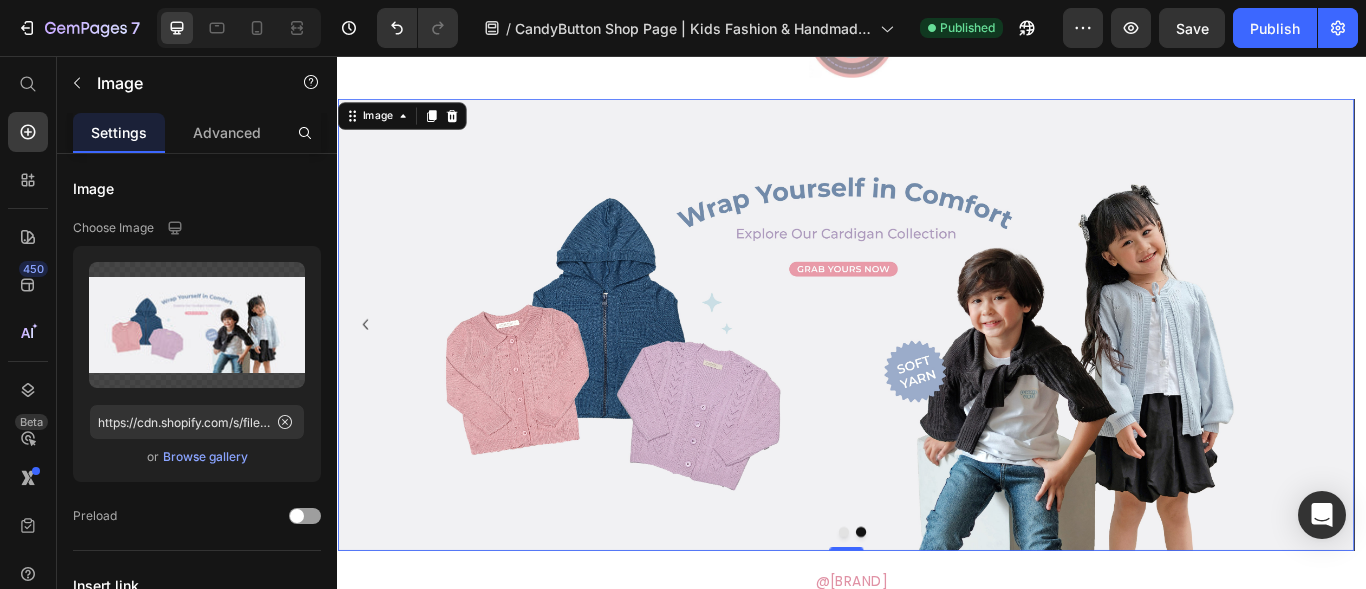 scroll, scrollTop: 200, scrollLeft: 0, axis: vertical 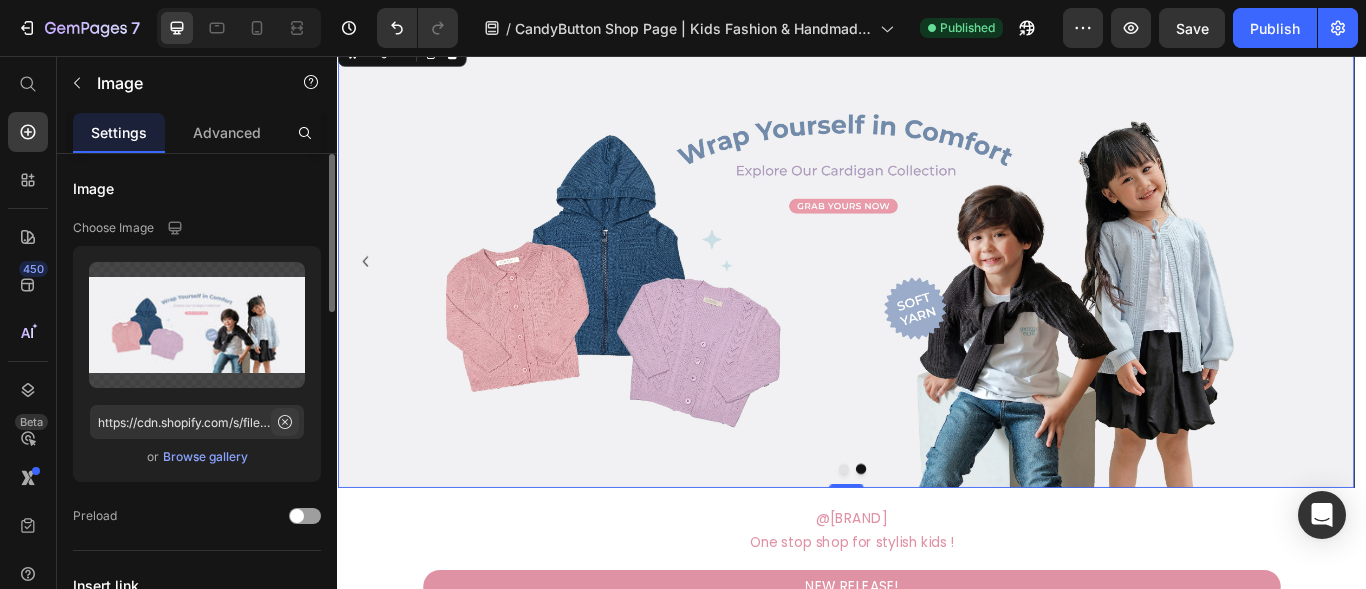 click 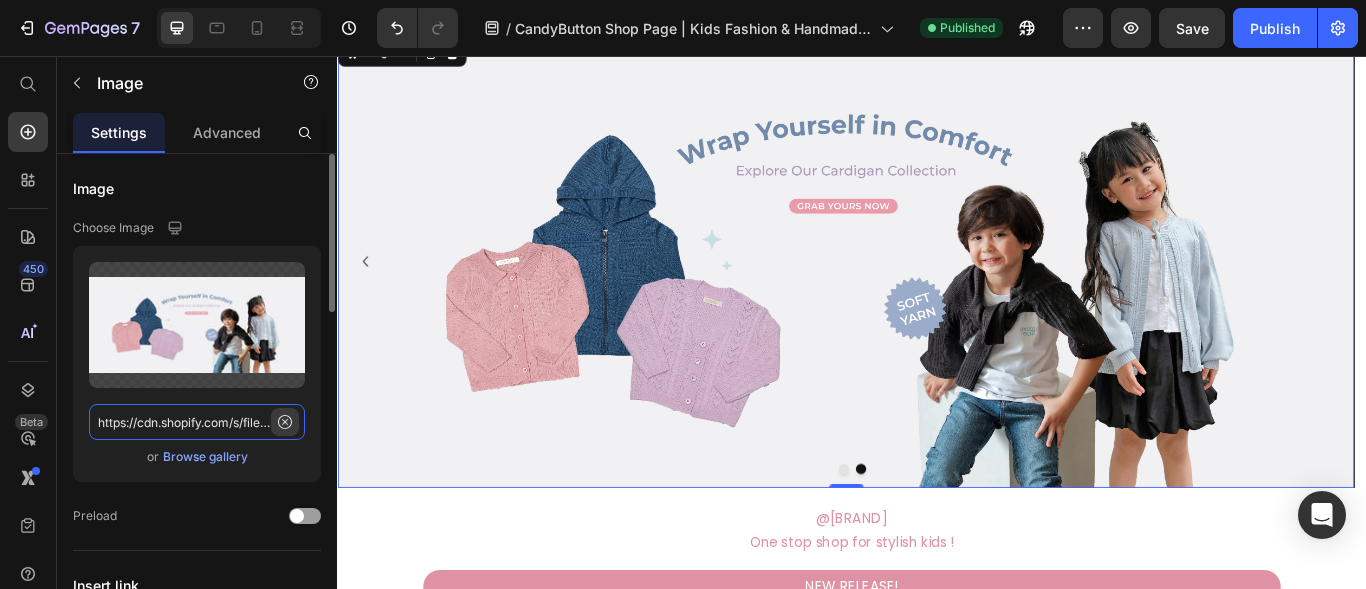 type 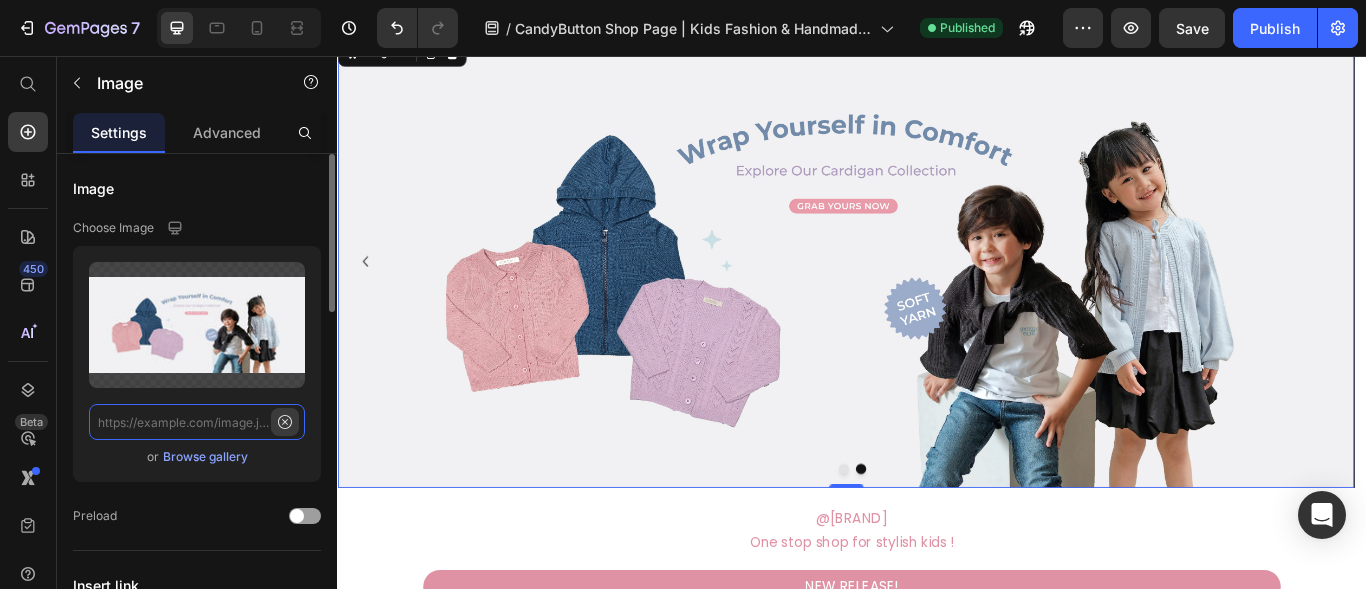 scroll, scrollTop: 0, scrollLeft: 0, axis: both 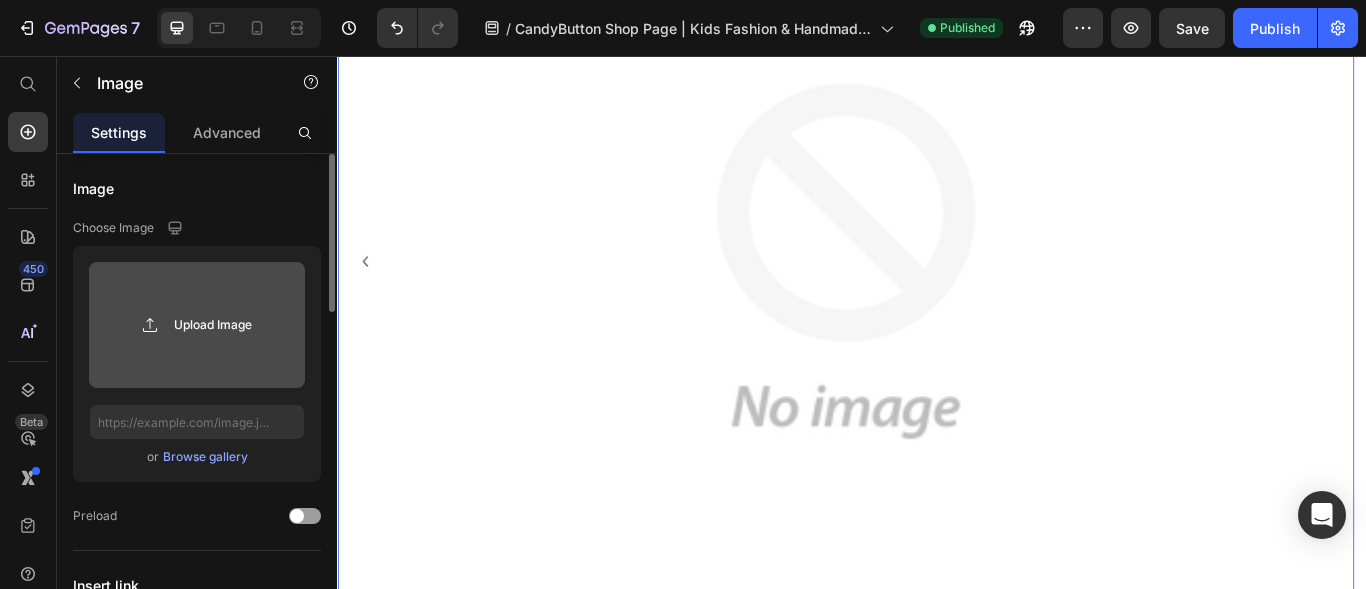 click 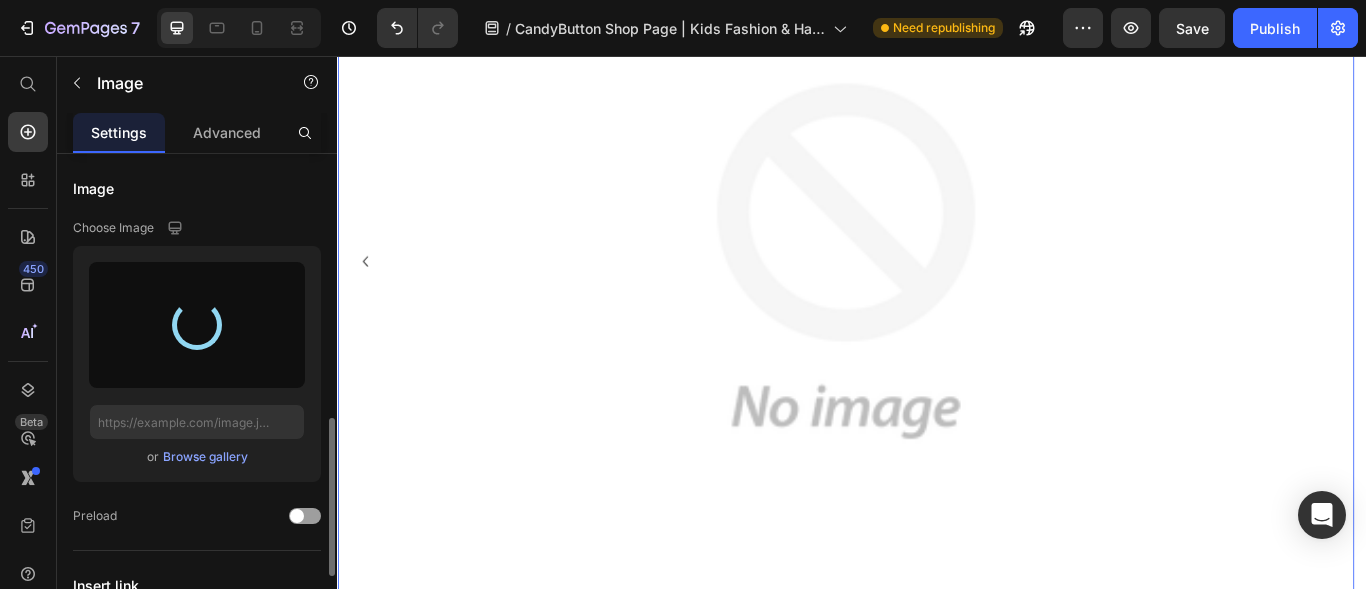scroll, scrollTop: 300, scrollLeft: 0, axis: vertical 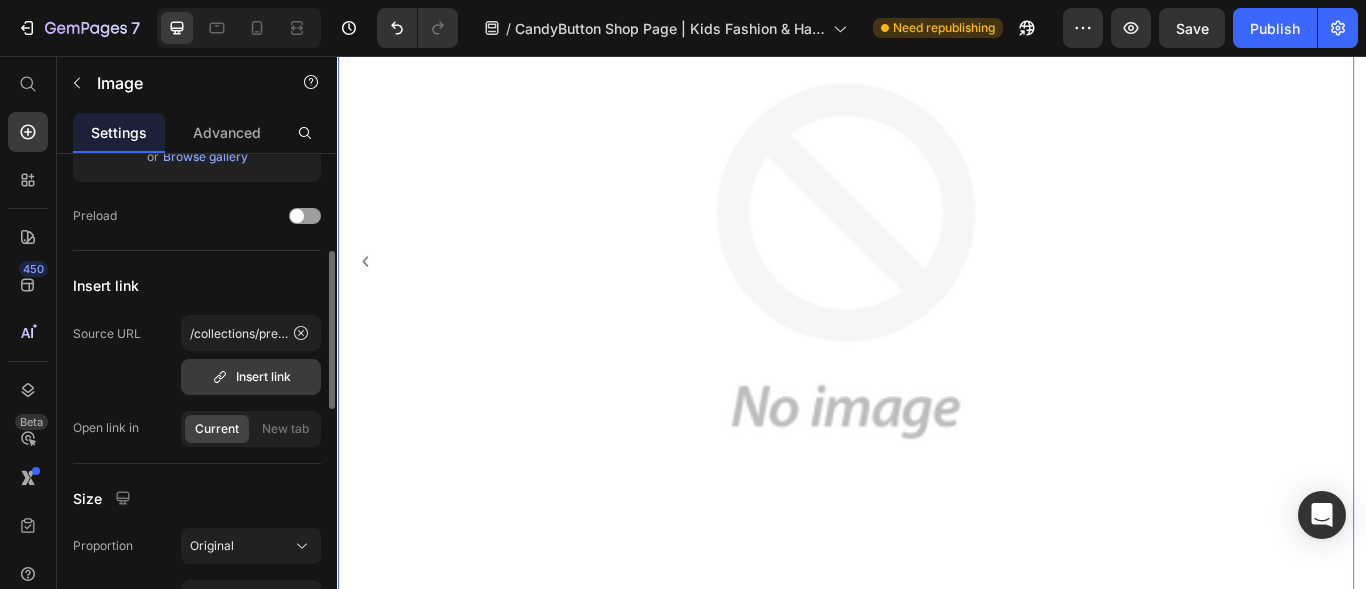 click on "Insert link" at bounding box center (251, 377) 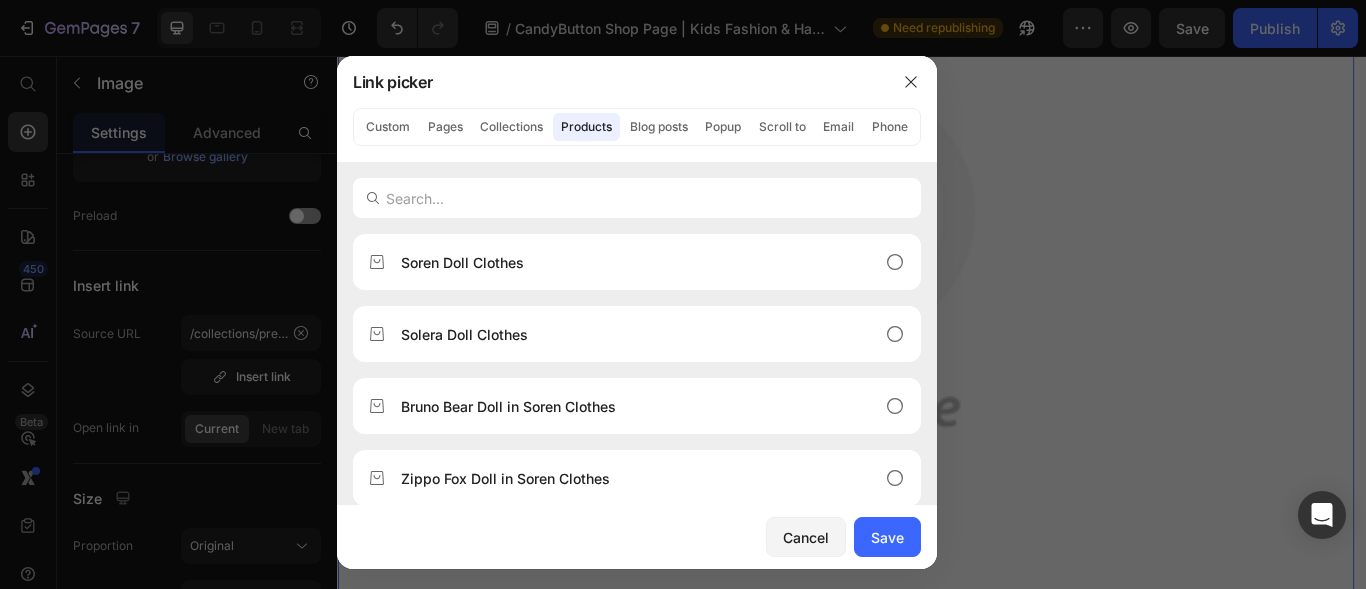click on "Custom Pages Collections Products Blog posts Popup Scroll to Email Phone" 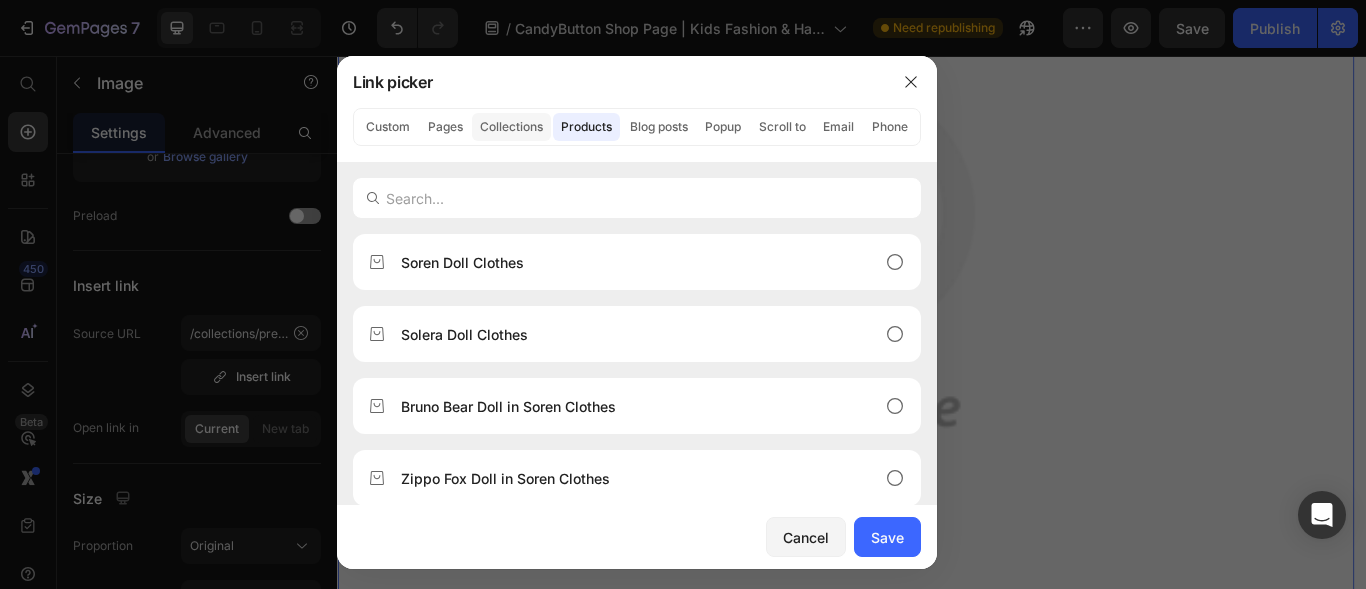 click on "Collections" 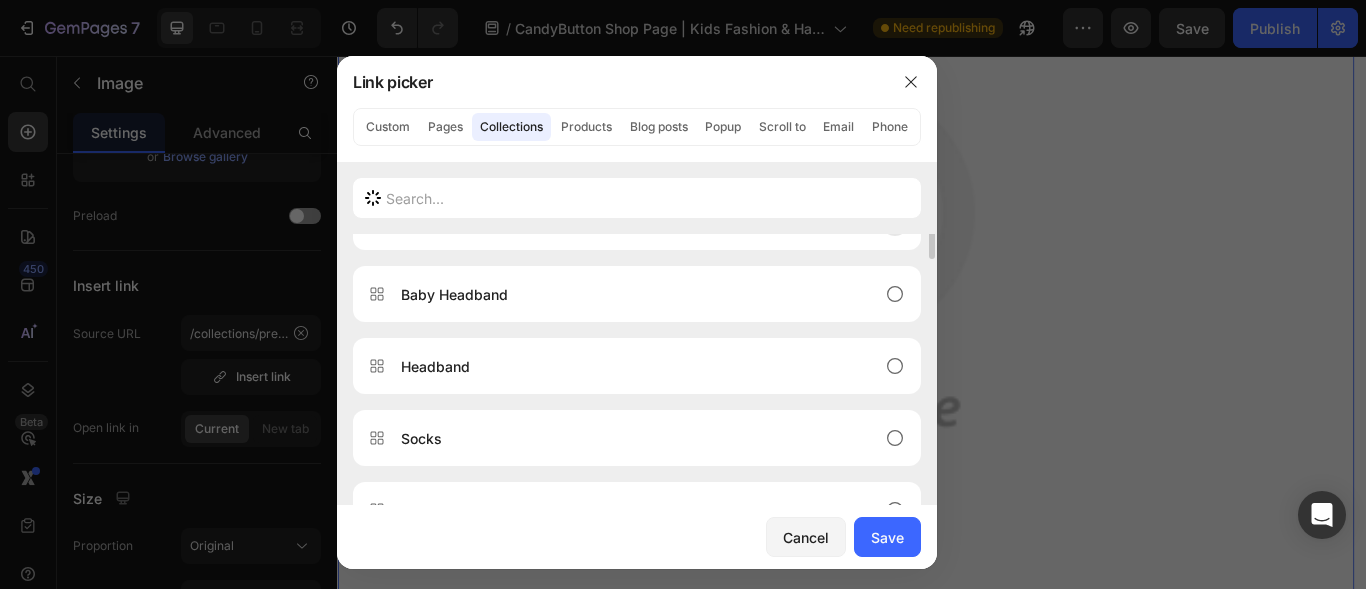 scroll, scrollTop: 200, scrollLeft: 0, axis: vertical 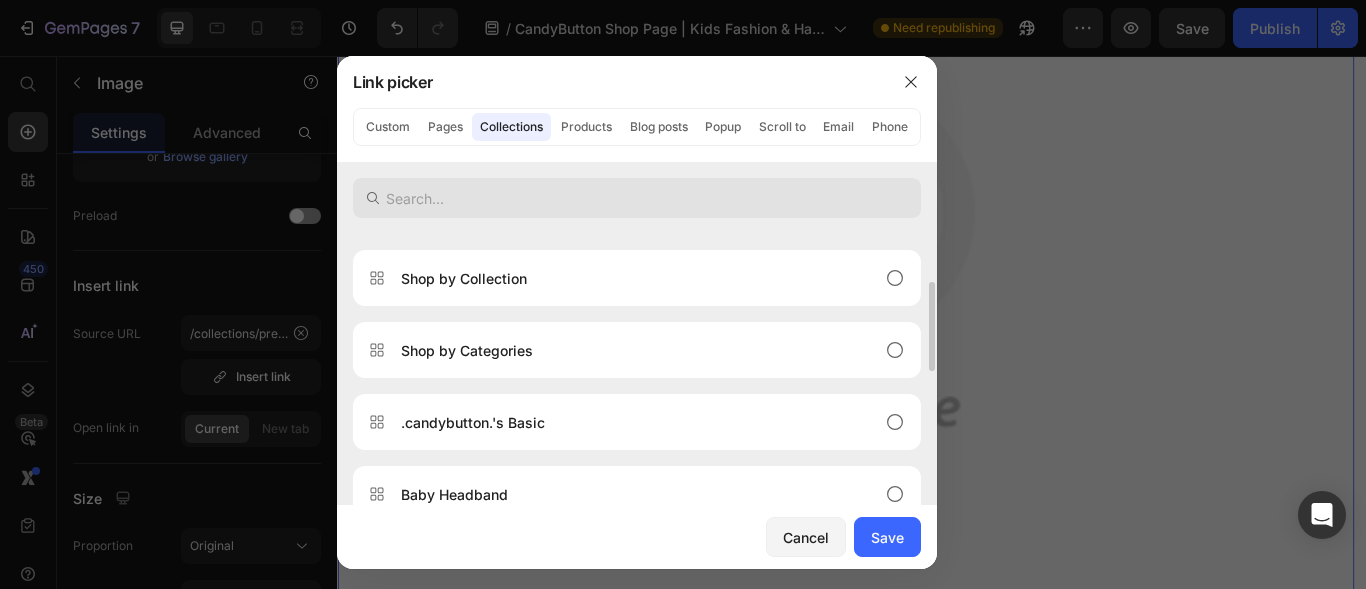 click at bounding box center [637, 198] 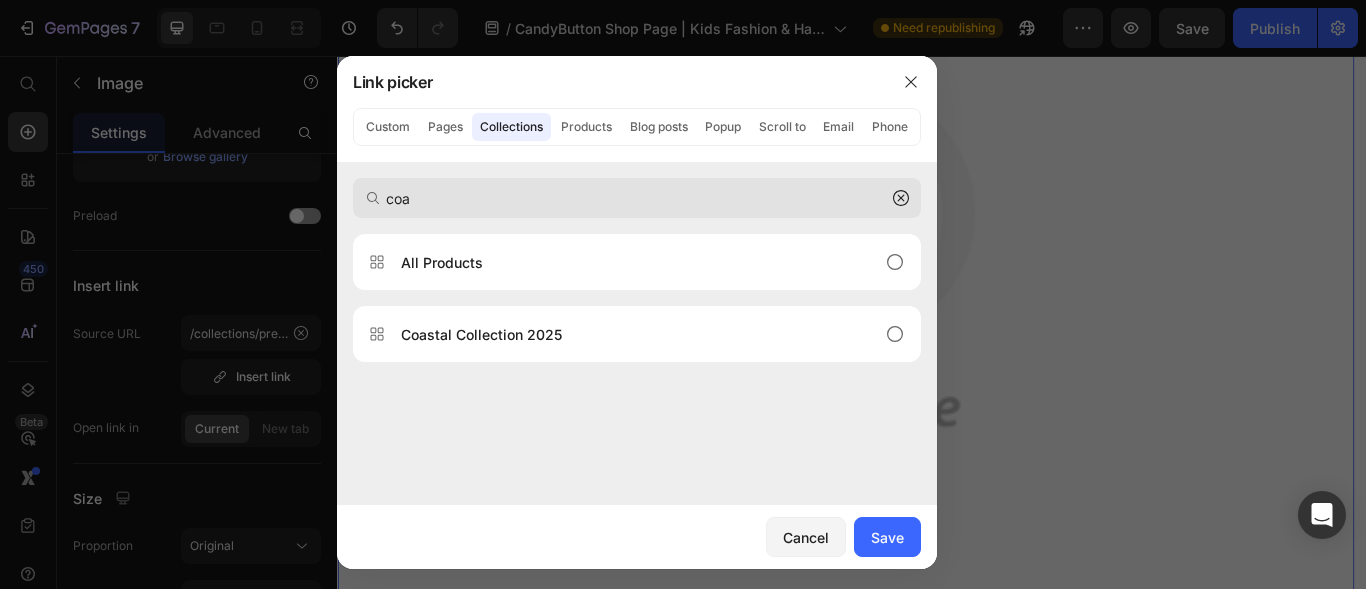 scroll, scrollTop: 0, scrollLeft: 0, axis: both 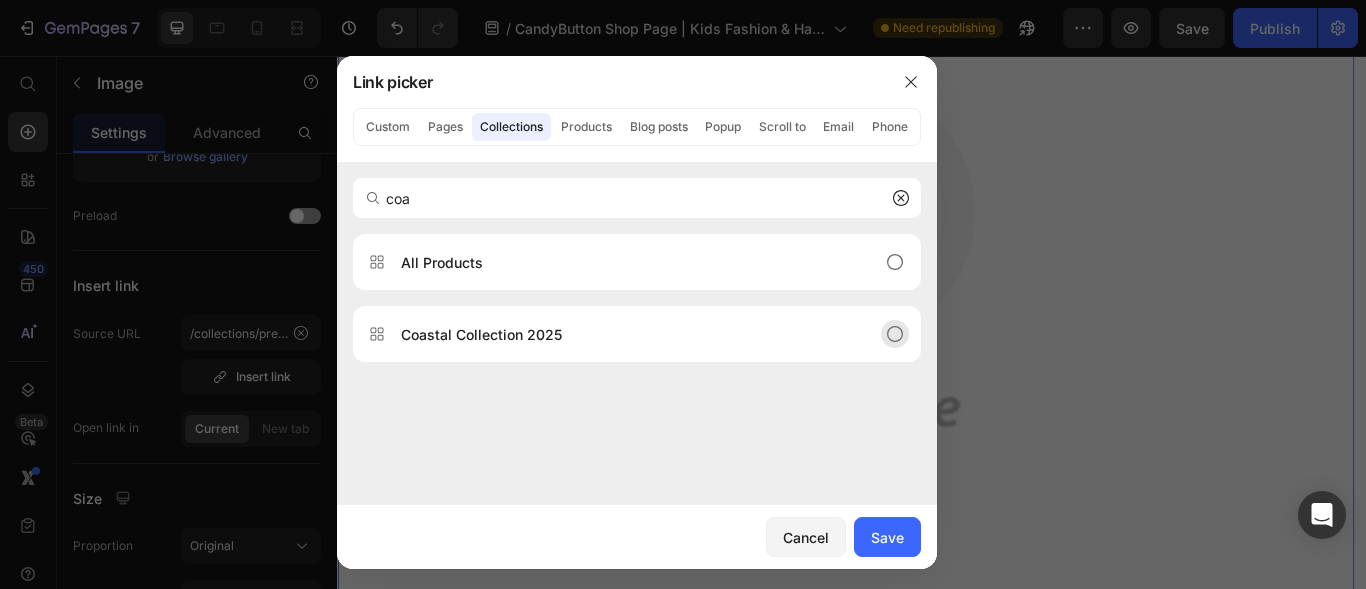 type on "coa" 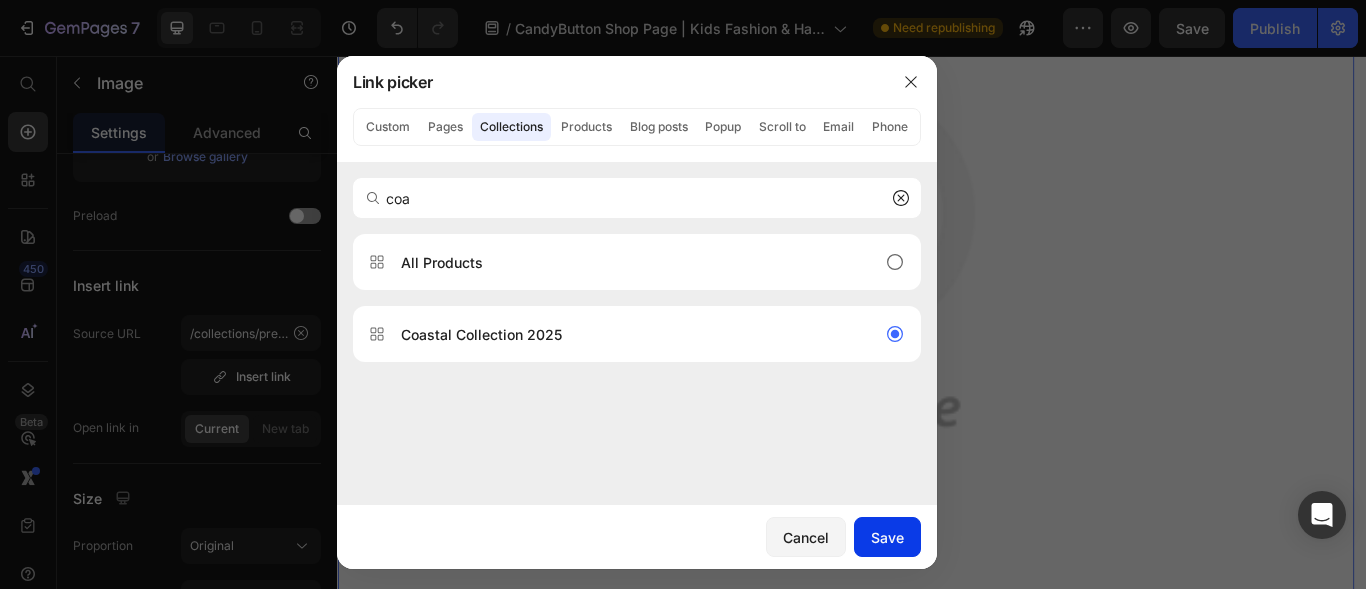 drag, startPoint x: 905, startPoint y: 539, endPoint x: 527, endPoint y: 545, distance: 378.0476 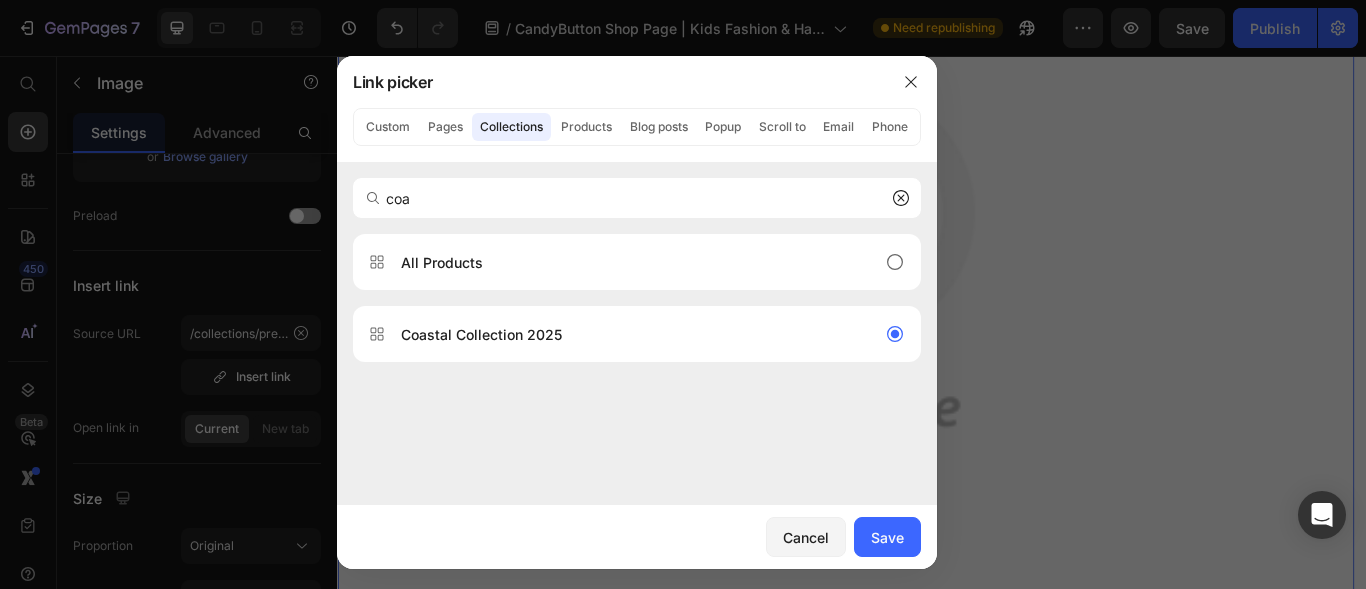 type on "/collections/coastal-collection-2025" 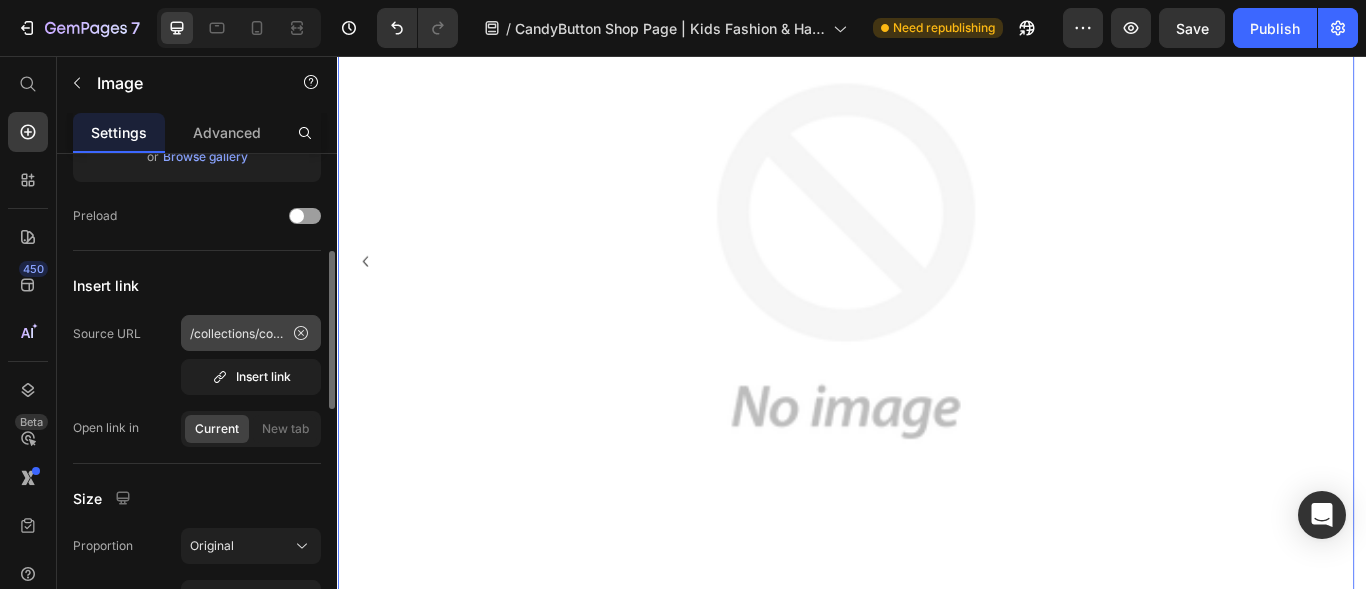 scroll, scrollTop: 0, scrollLeft: 0, axis: both 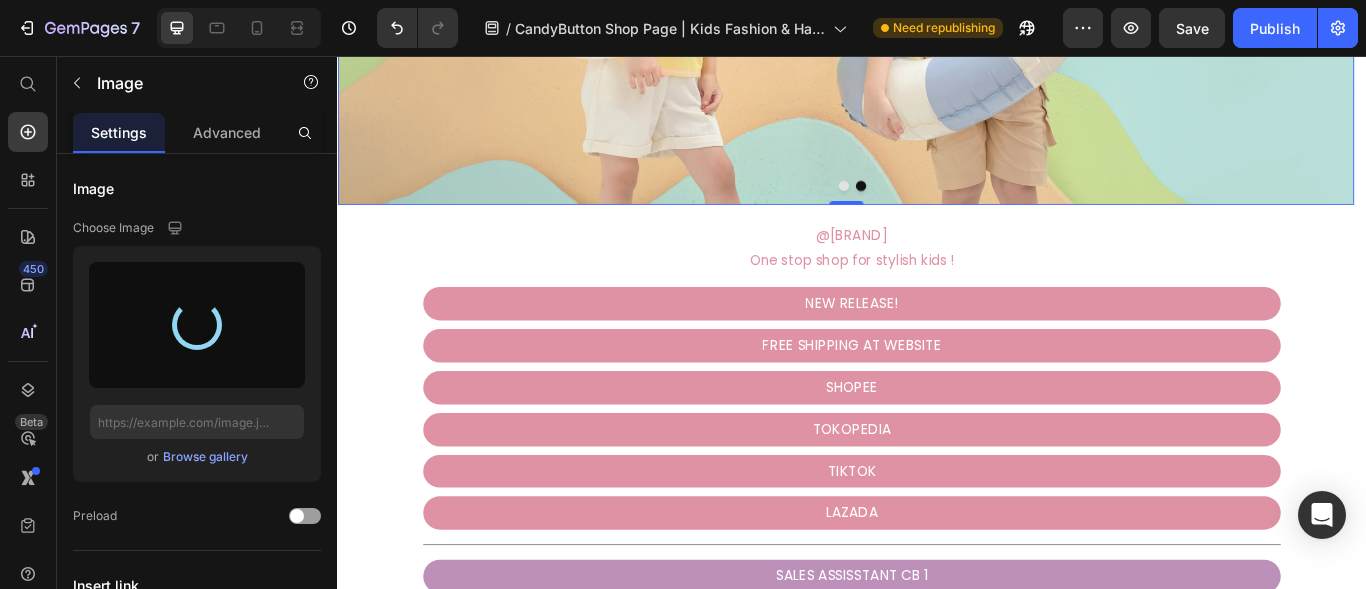 type on "https://cdn.shopify.com/s/files/1/0687/9484/3455/files/gempages_543889262190265438-e2394923-769c-41c9-a95e-3787020b7848.jpg" 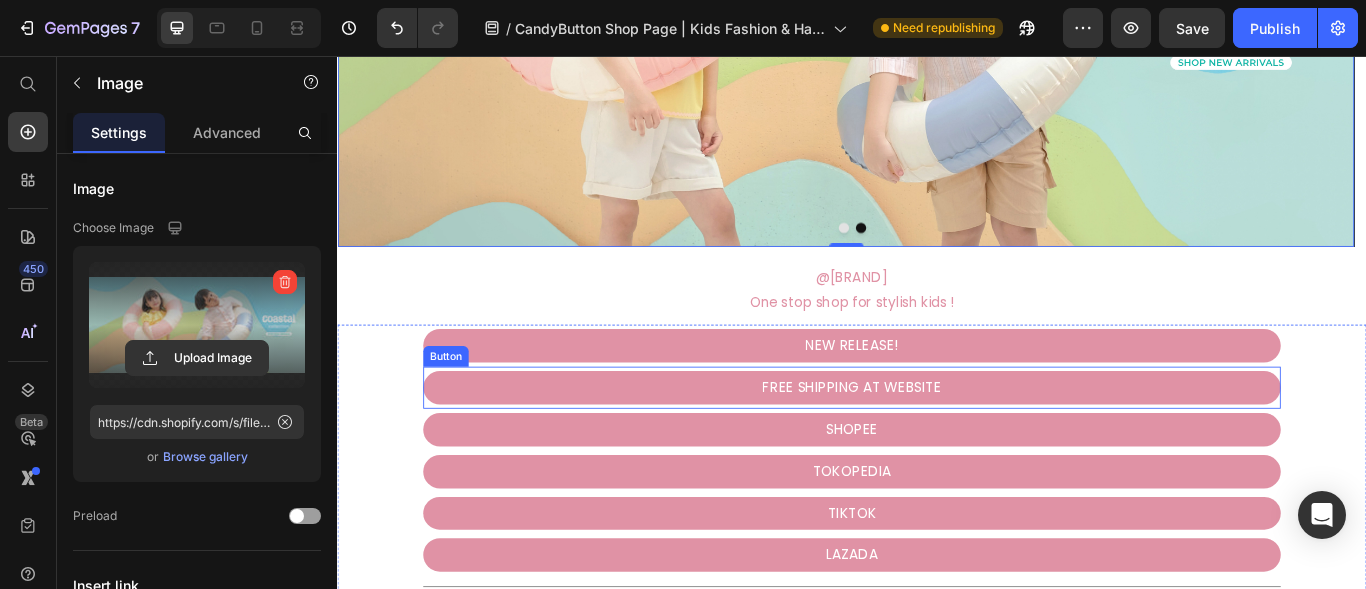 scroll, scrollTop: 600, scrollLeft: 0, axis: vertical 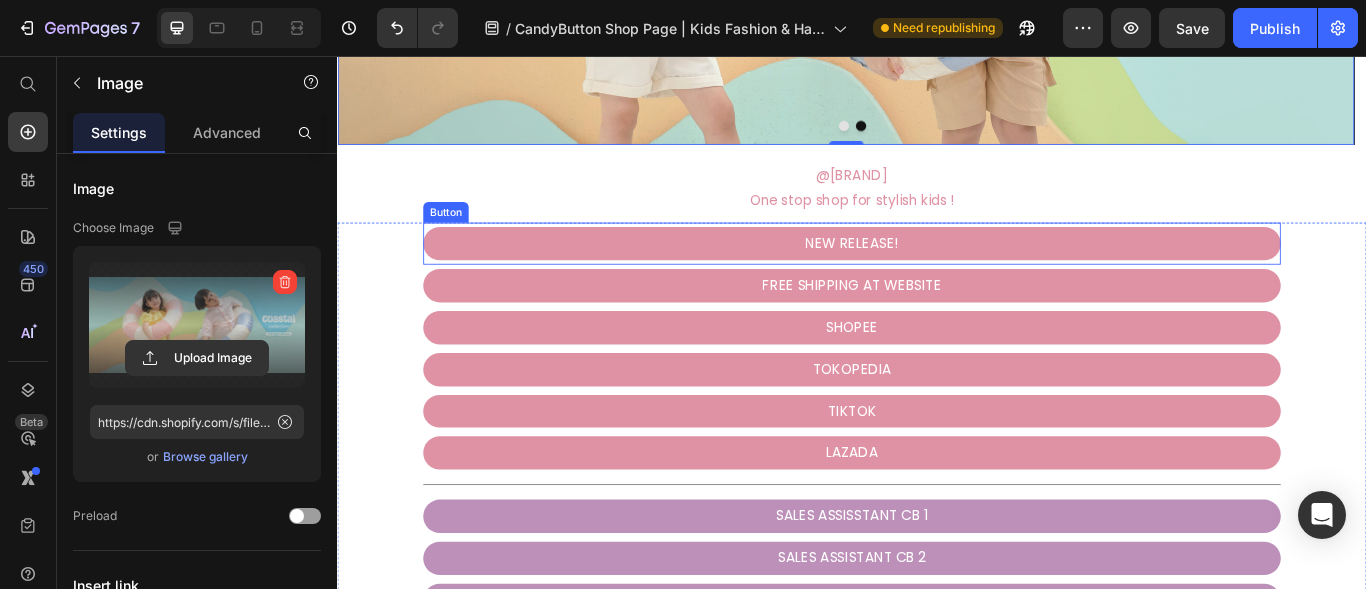 click on "NEW RELEASE!" at bounding box center [937, 274] 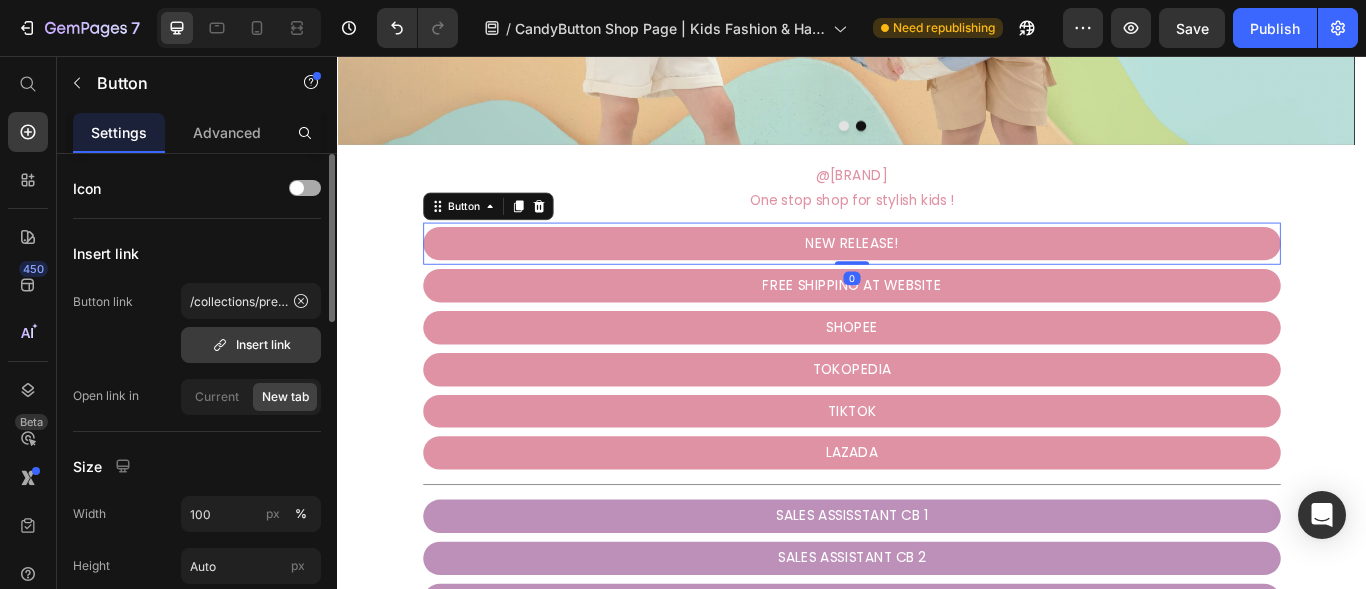click on "Insert link" at bounding box center [251, 345] 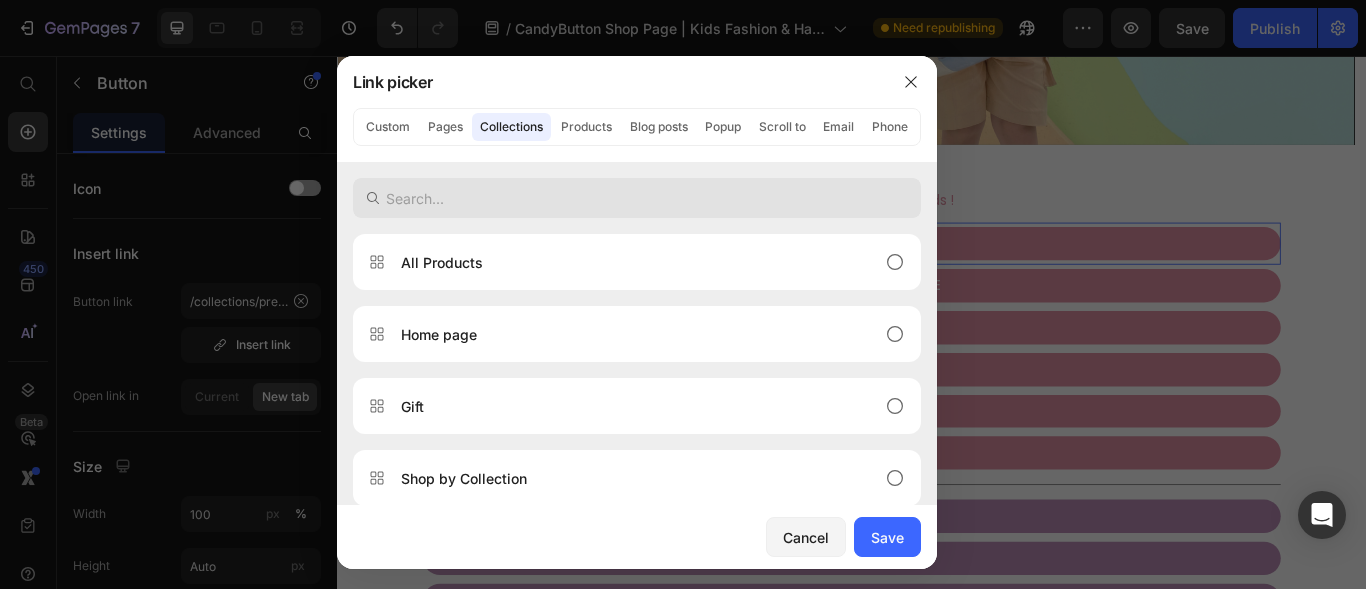 click at bounding box center (637, 198) 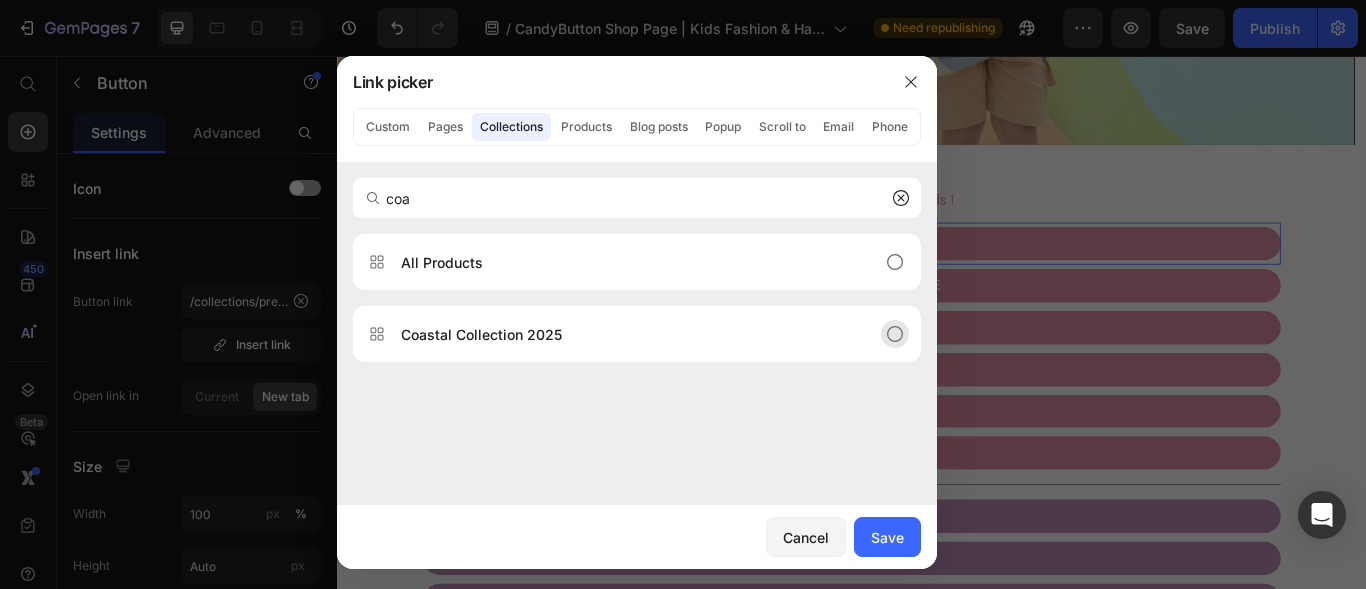 type on "coa" 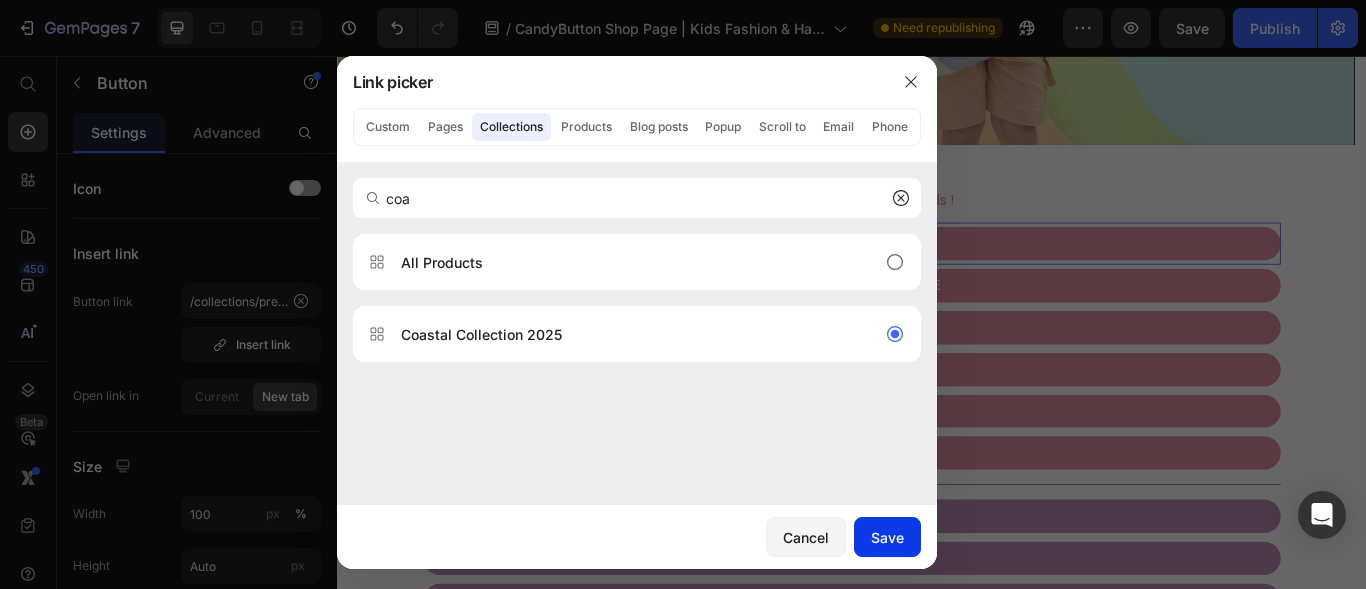 click on "Save" at bounding box center (887, 537) 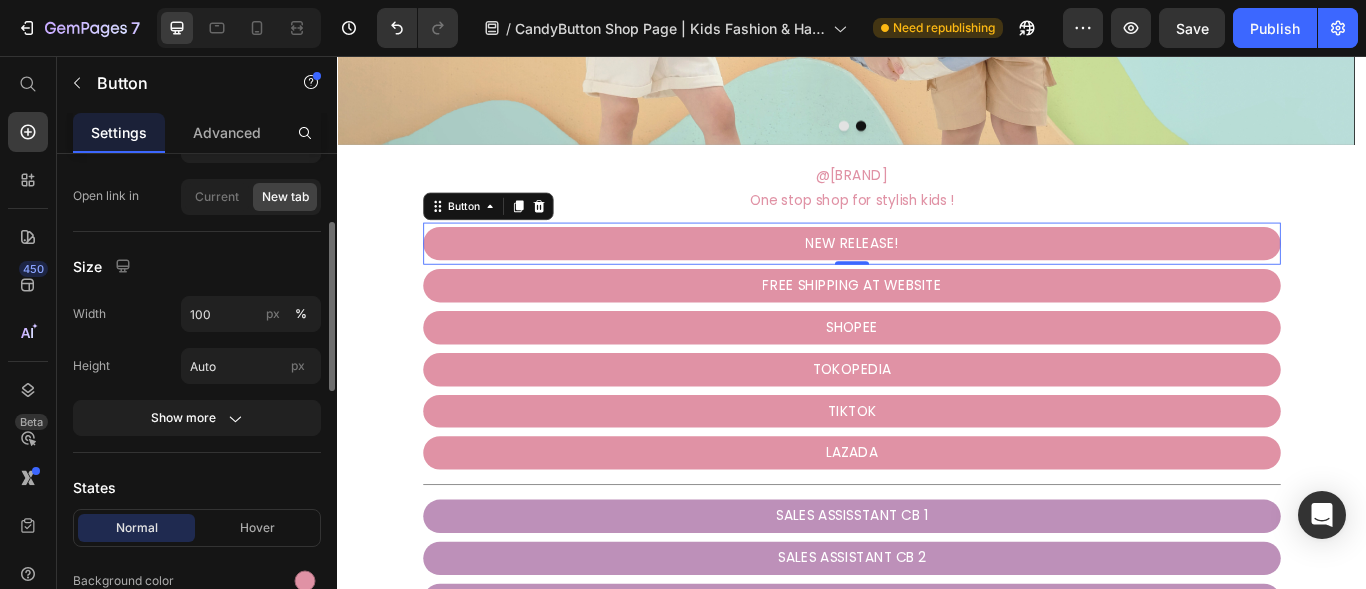 scroll, scrollTop: 300, scrollLeft: 0, axis: vertical 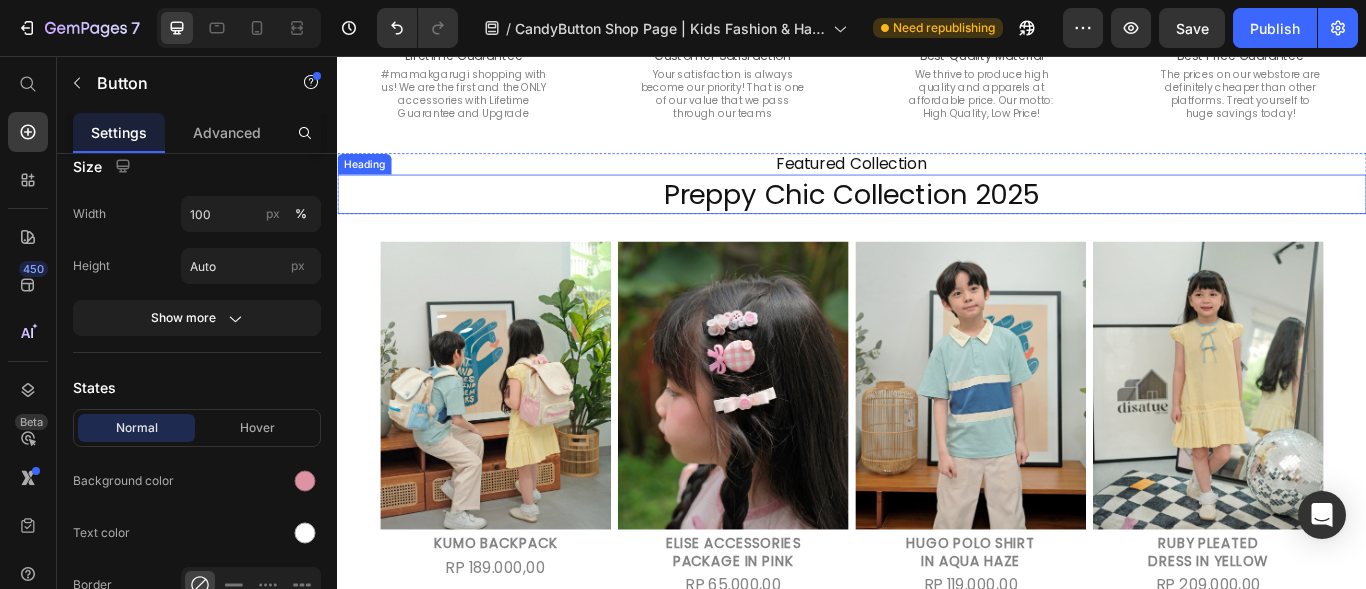 click on "Preppy Chic Collection 2025" at bounding box center [937, 217] 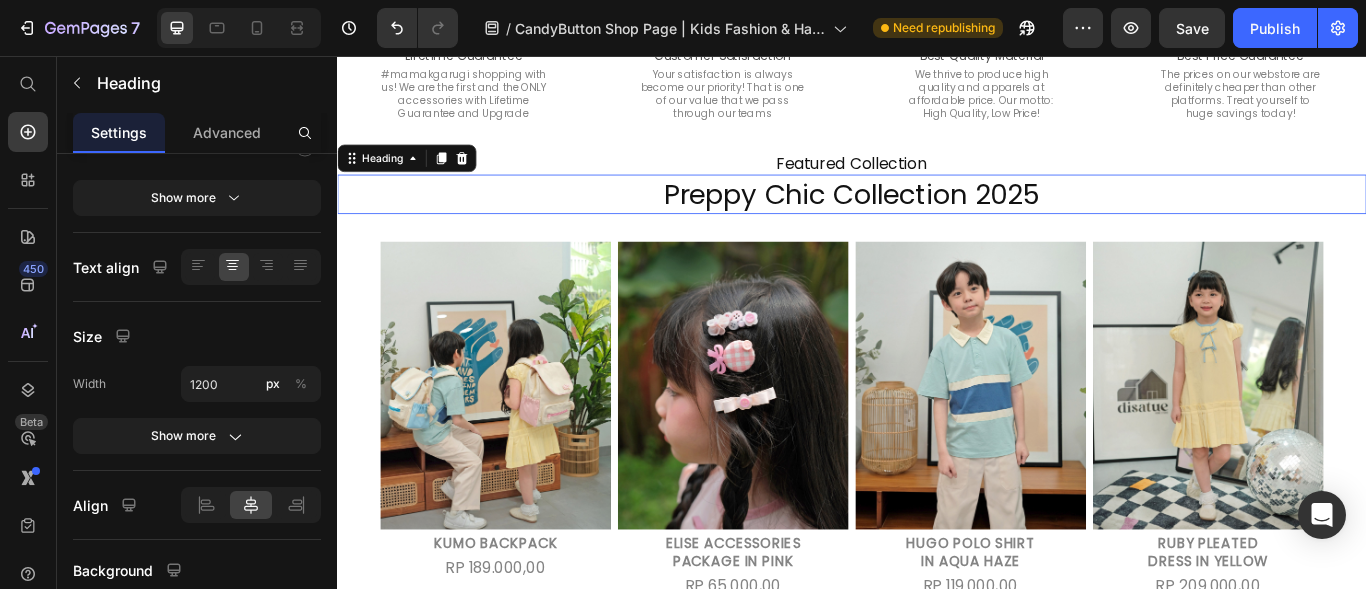 scroll, scrollTop: 0, scrollLeft: 0, axis: both 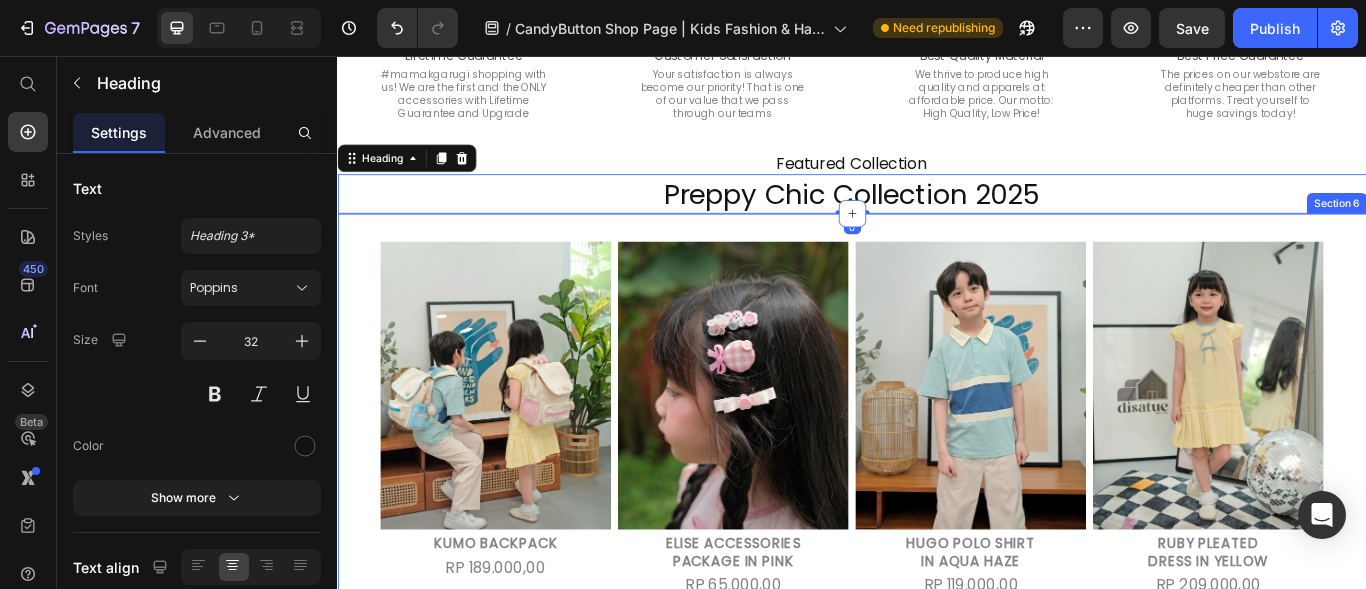 click on "Product Images Kumo Backpack Product Title Rp 189.000,00 Product Price Row Row Product Images Elise Accessories Package in Pink Product Title Rp 65.000,00 Product Price Row Row Product Images Hugo Polo Shirt in Aqua Haze Product Title Rp 119.000,00 Product Price Row Row Product Images Ruby Pleated Dress in Yellow Product Title Rp 209.000,00 Product Price Row Row Product Images Lea Puffy Blouse in Yellow Product Title Rp 159.000,00 Product Price Row Row Product Images Future Legend Shirt in Bone Product Title Rp 179.000,00 Product Price Row Row Product Images Future Legend Shirt in Blue Denim Product Title Rp 179.000,00 Product Price Row Row Product Images Colette Sleeve Top Product Title Rp 159.000,00 Product Price Row Row Product Images Hugo Polo Shirt in Tangerine Product Title Rp 109.000,00 Product Price Row Row Product Images Ivy Tennis Skort in Broken White Product Title Rp 169.000,00 Product Price Row Row Product Images Charlotte Overall Product Title Rp 199.000,00 Product Price Row Row Product Images" at bounding box center (937, 1124) 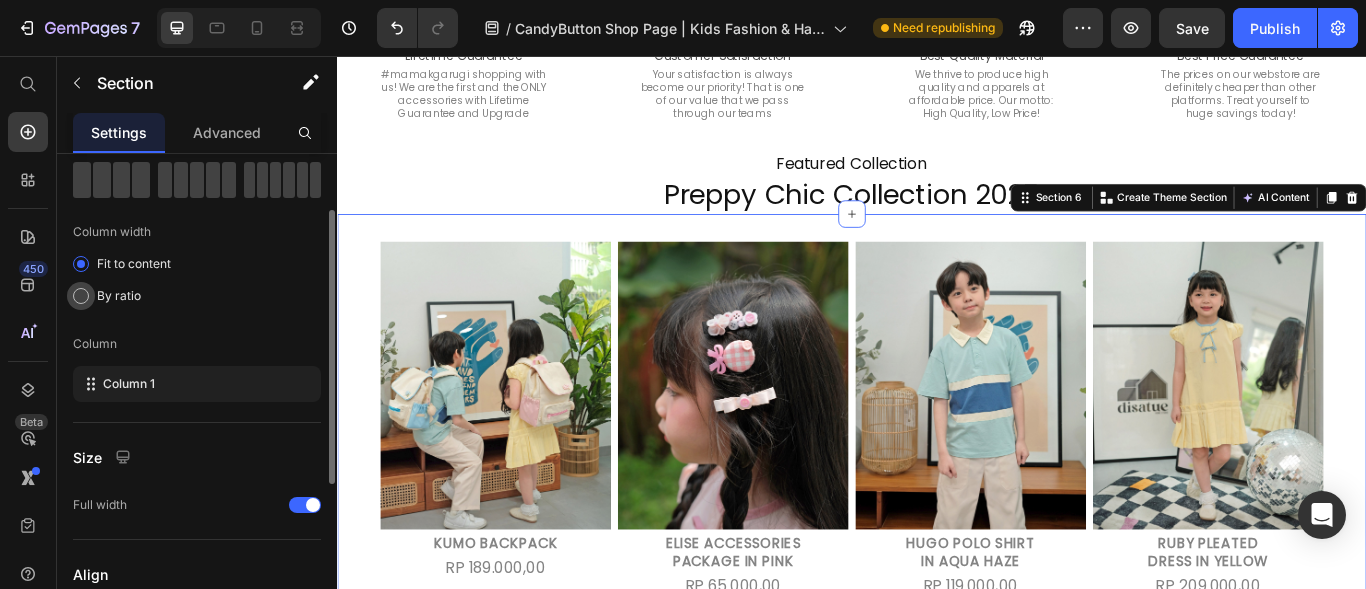 scroll, scrollTop: 389, scrollLeft: 0, axis: vertical 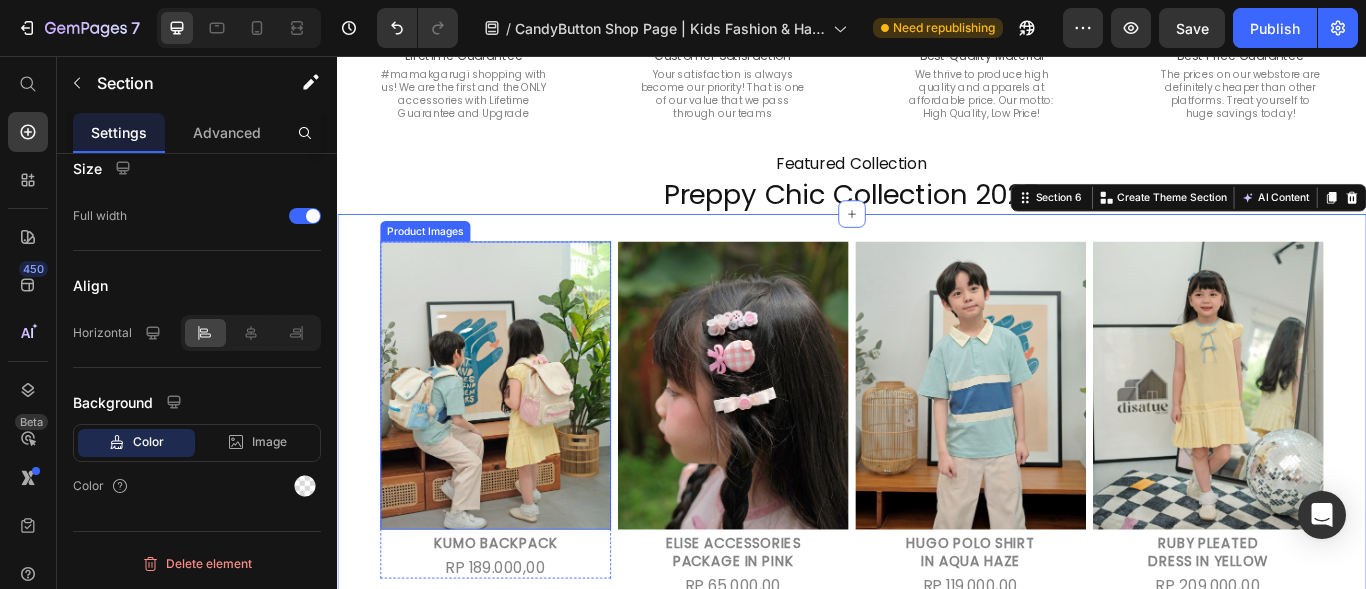 click at bounding box center (521, 440) 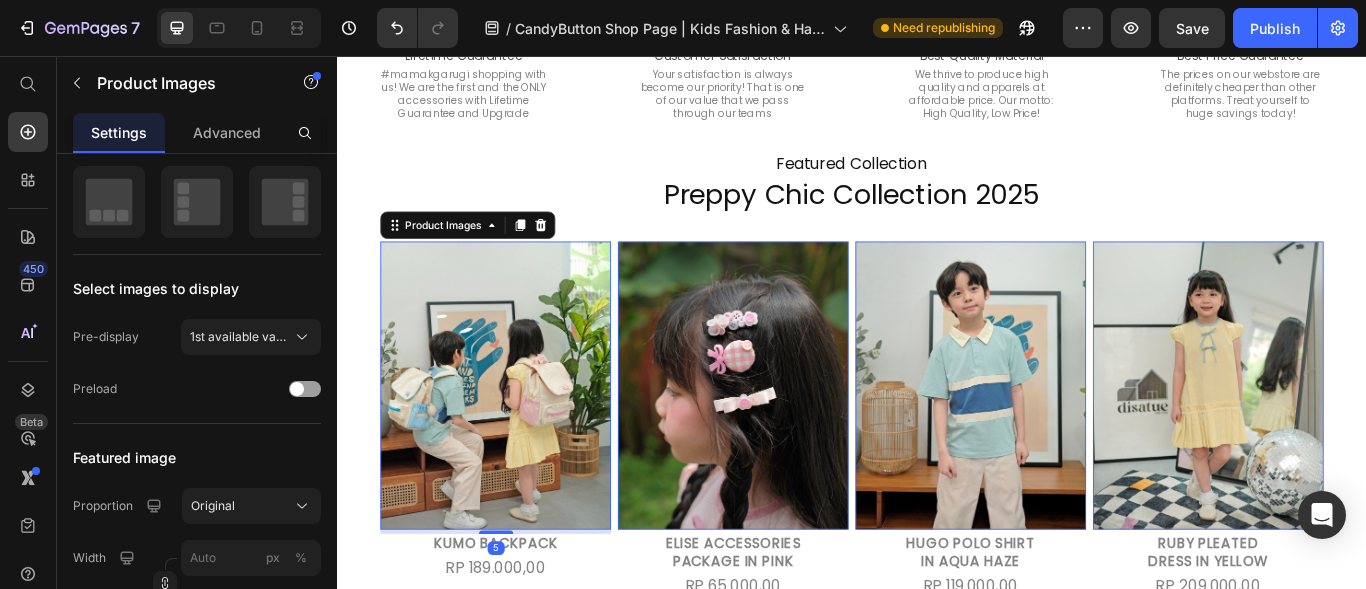 scroll, scrollTop: 0, scrollLeft: 0, axis: both 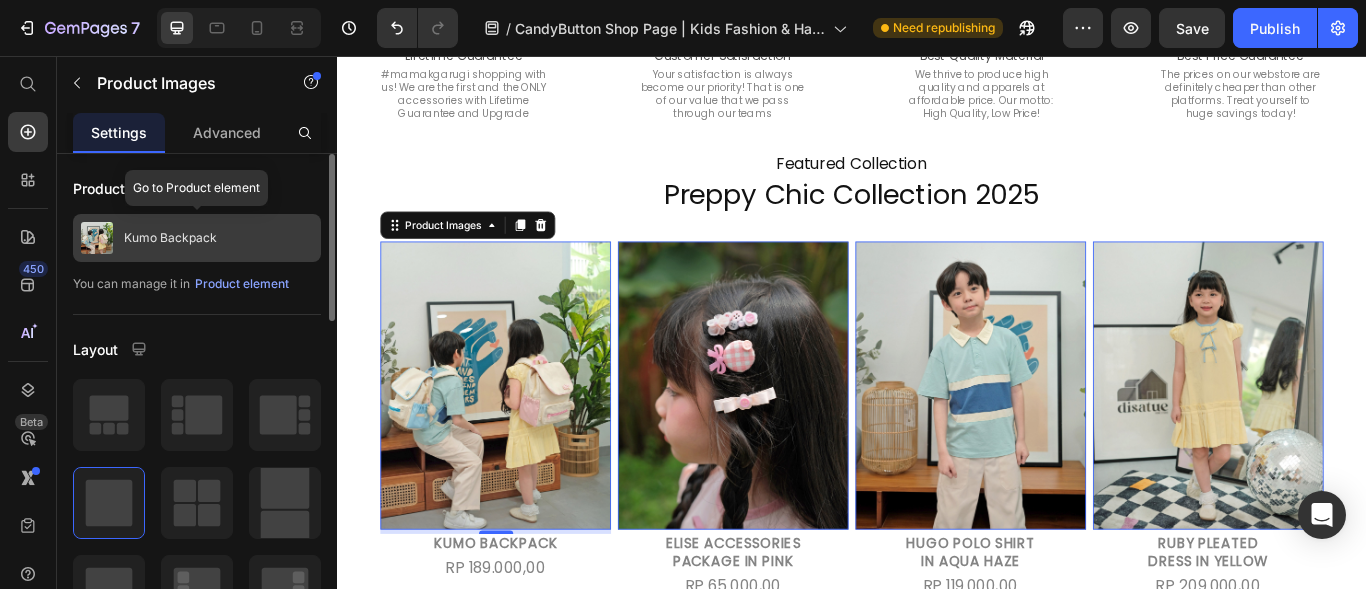 click on "Kumo Backpack" at bounding box center [197, 238] 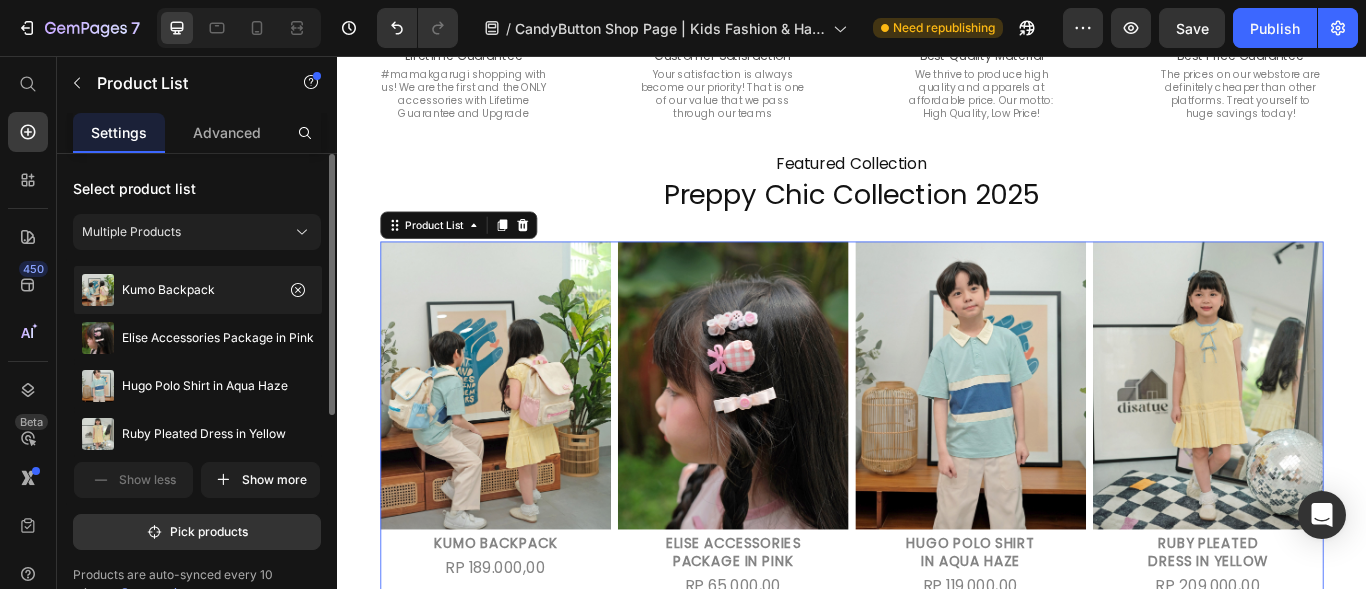 drag, startPoint x: 261, startPoint y: 244, endPoint x: 268, endPoint y: 288, distance: 44.553337 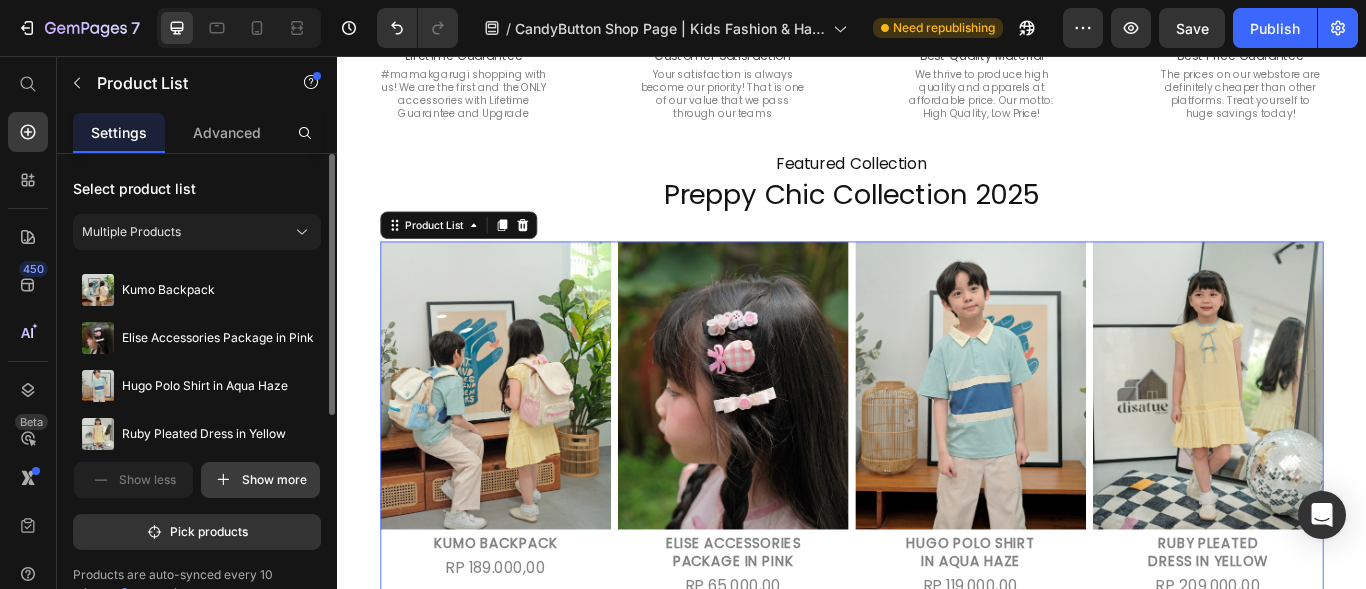 click on "Show more" at bounding box center (260, 480) 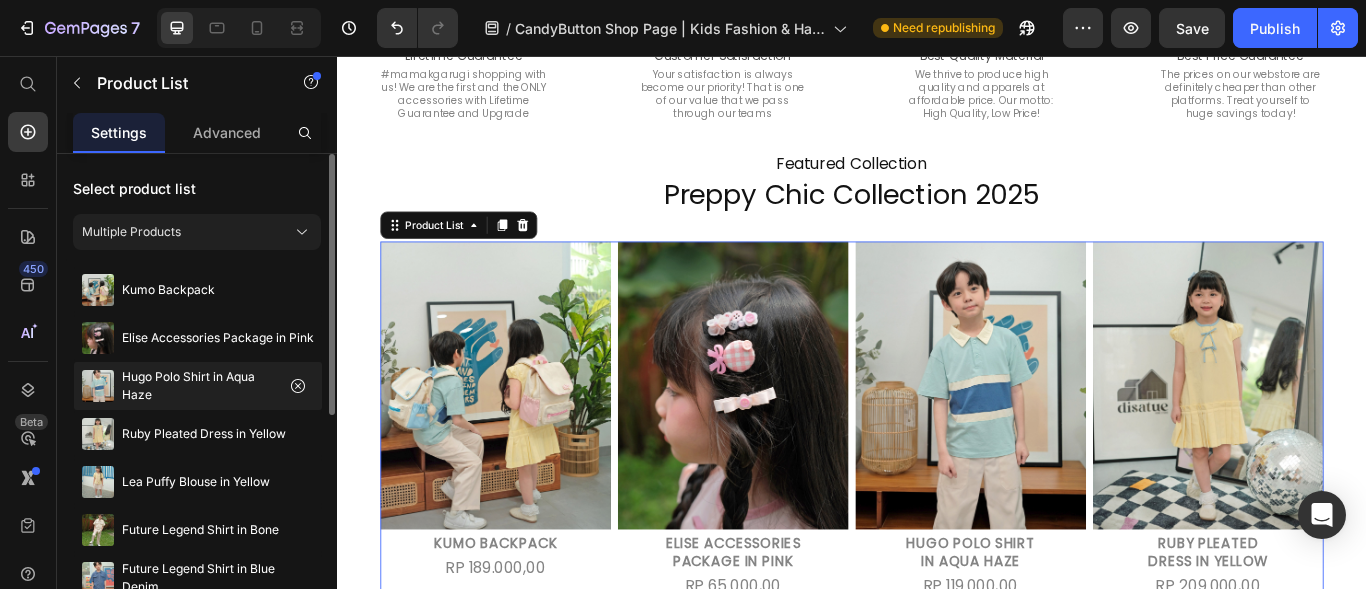 scroll, scrollTop: 100, scrollLeft: 0, axis: vertical 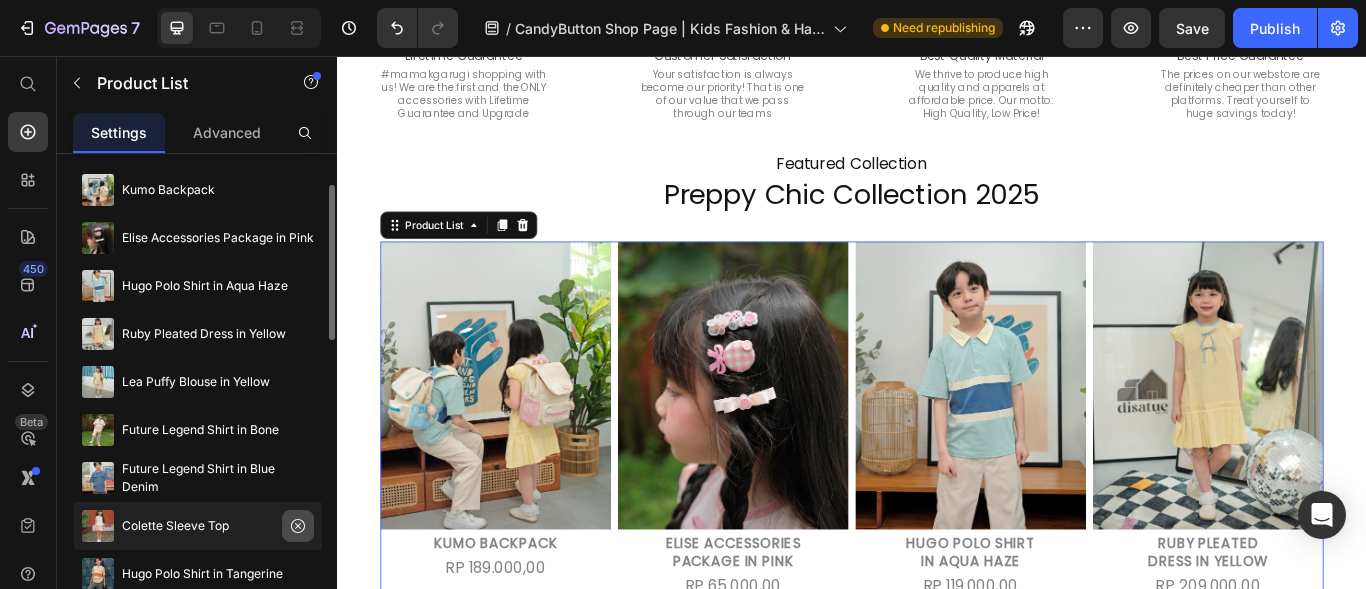 click 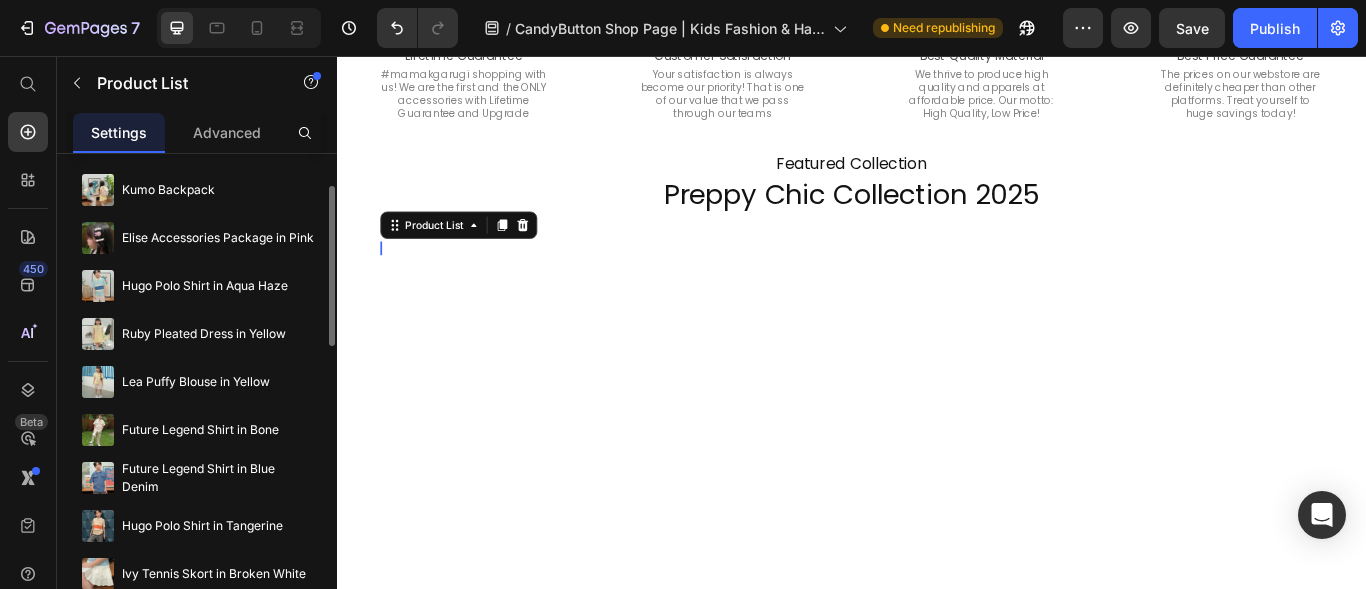 click 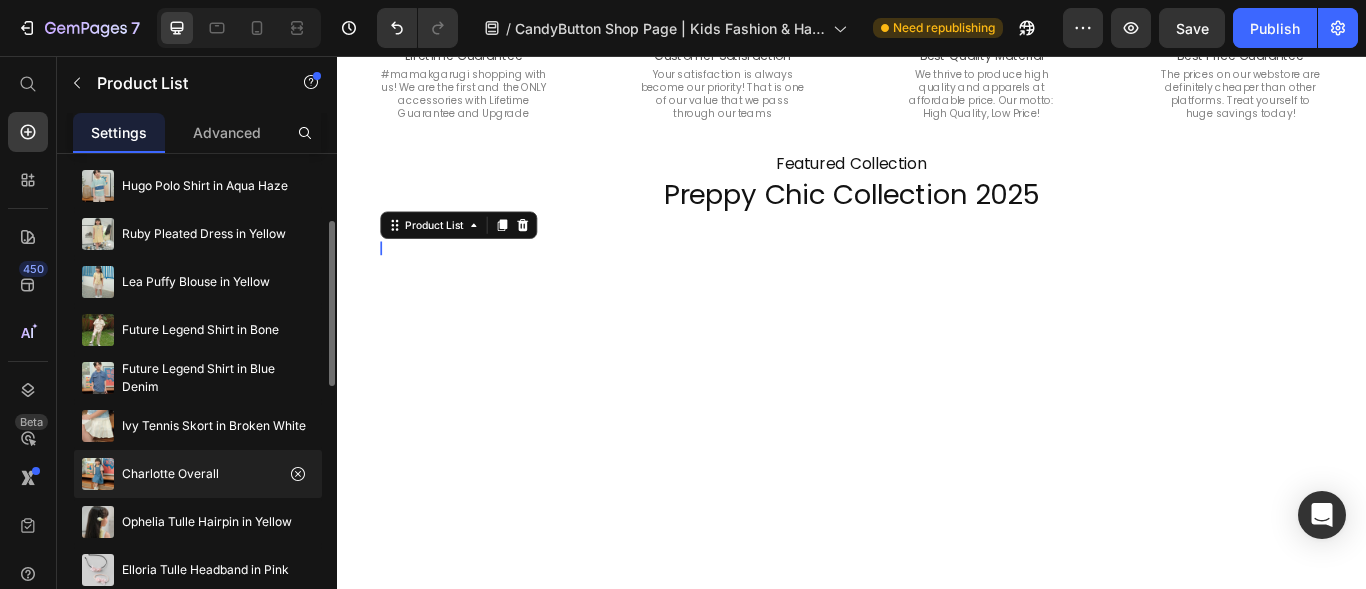 scroll, scrollTop: 300, scrollLeft: 0, axis: vertical 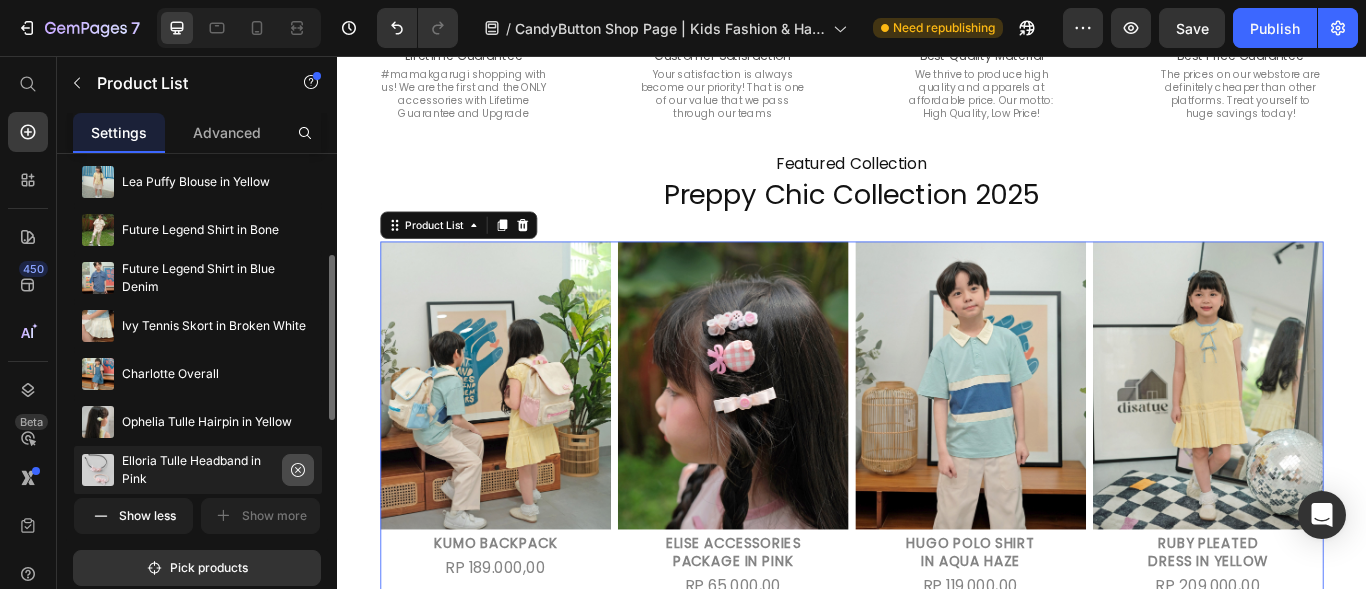 click 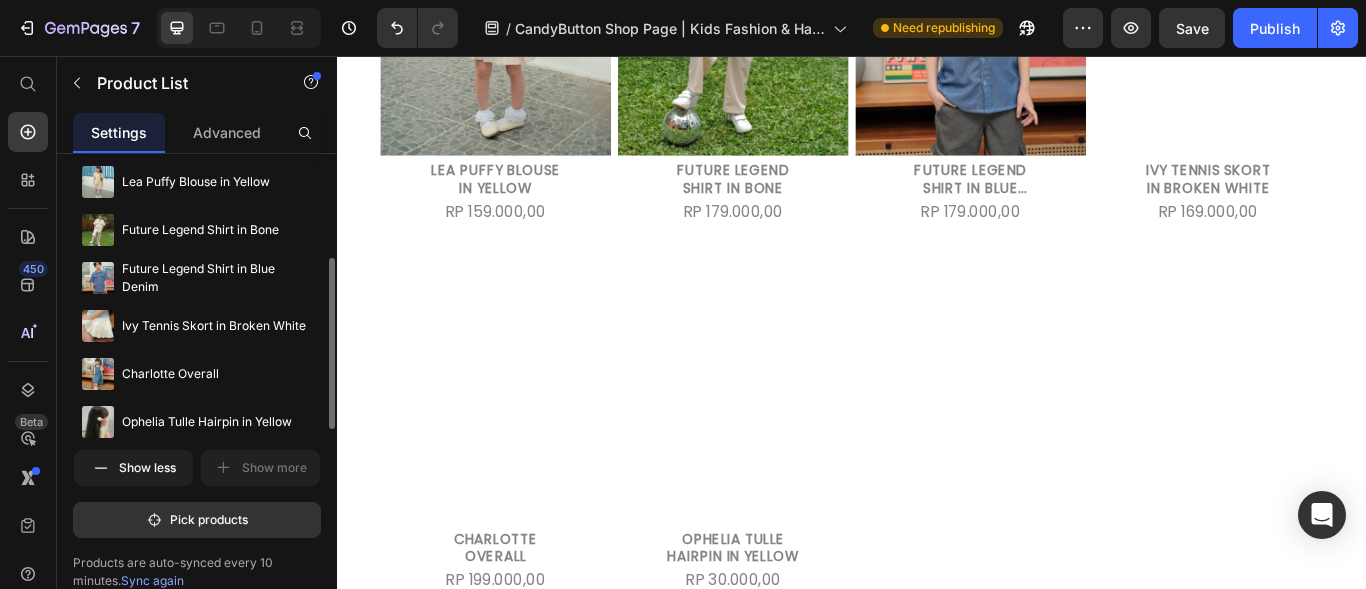 scroll, scrollTop: 2363, scrollLeft: 0, axis: vertical 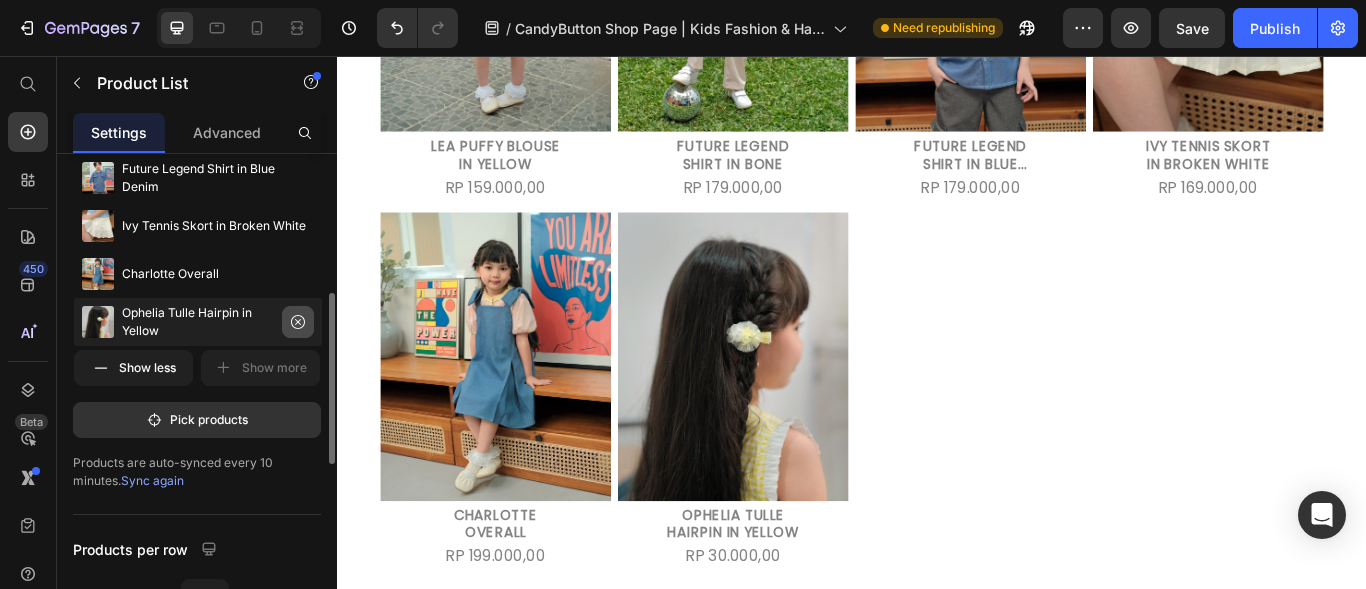 click 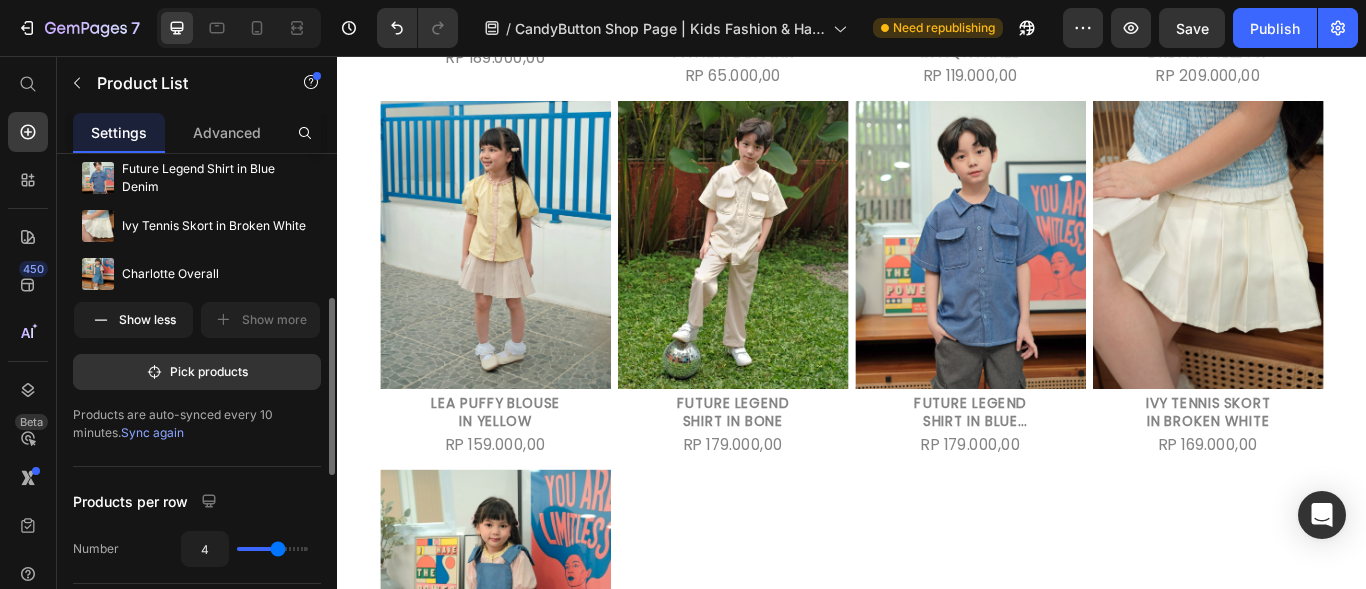 scroll, scrollTop: 1863, scrollLeft: 0, axis: vertical 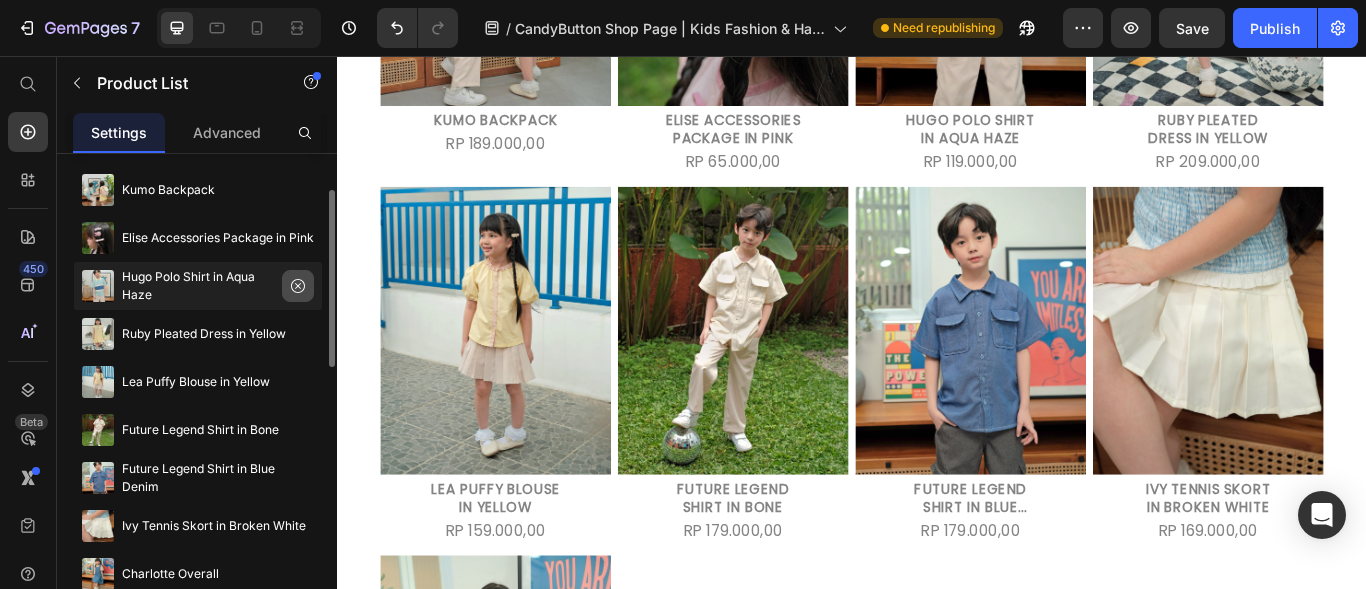 click 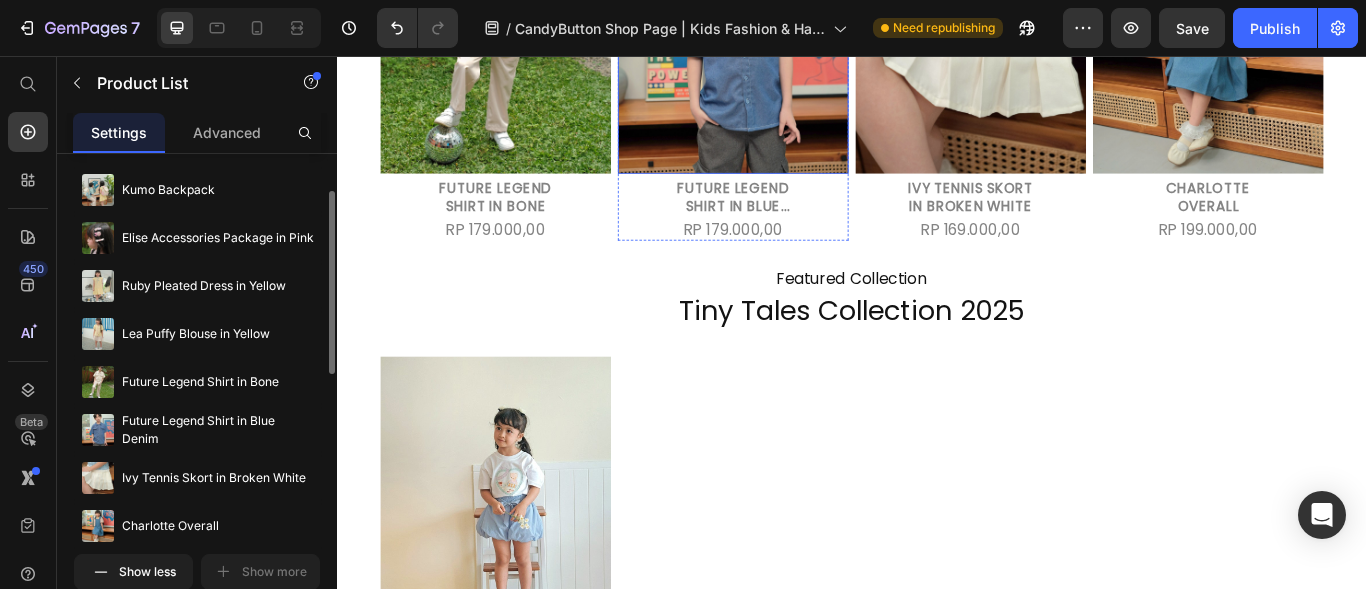 scroll, scrollTop: 2363, scrollLeft: 0, axis: vertical 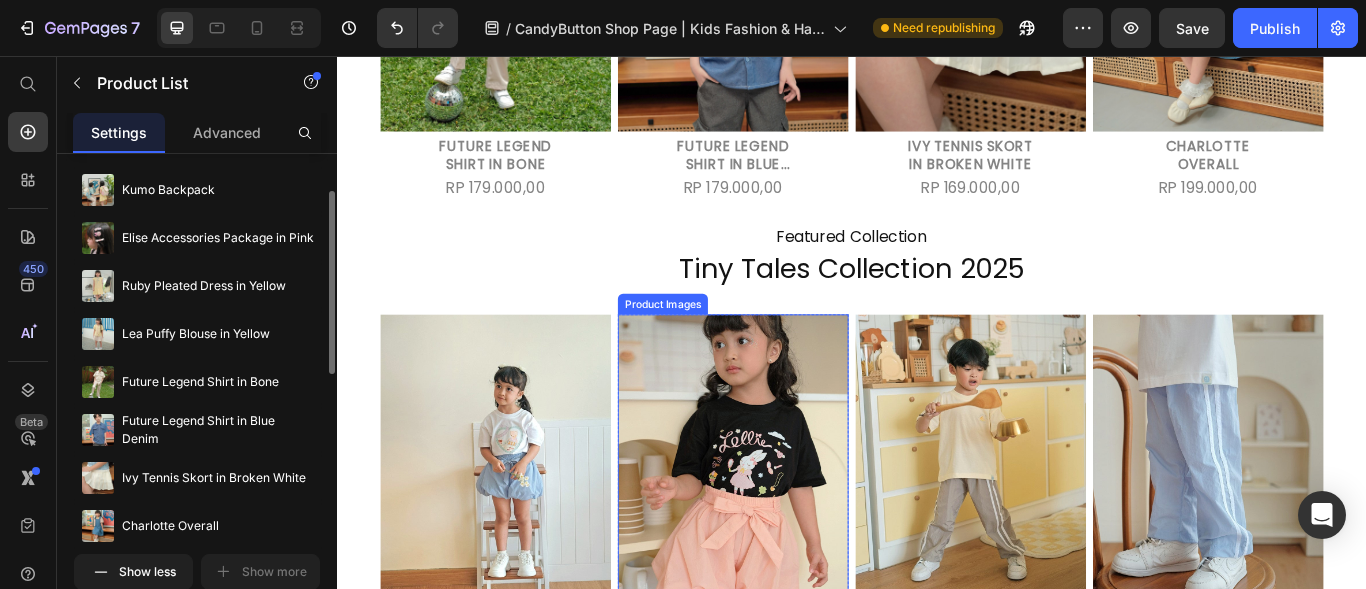 click at bounding box center (798, 525) 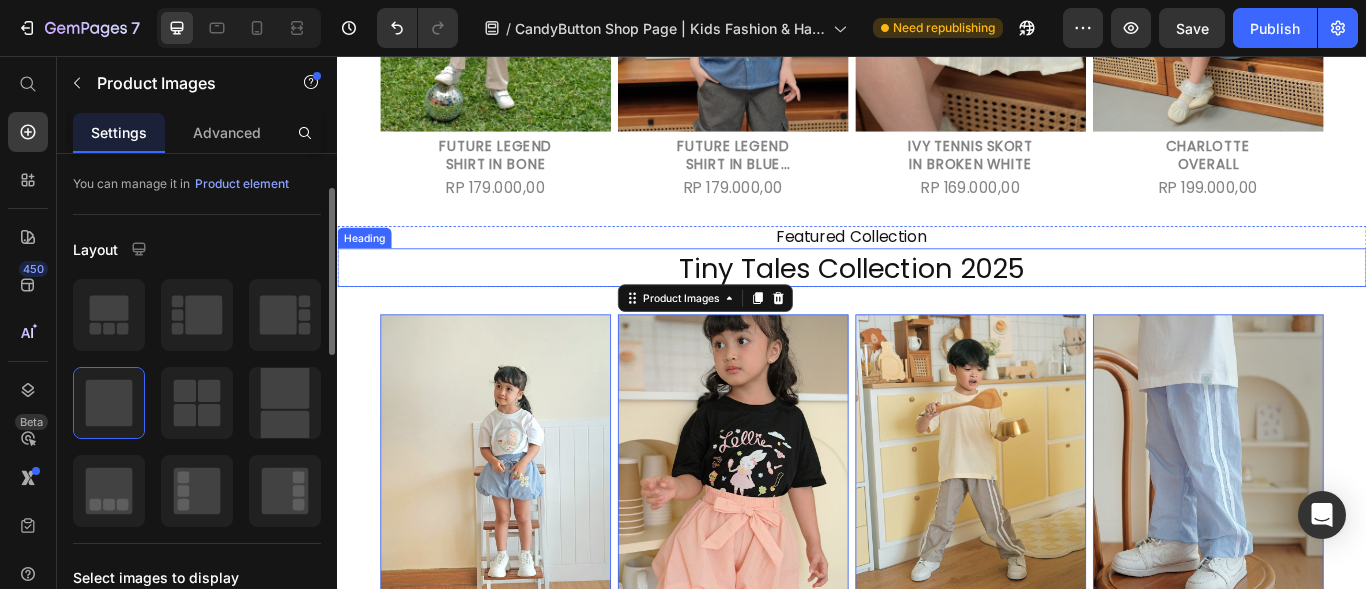 scroll, scrollTop: 0, scrollLeft: 0, axis: both 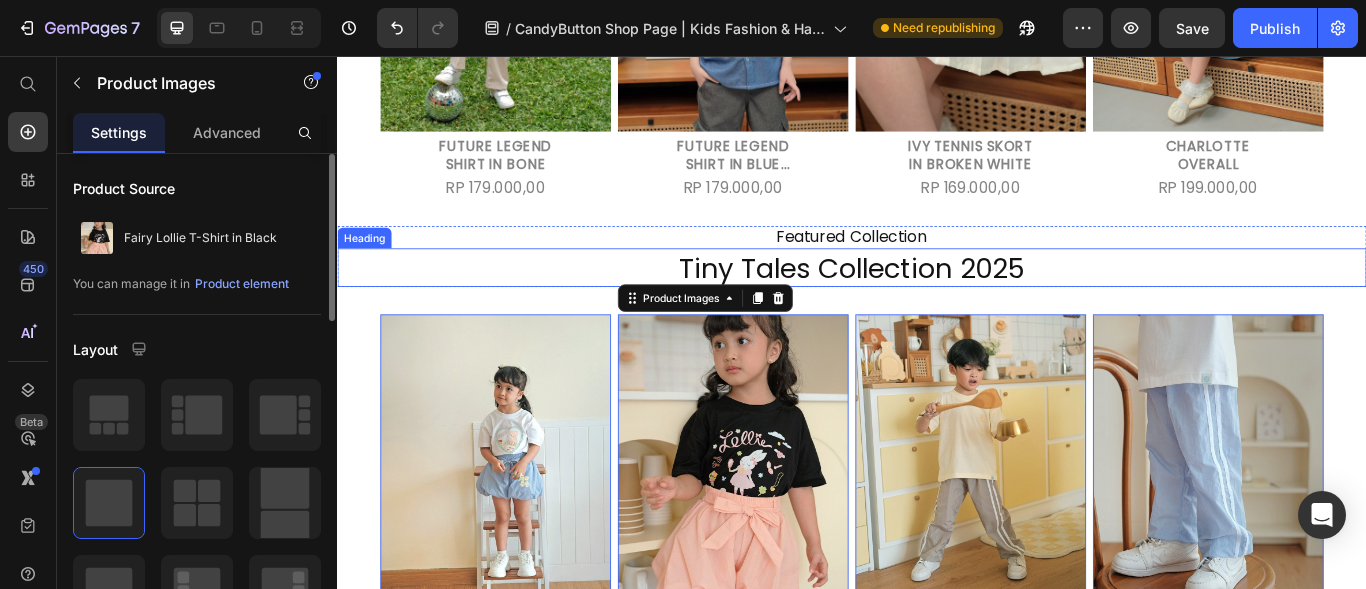 click on "Tiny Tales Collection 2025" at bounding box center [937, 303] 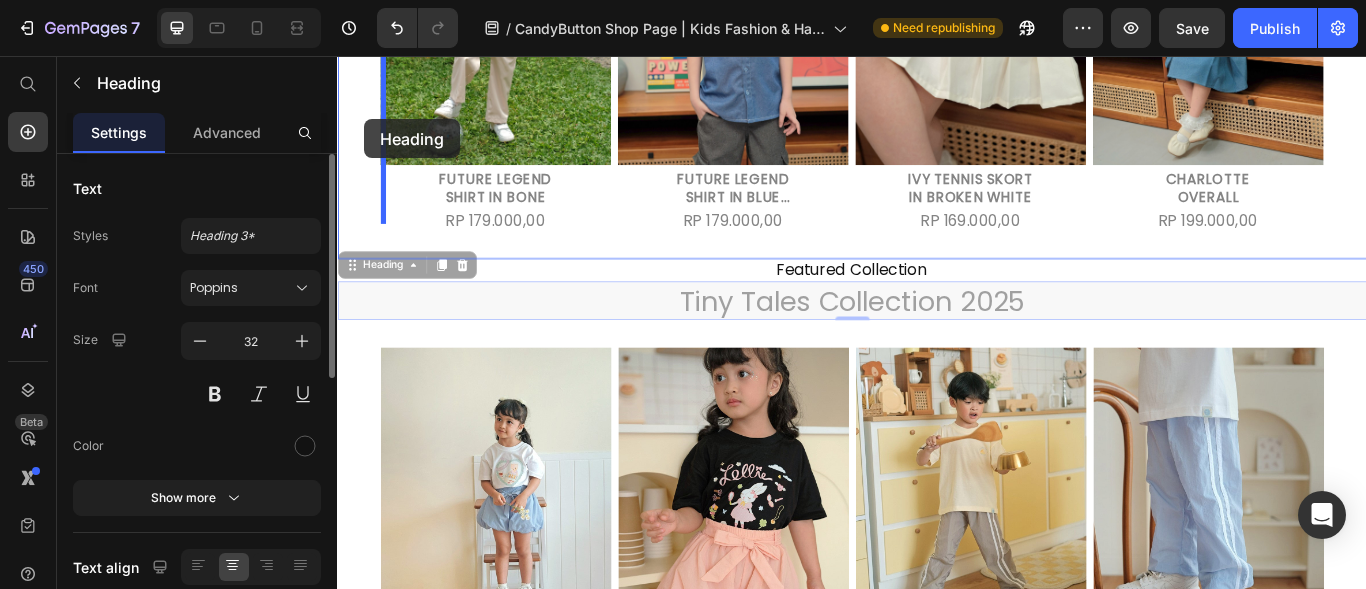 scroll, scrollTop: 2300, scrollLeft: 0, axis: vertical 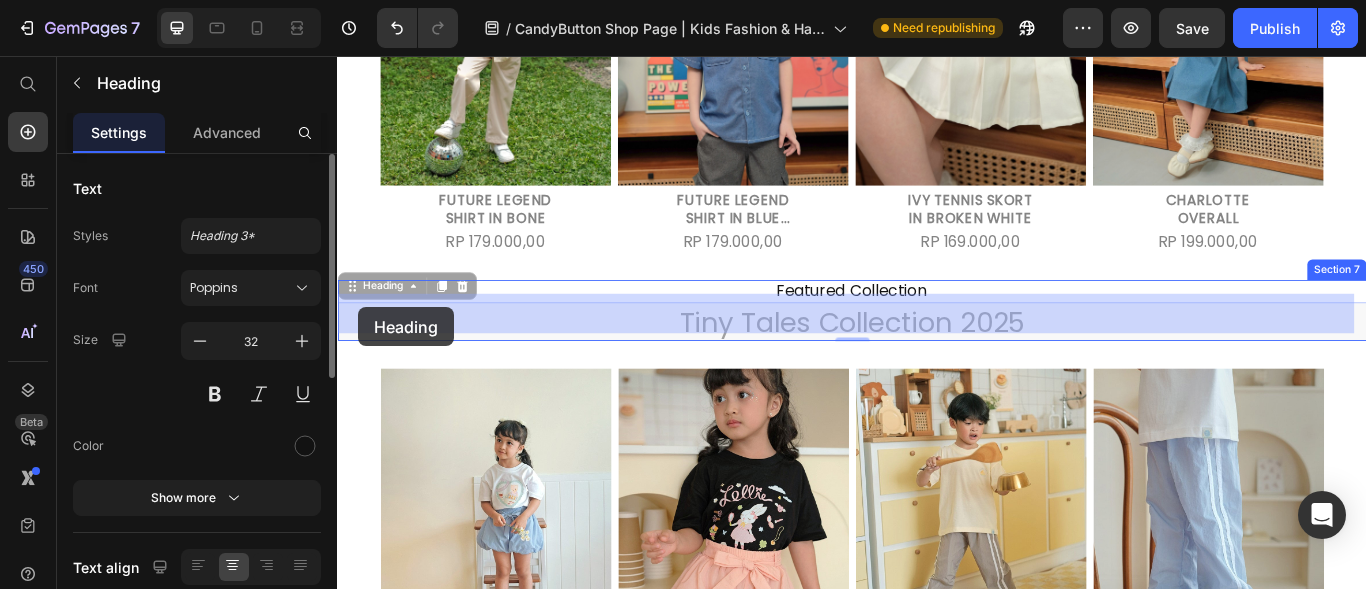 drag, startPoint x: 356, startPoint y: 254, endPoint x: 359, endPoint y: 335, distance: 81.055534 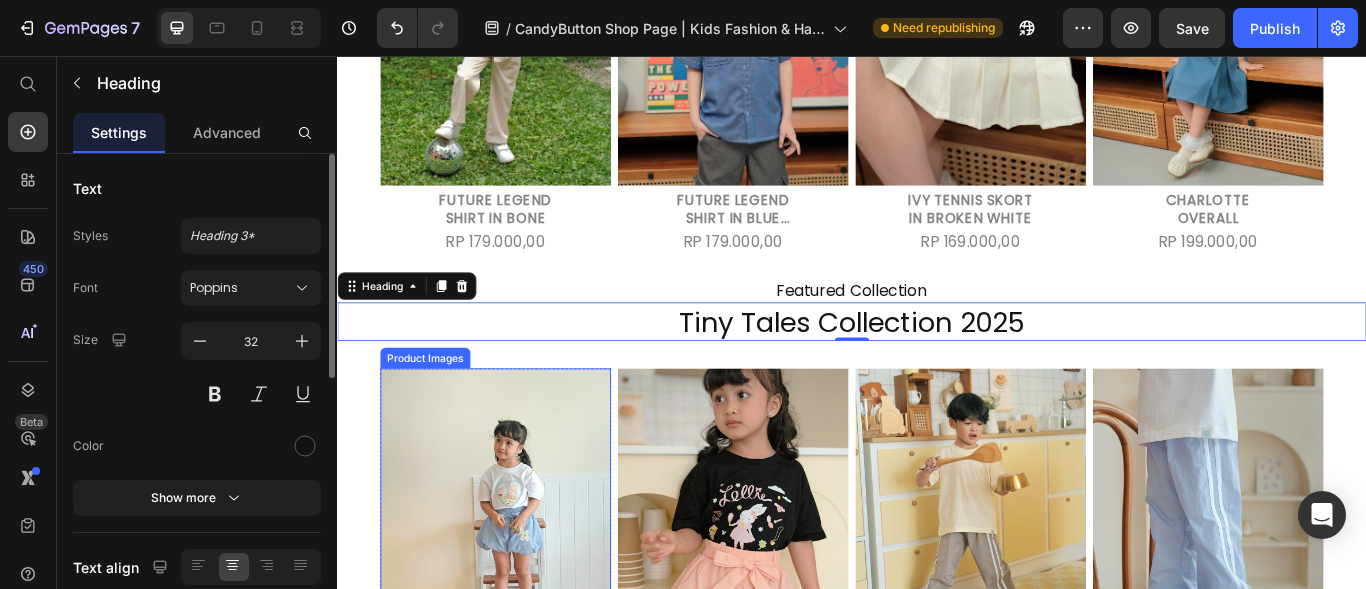 click at bounding box center (521, 588) 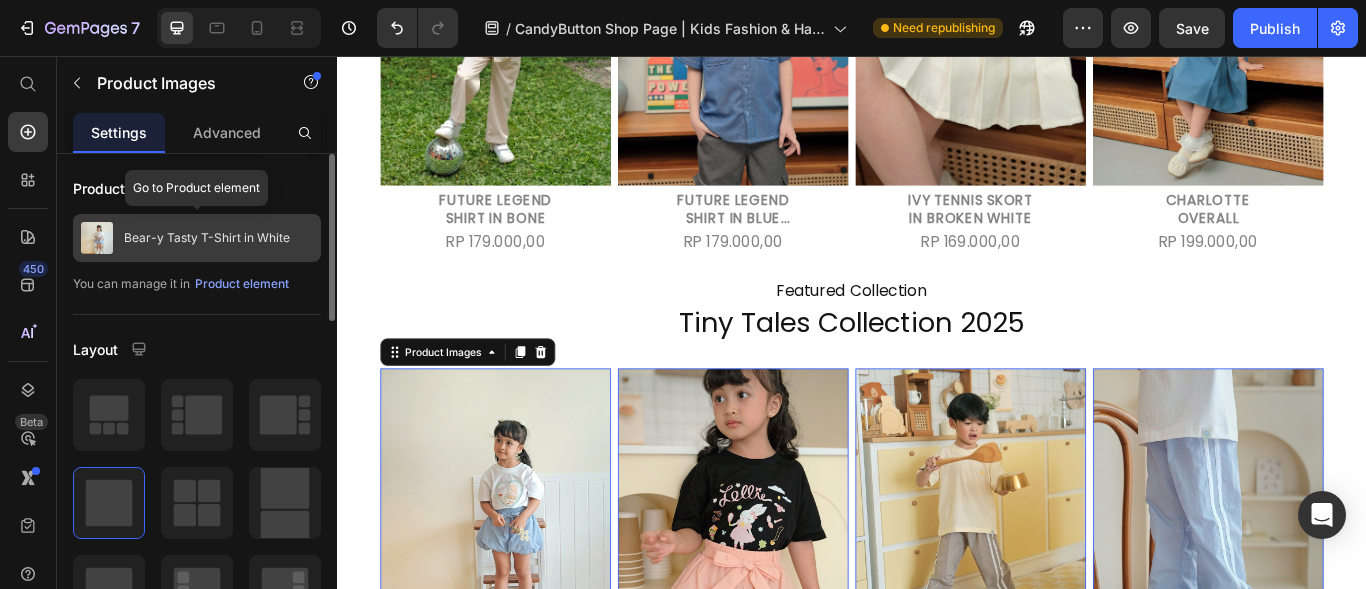 click on "Bear-y Tasty T-Shirt in White" at bounding box center [197, 238] 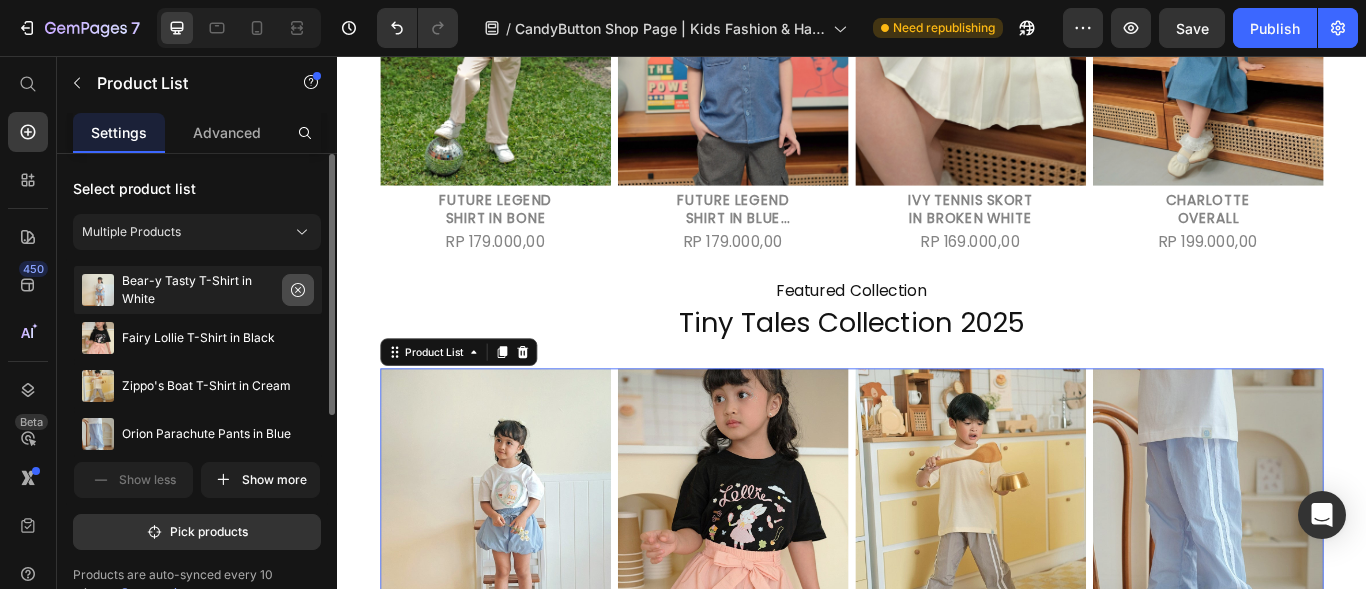 click at bounding box center [298, 290] 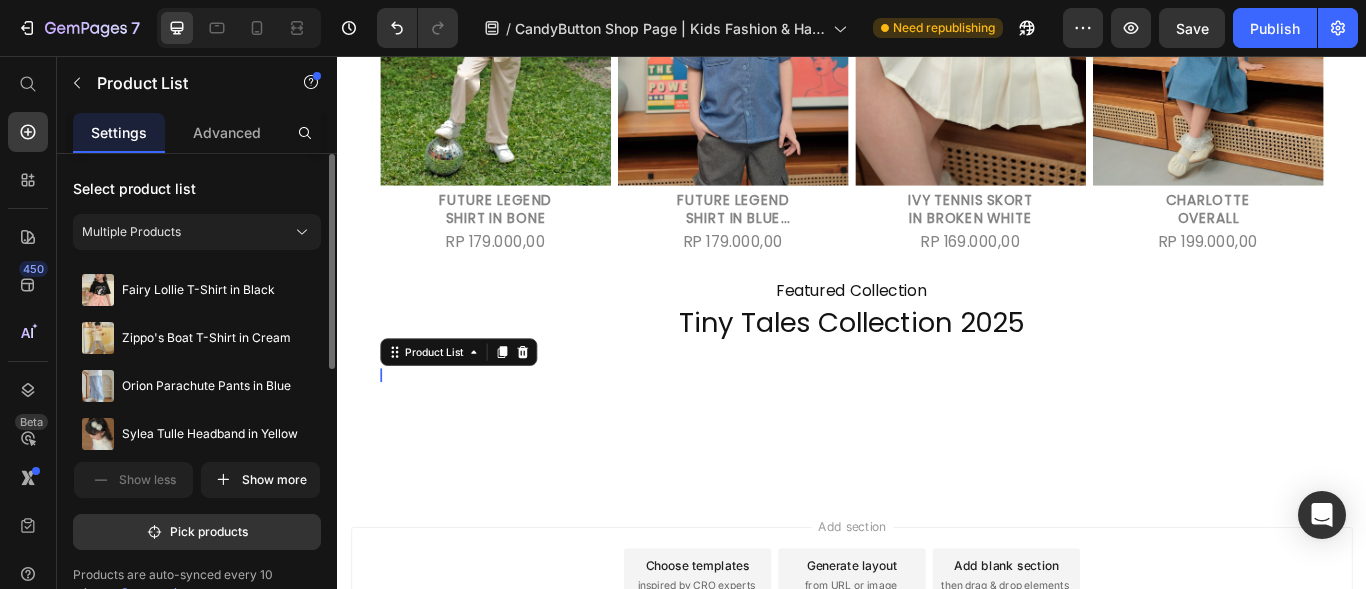 click at bounding box center (0, 0) 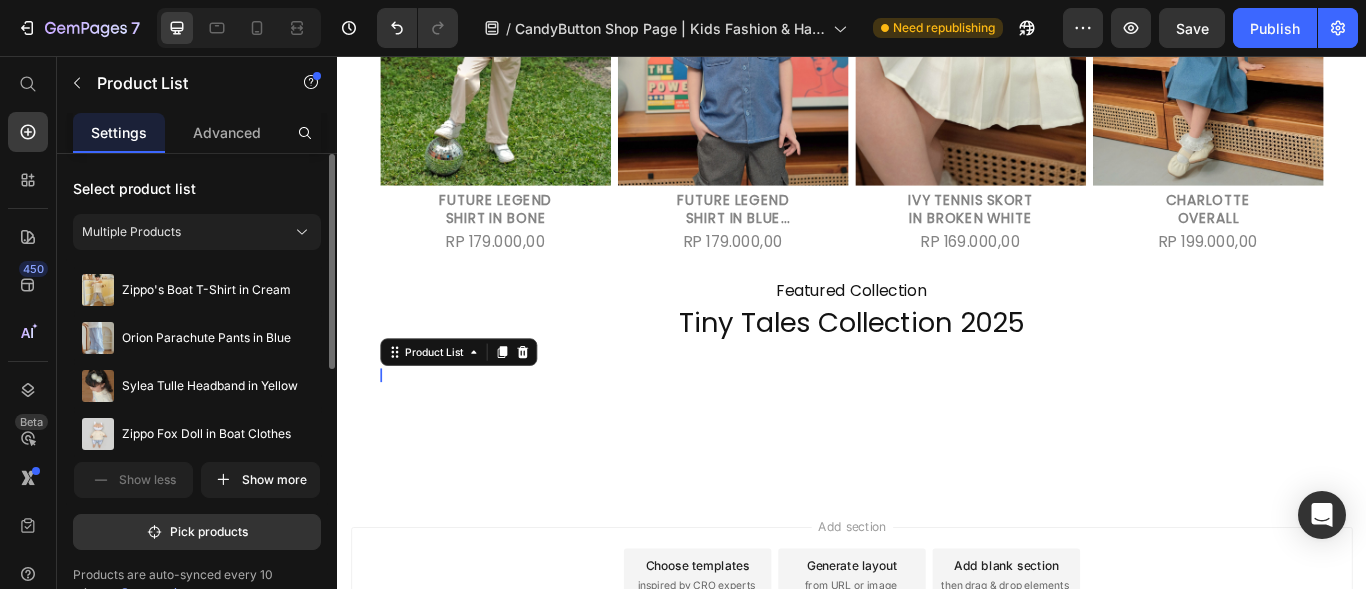 click at bounding box center (0, 0) 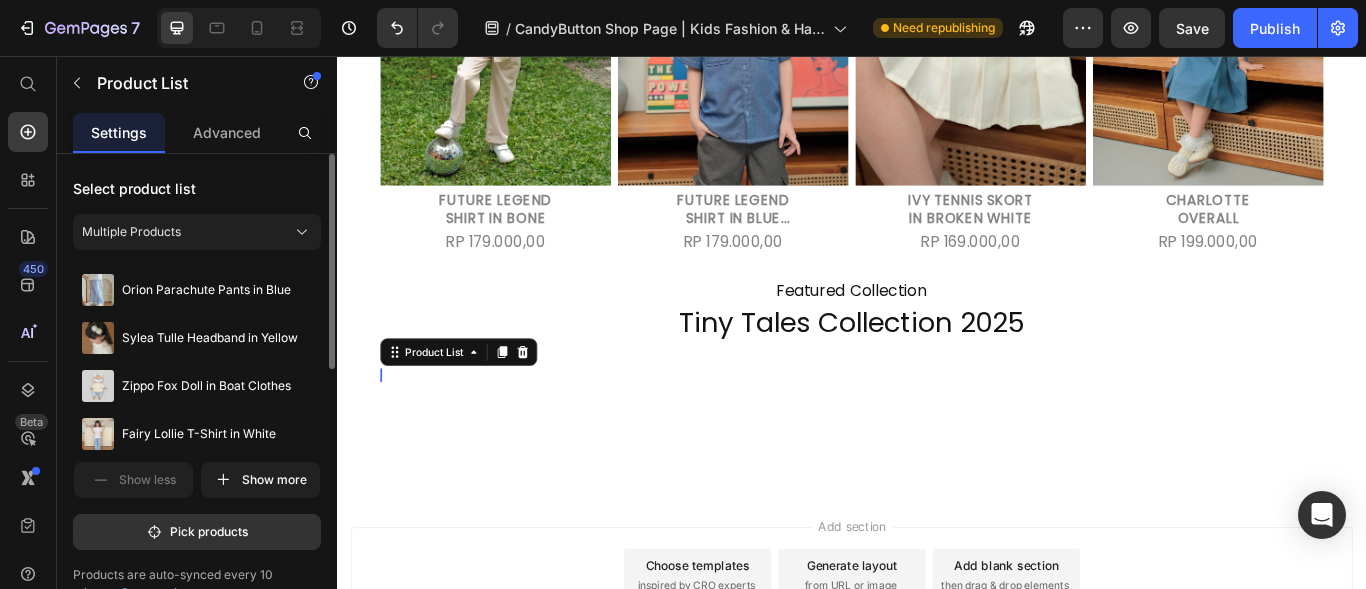 click at bounding box center [0, 0] 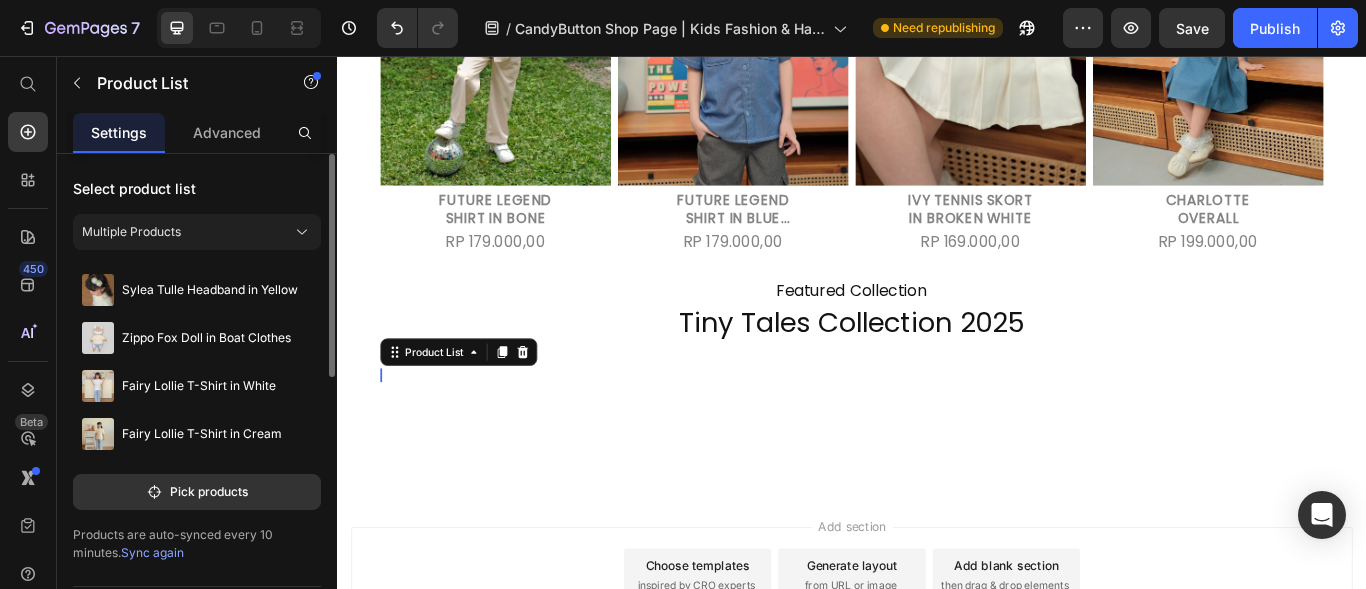 click at bounding box center [0, 0] 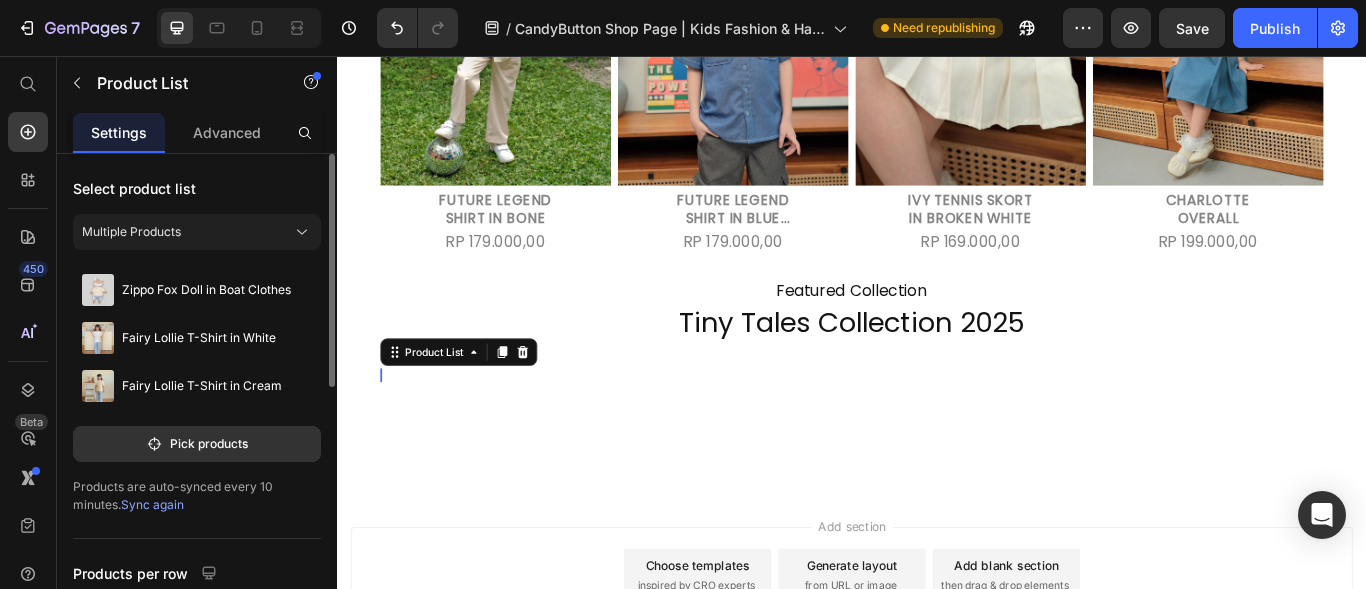 click at bounding box center [0, 0] 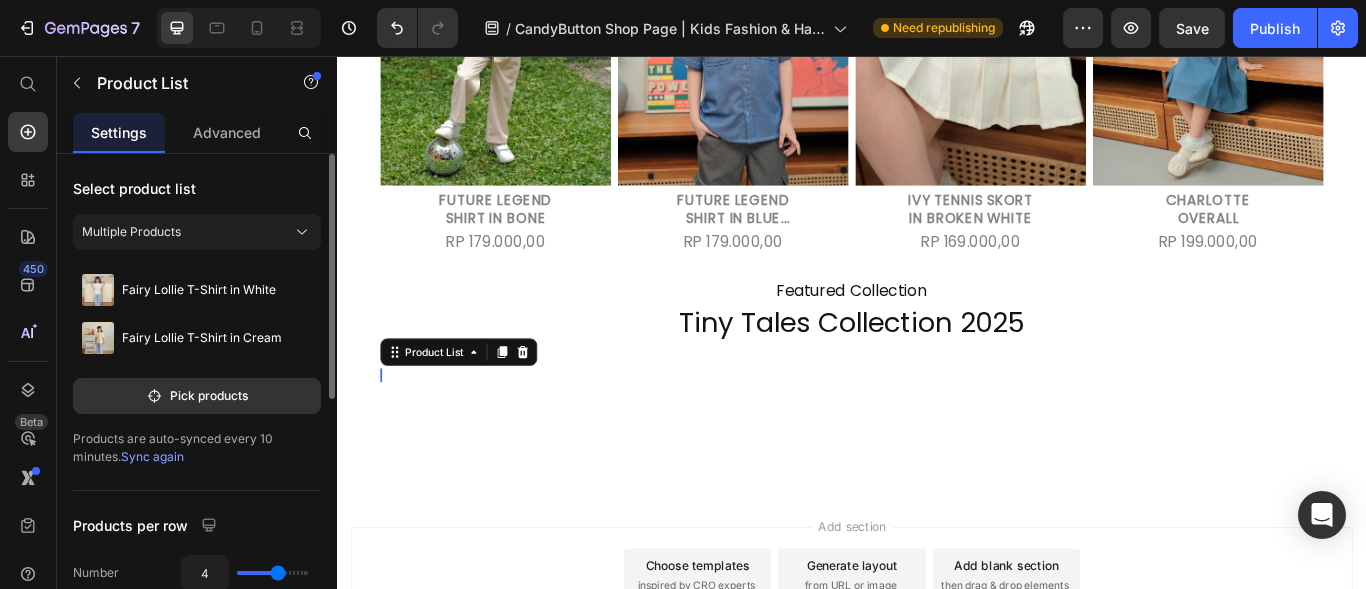 click at bounding box center (0, 0) 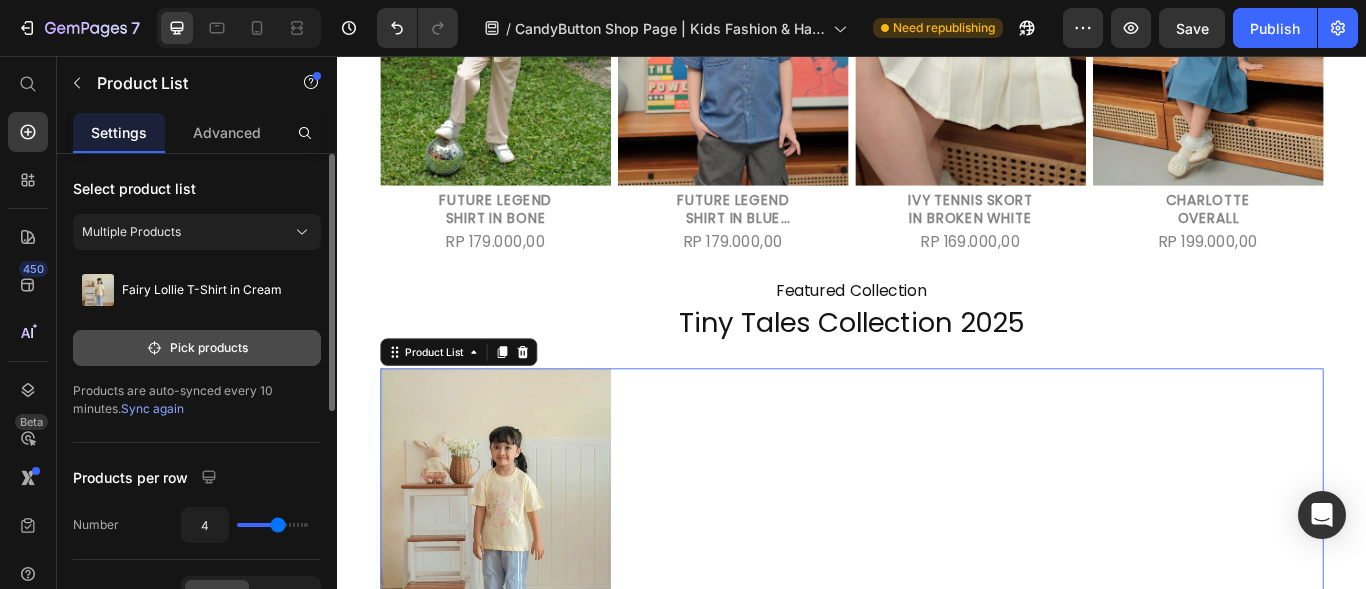 click on "Pick products" at bounding box center (197, 348) 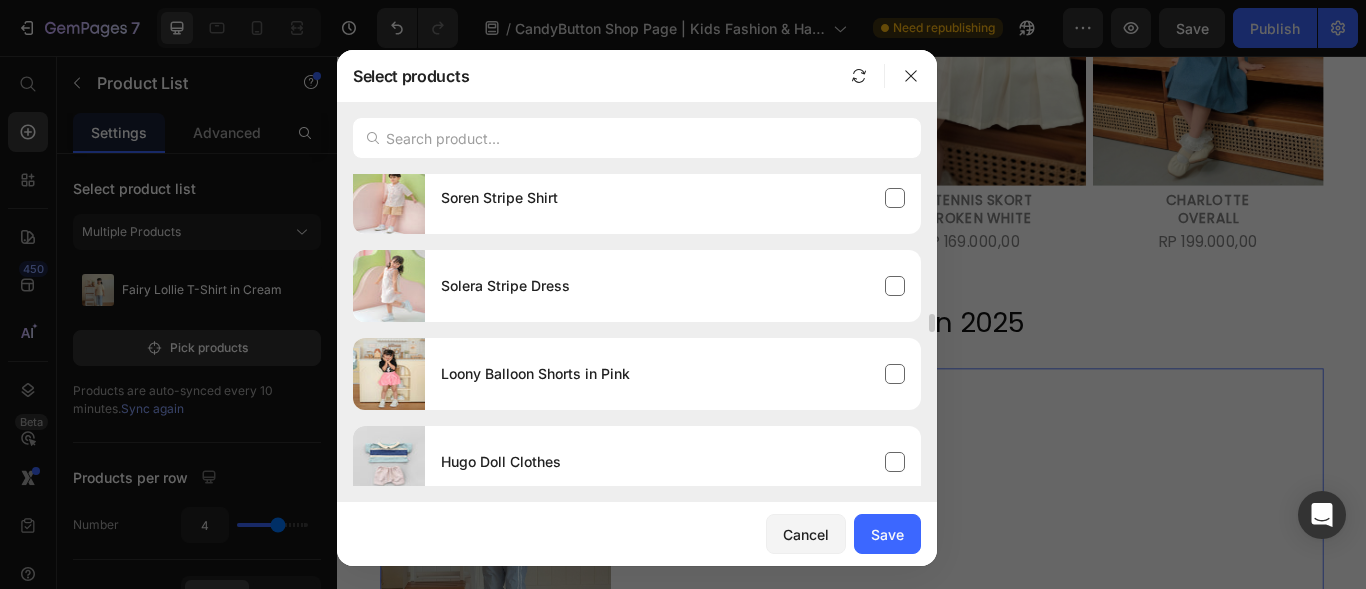 scroll, scrollTop: 4048, scrollLeft: 0, axis: vertical 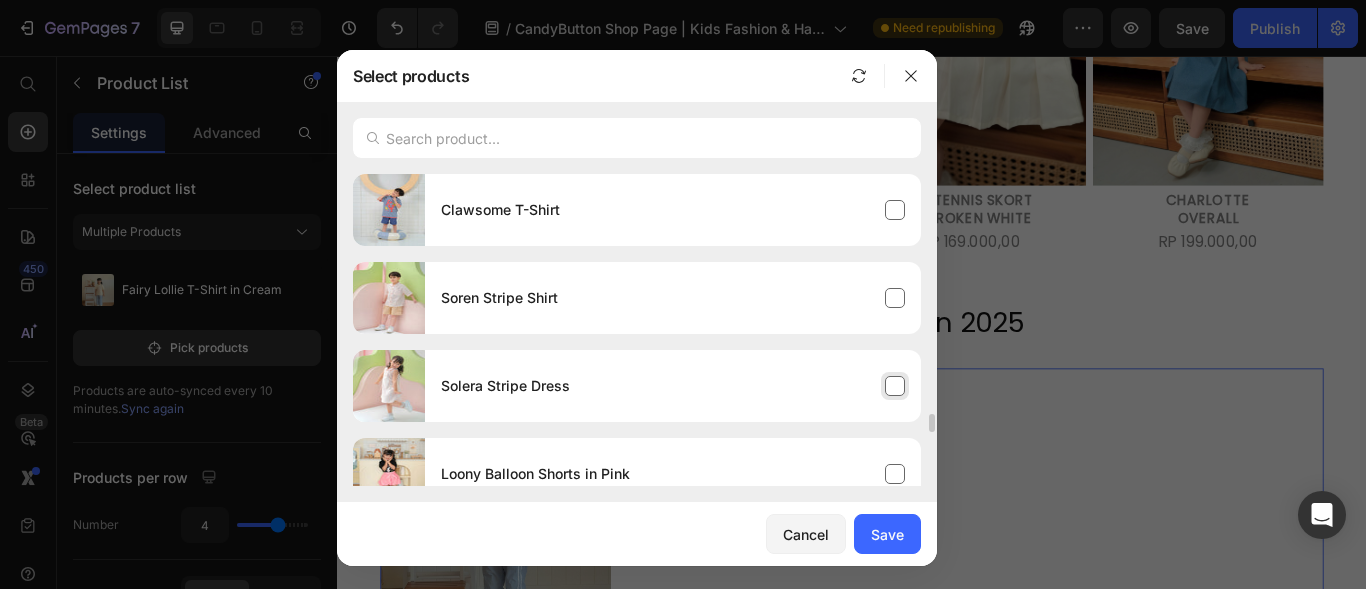 click on "Solera Stripe Dress" at bounding box center (673, 386) 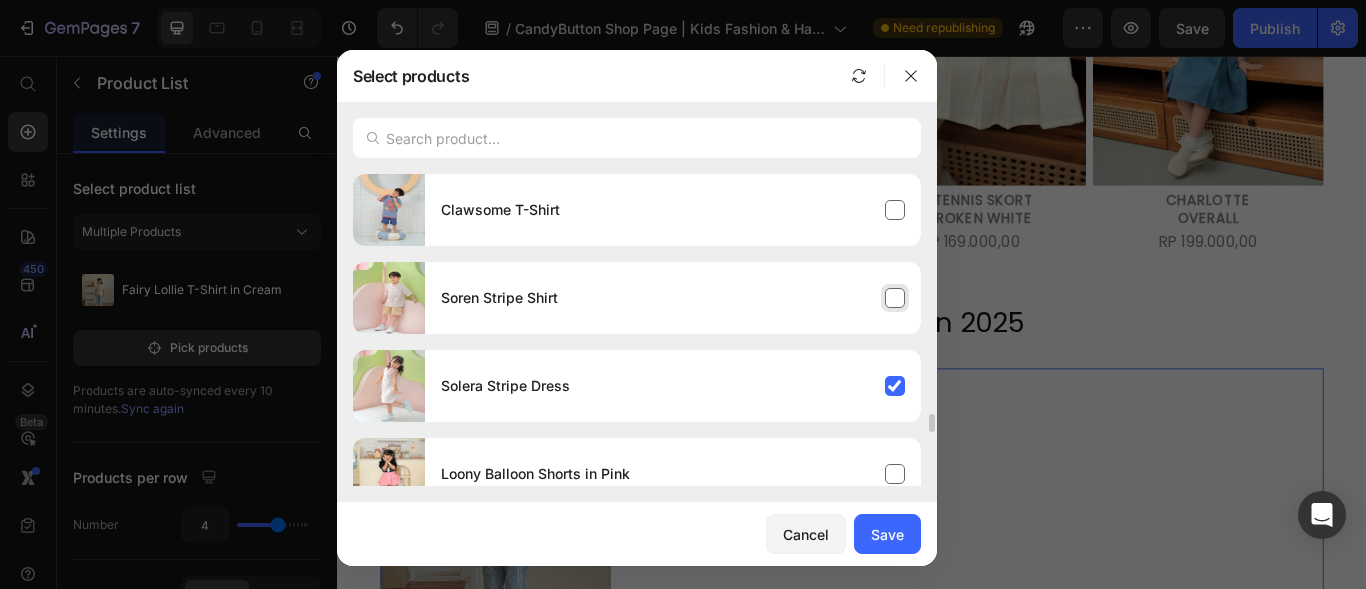 click on "Soren Stripe Shirt" at bounding box center [673, 298] 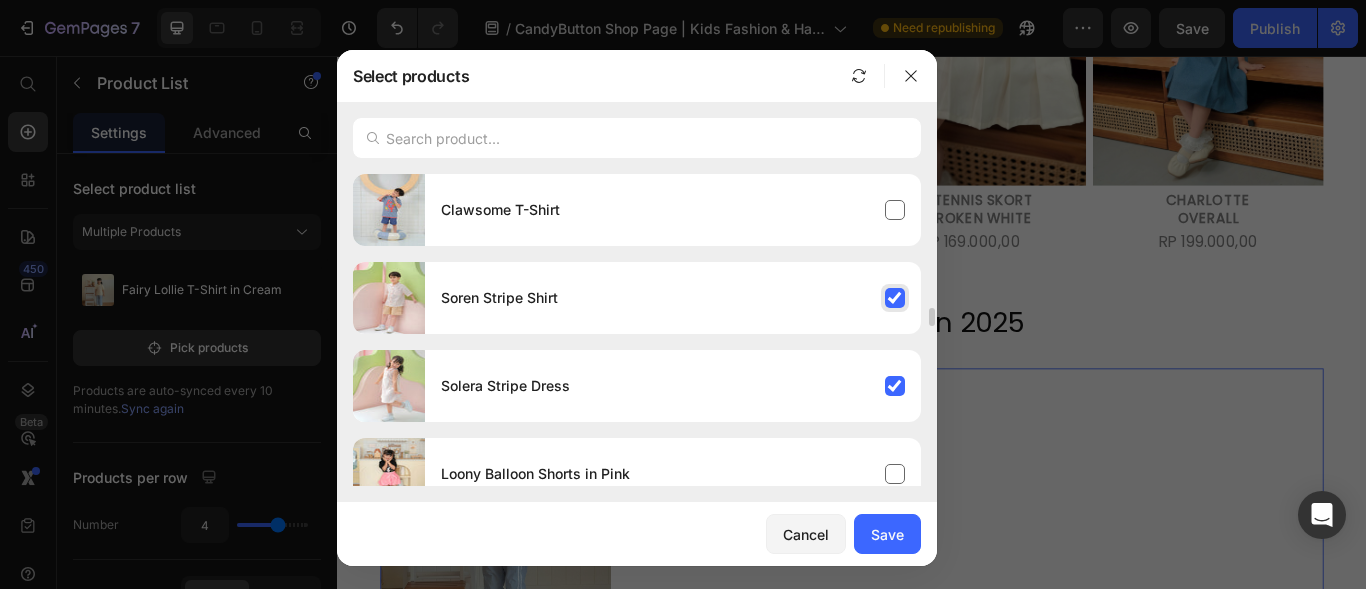 scroll, scrollTop: 3948, scrollLeft: 0, axis: vertical 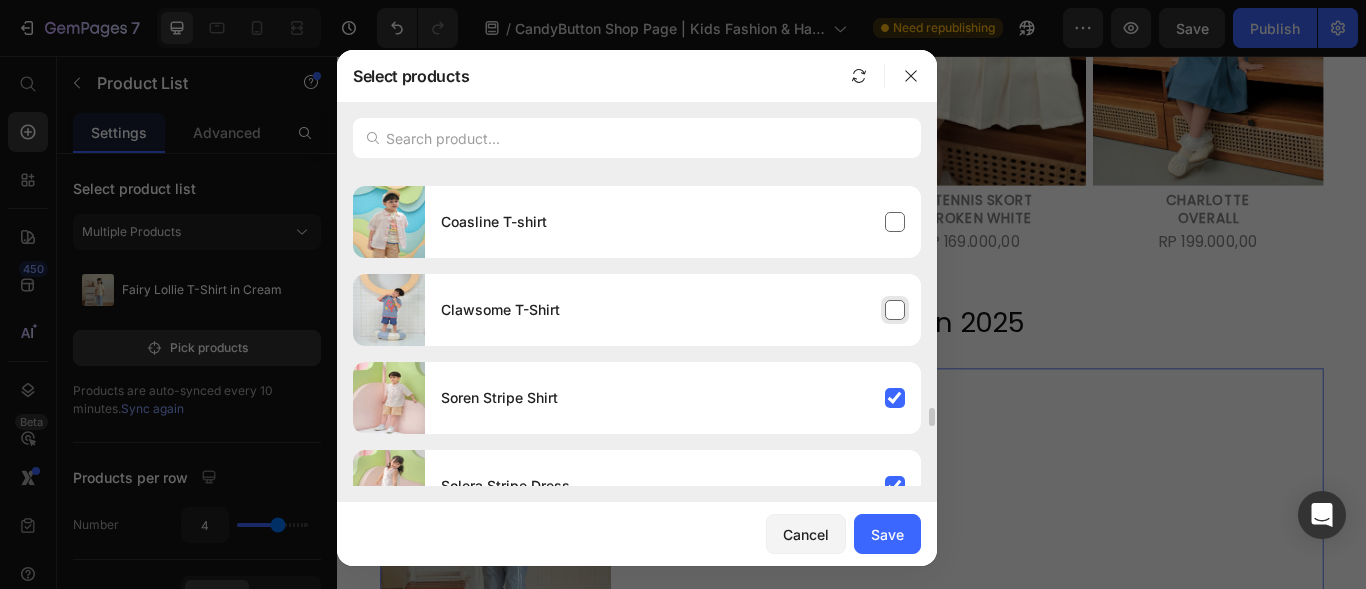 click on "Clawsome T-Shirt" at bounding box center [673, 310] 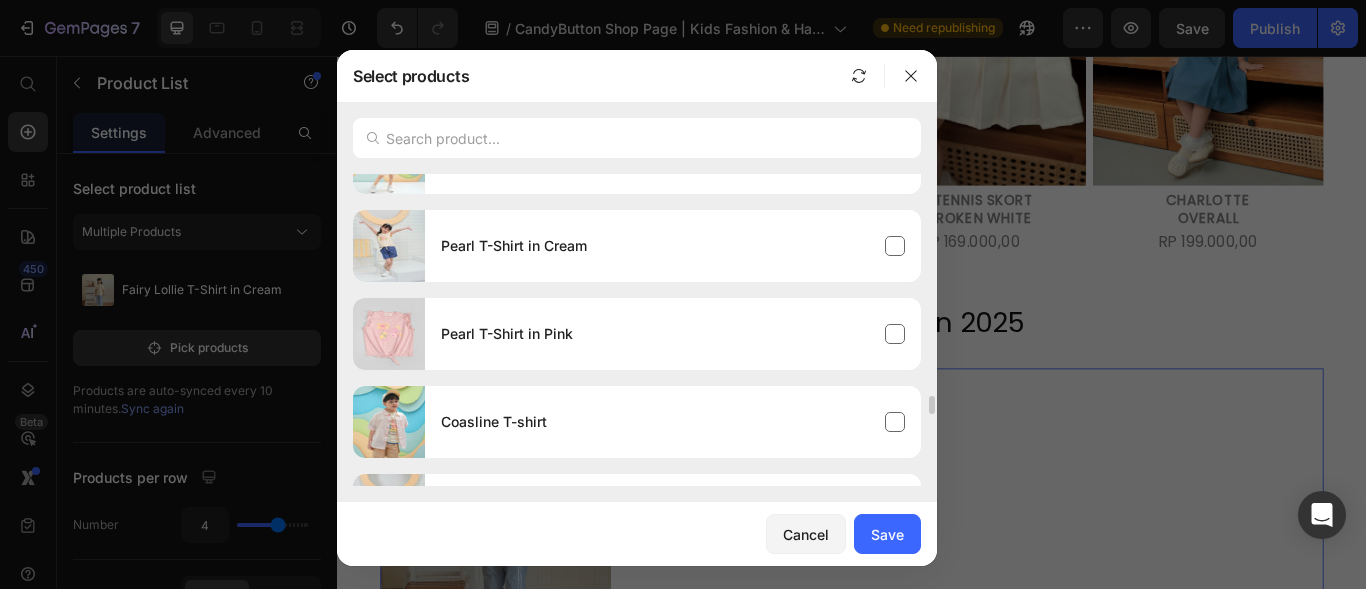scroll, scrollTop: 3648, scrollLeft: 0, axis: vertical 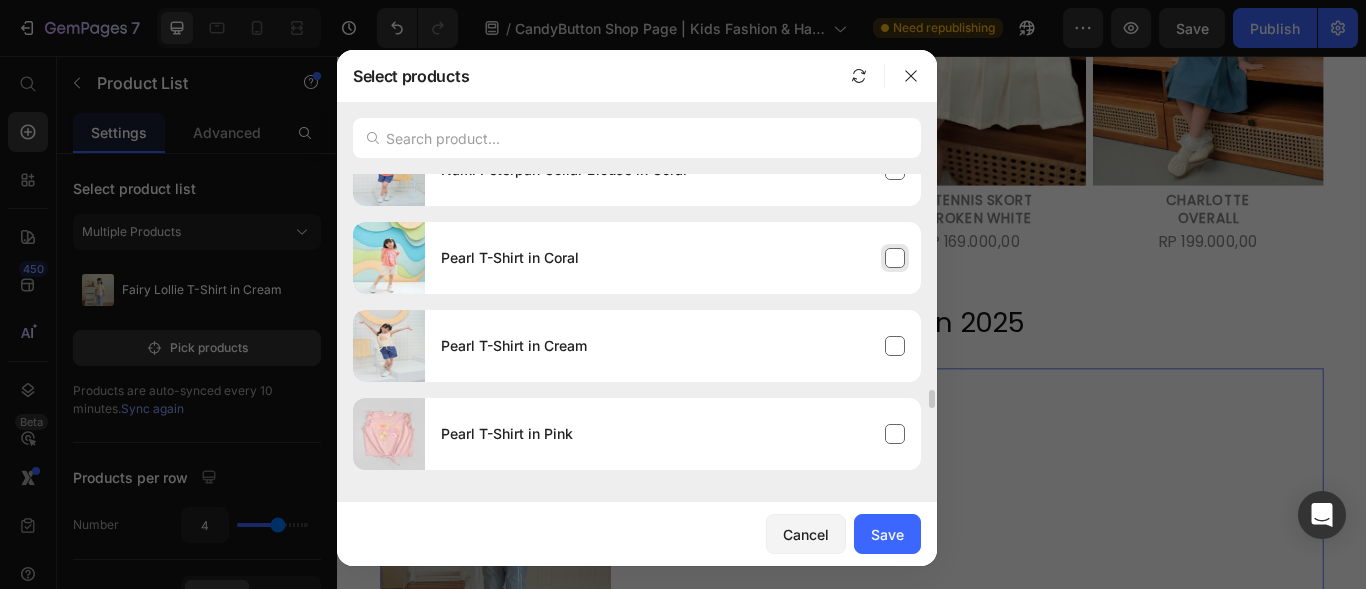 click on "Pearl T-Shirt in Coral" at bounding box center [673, 258] 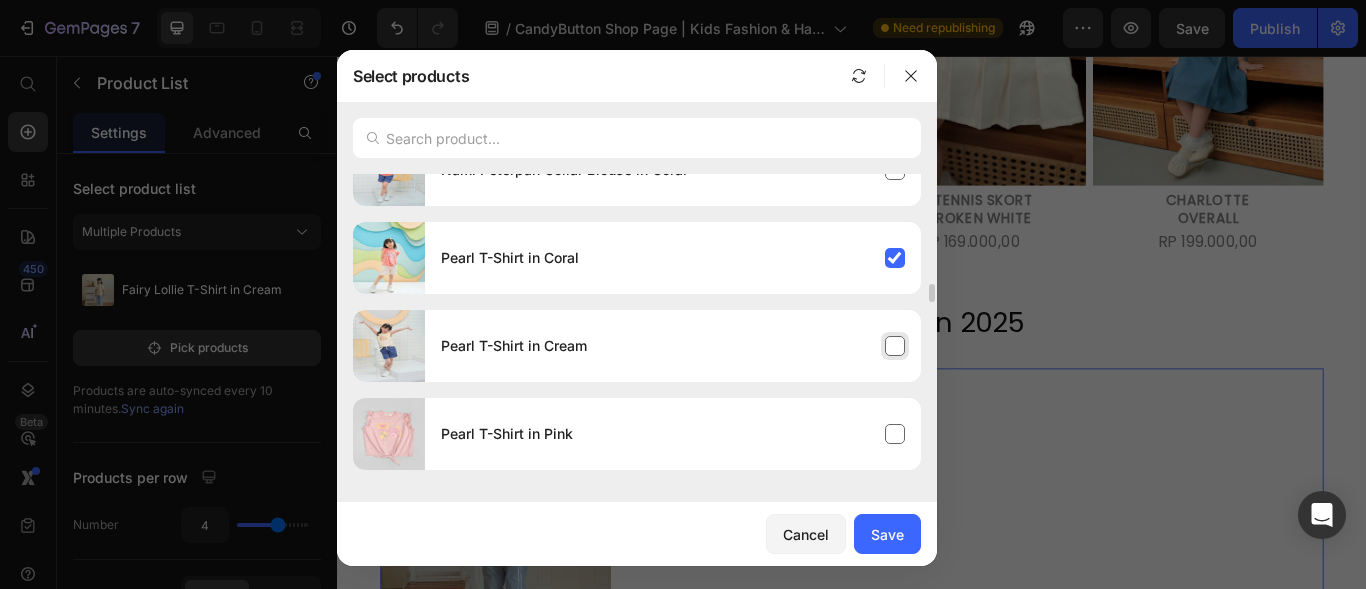 scroll, scrollTop: 3448, scrollLeft: 0, axis: vertical 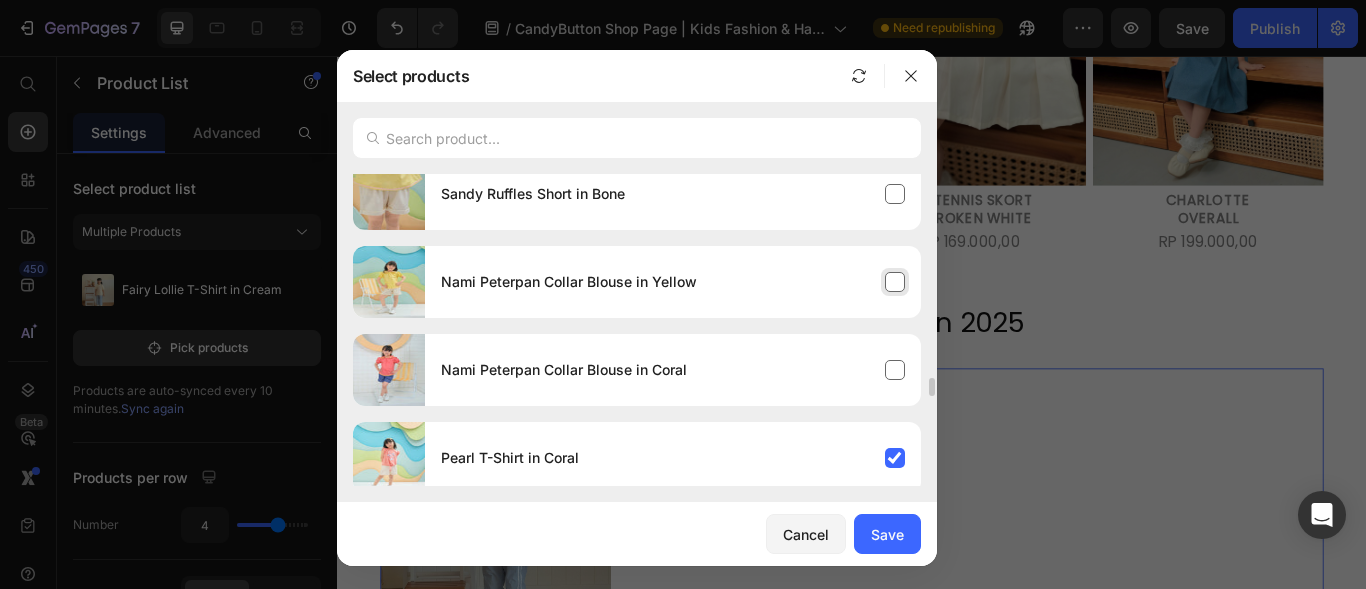 click on "Nami Peterpan Collar Blouse in Yellow" at bounding box center (673, 282) 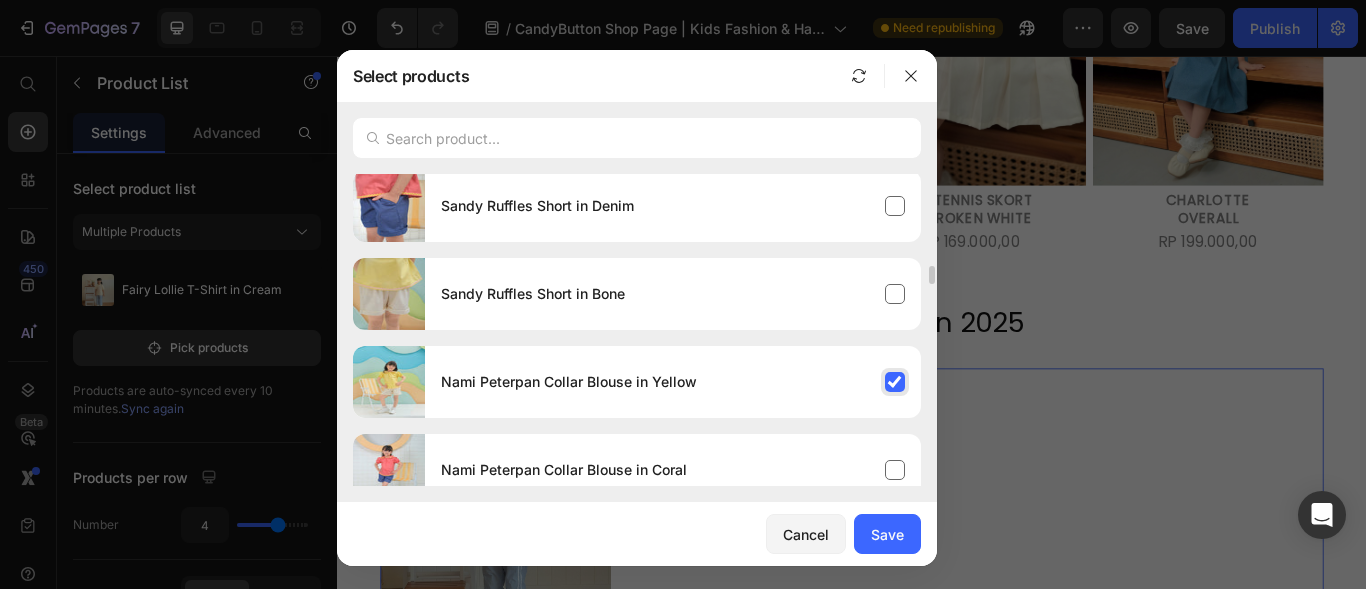 scroll, scrollTop: 3248, scrollLeft: 0, axis: vertical 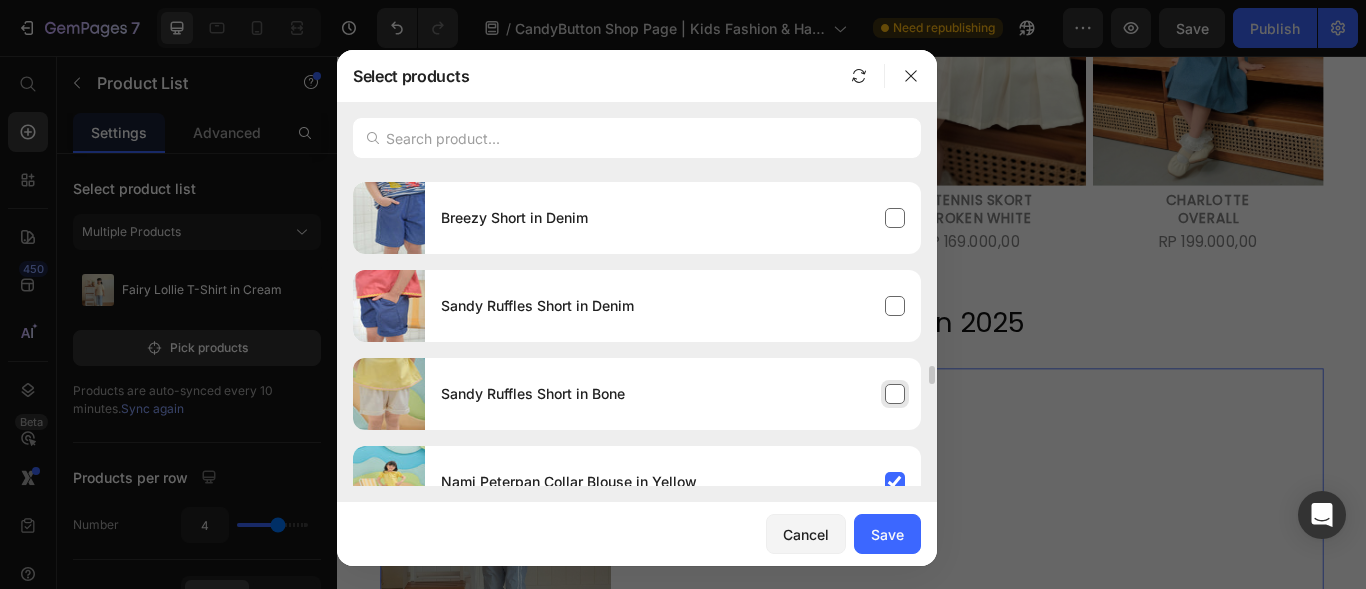 click on "Sandy Ruffles Short in Bone" at bounding box center (673, 394) 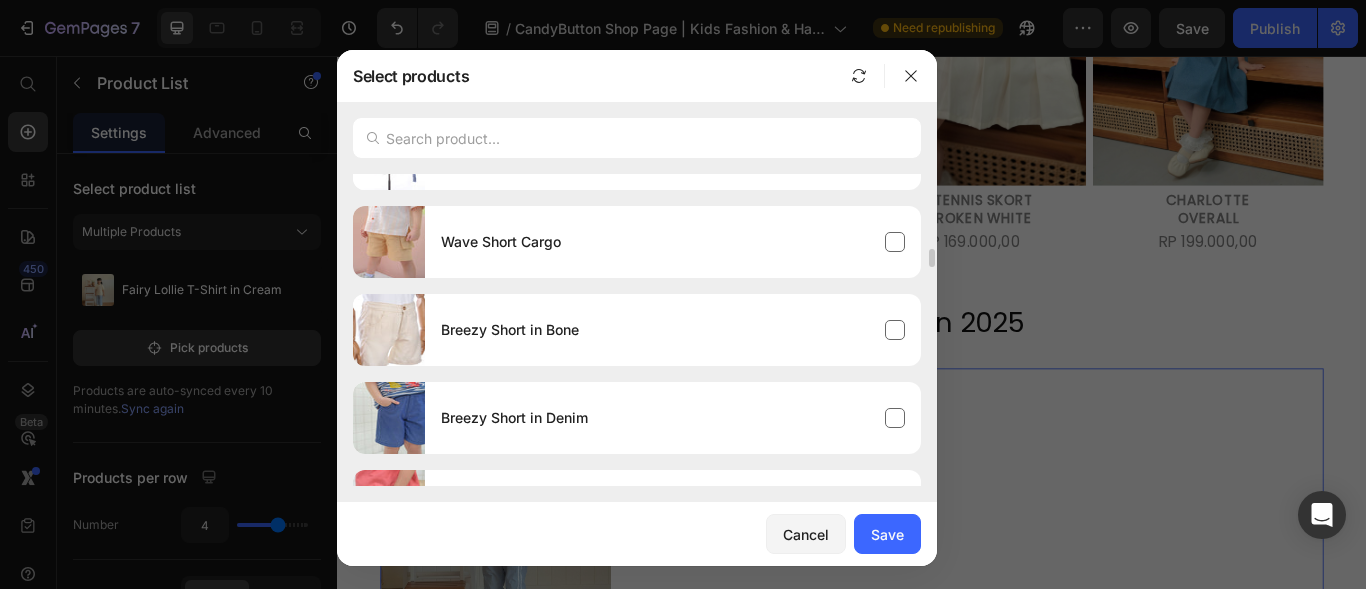 scroll, scrollTop: 2948, scrollLeft: 0, axis: vertical 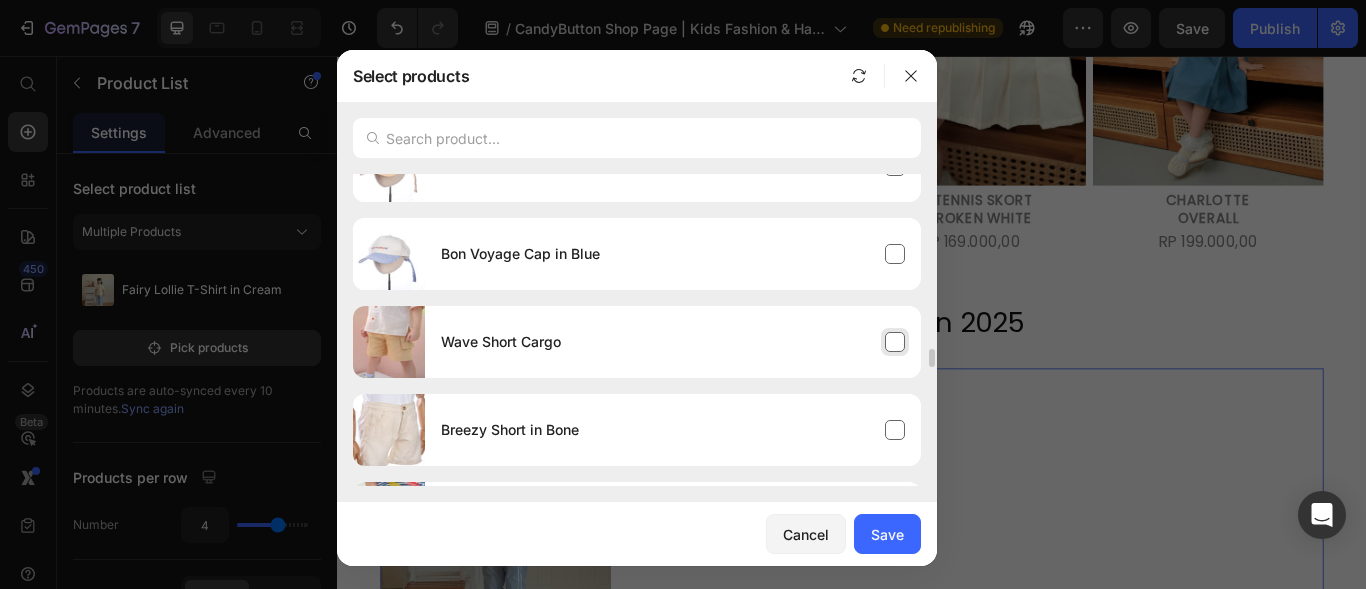click on "Wave Short Cargo" at bounding box center [673, 342] 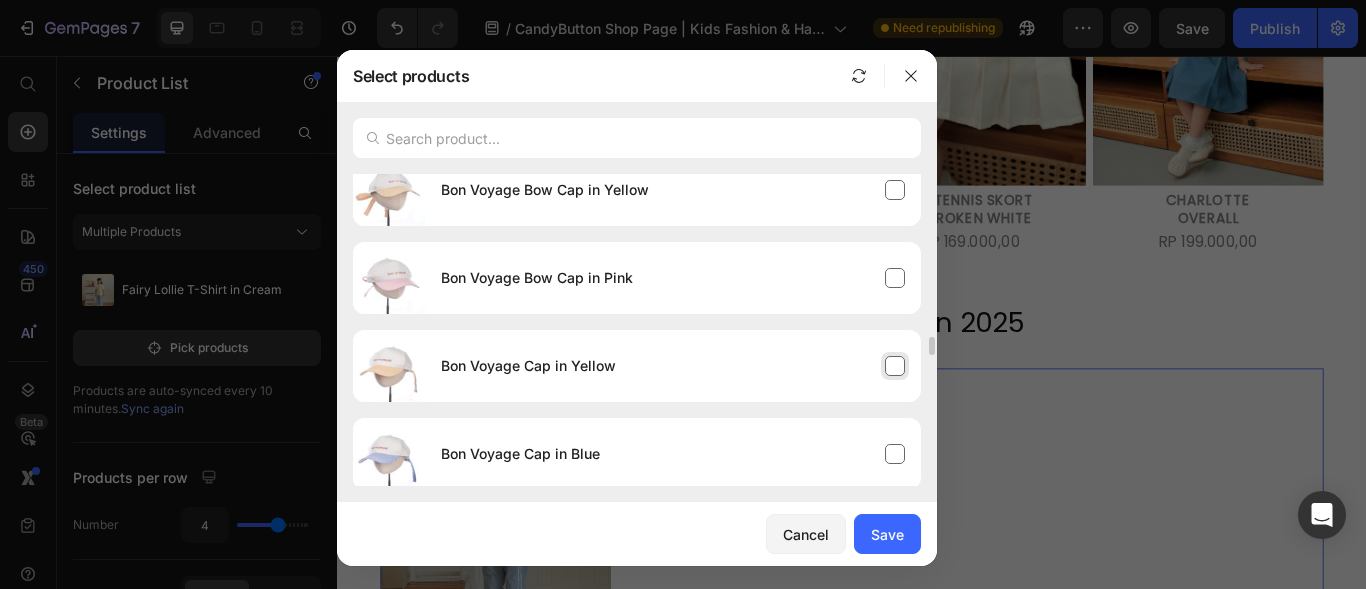 scroll, scrollTop: 2648, scrollLeft: 0, axis: vertical 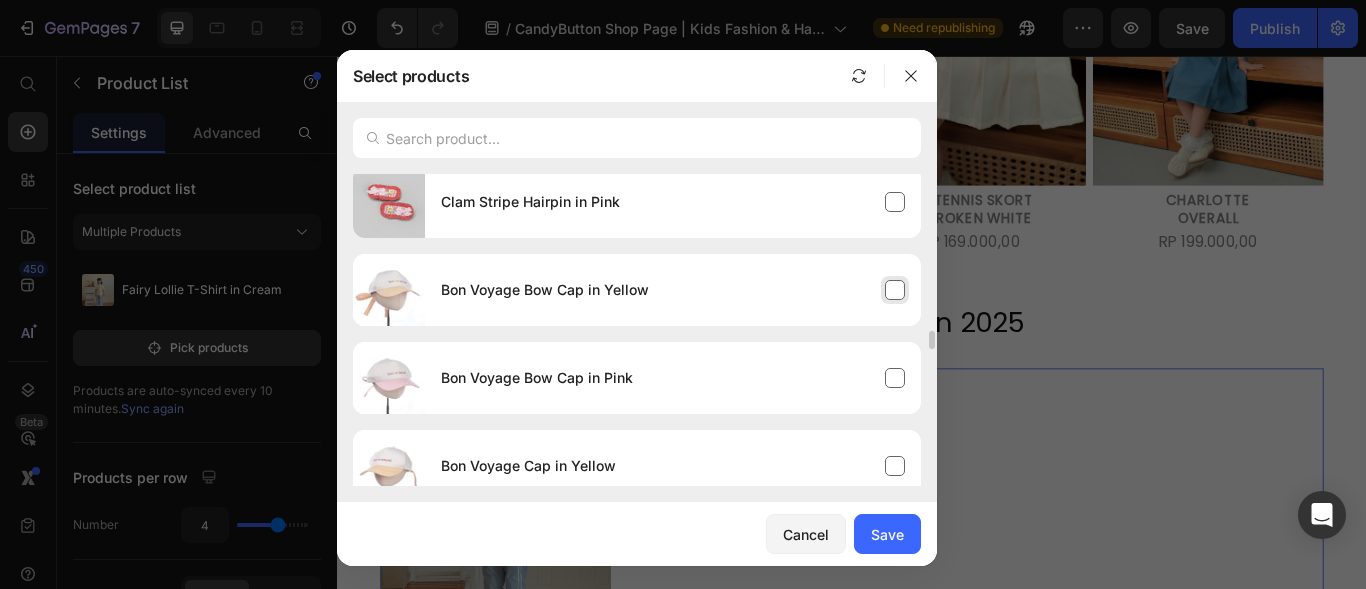 click on "Bon Voyage Bow Cap in Yellow" at bounding box center [673, 290] 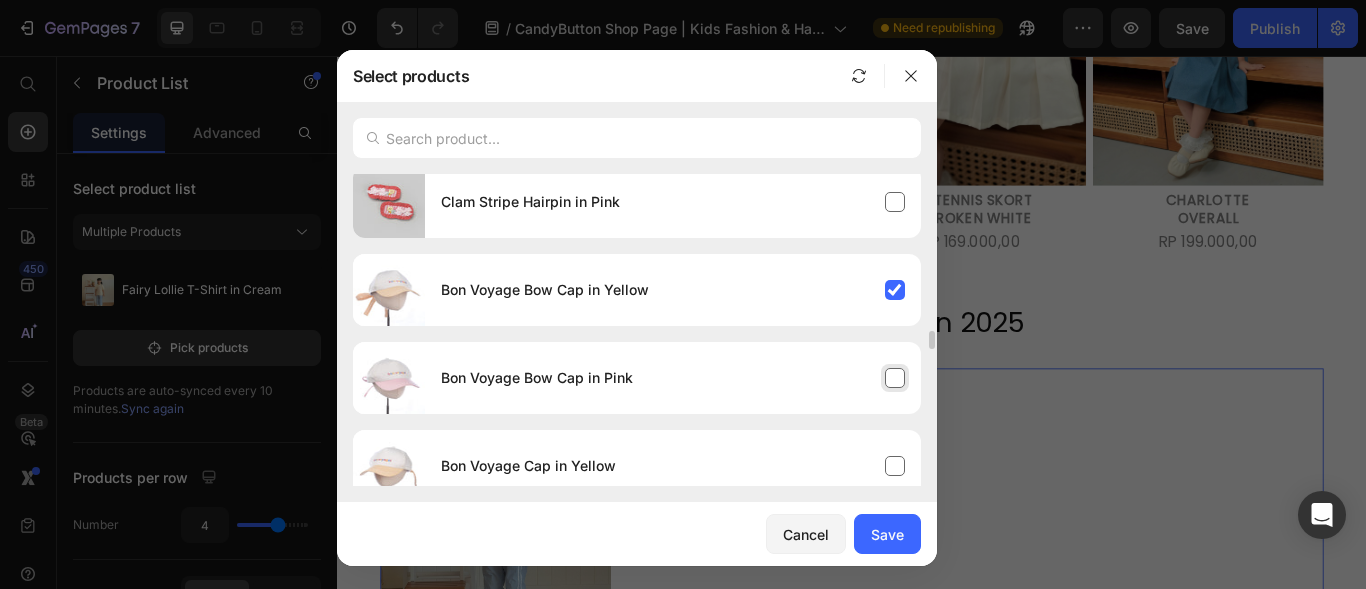 scroll, scrollTop: 2748, scrollLeft: 0, axis: vertical 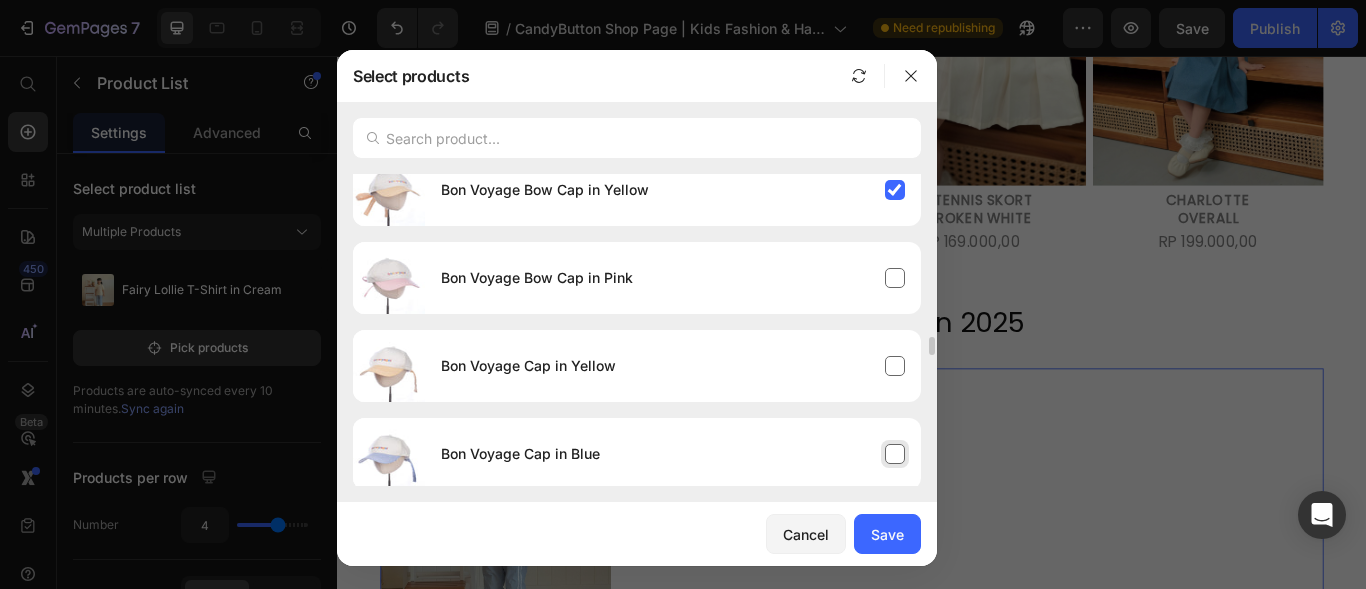 click on "Bon Voyage Cap in Blue" at bounding box center [673, 454] 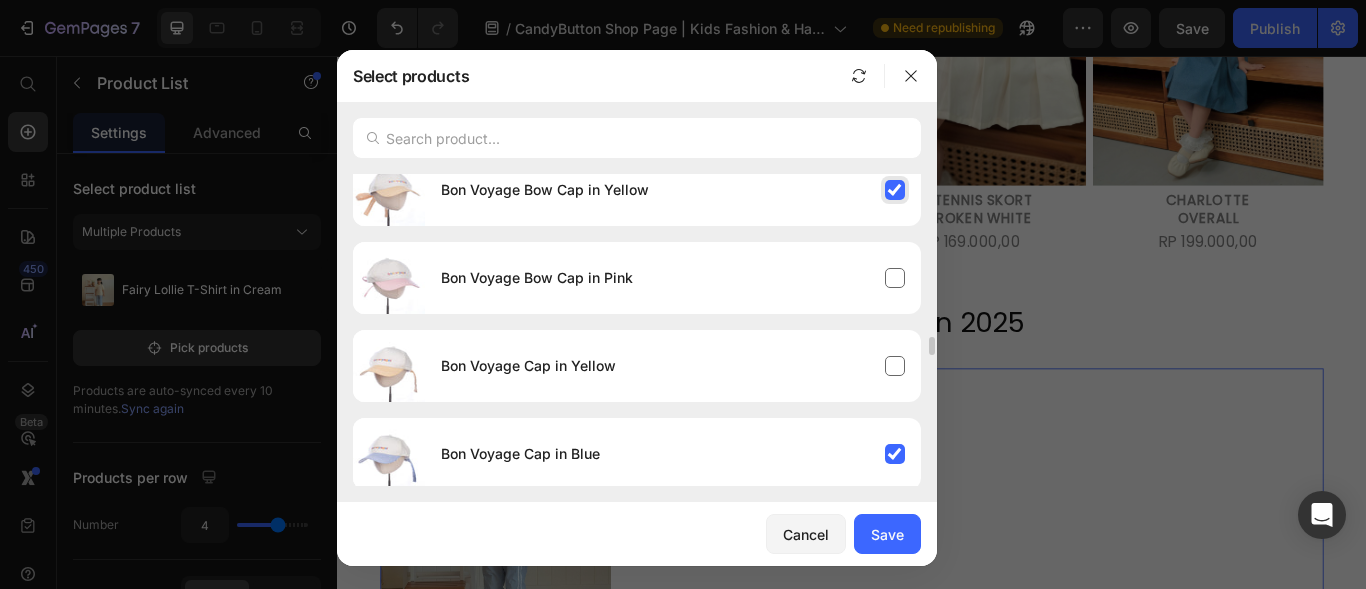 click on "Bon Voyage Bow Cap in Yellow" at bounding box center (673, 190) 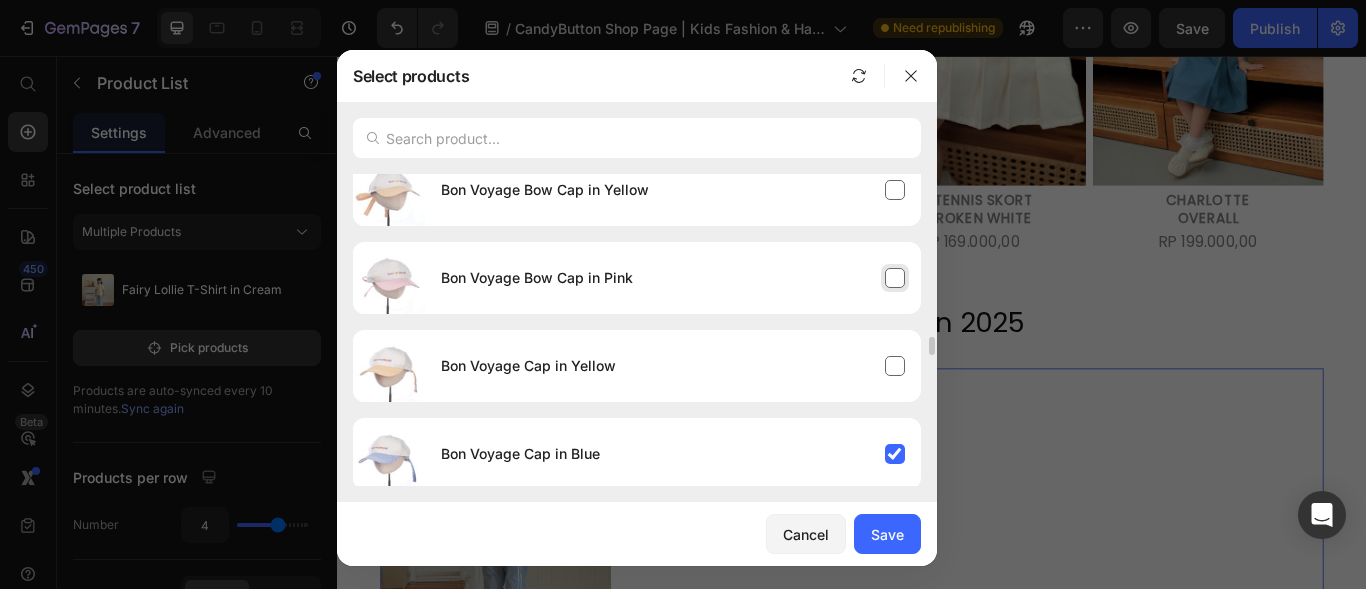 click on "Bon Voyage Bow Cap in Pink" at bounding box center [673, 278] 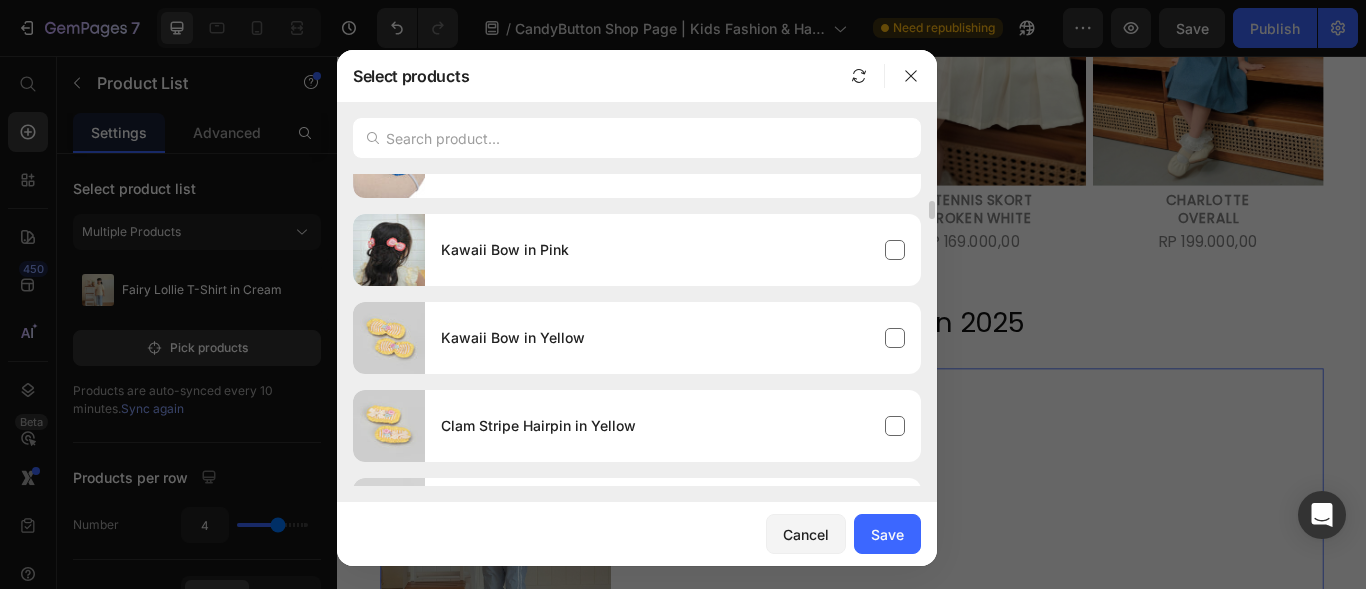 scroll, scrollTop: 2148, scrollLeft: 0, axis: vertical 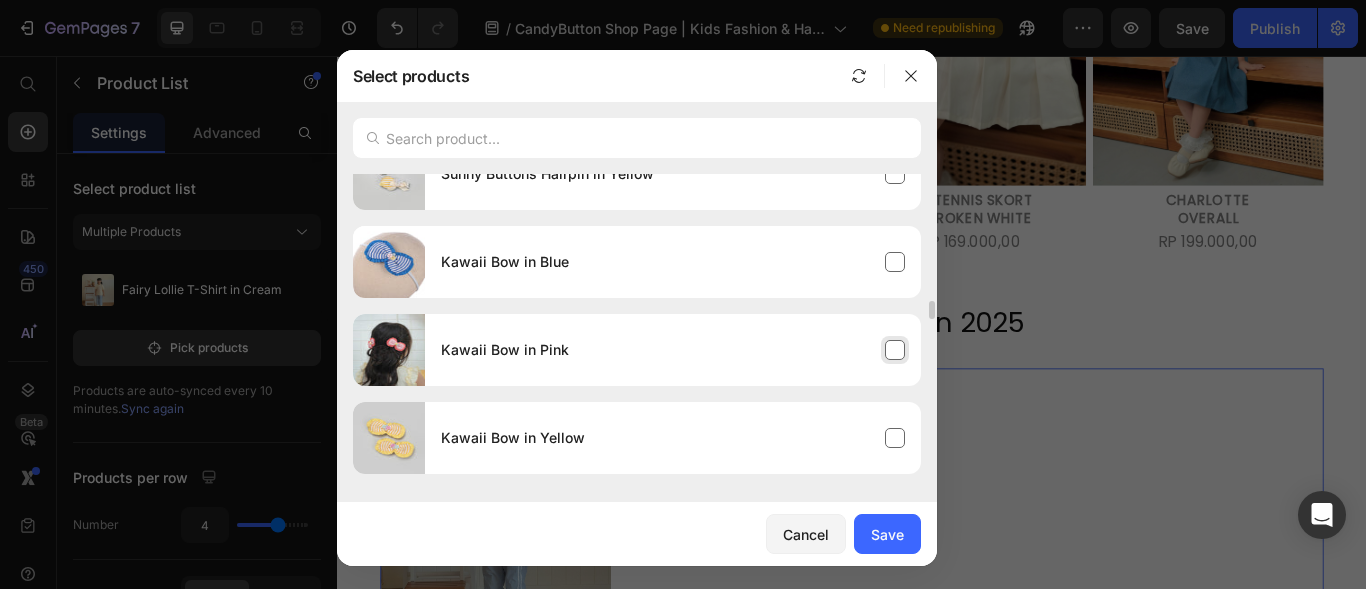 click on "Kawaii Bow in Pink" at bounding box center [673, 350] 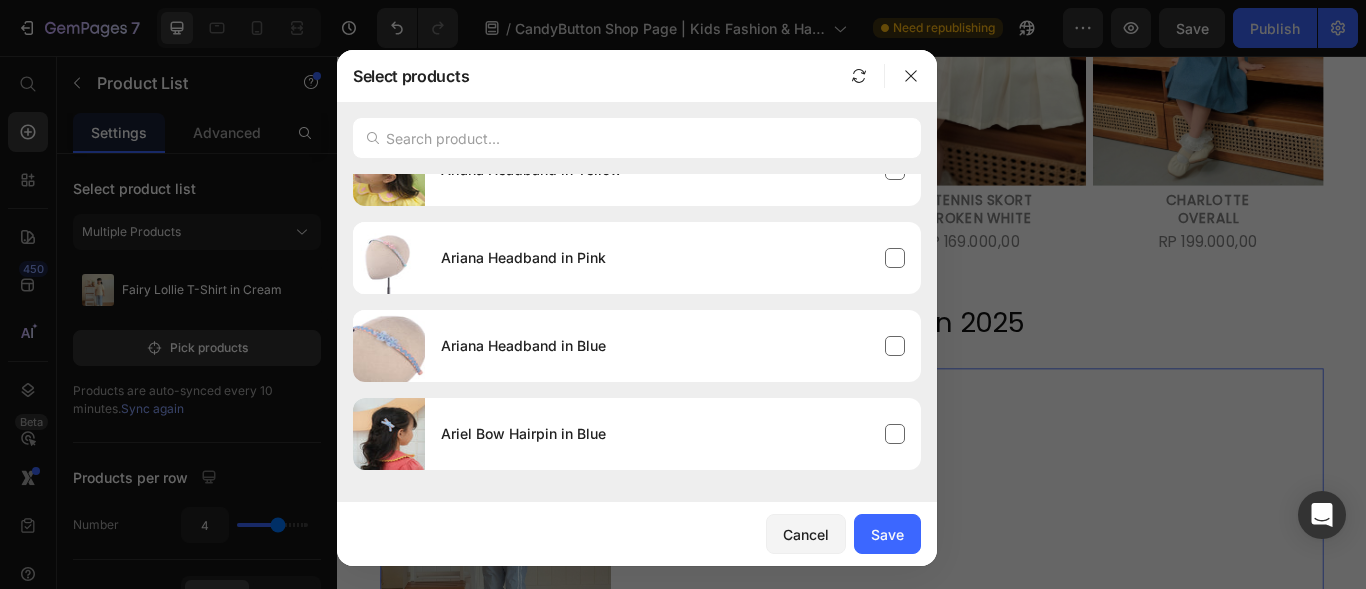 scroll, scrollTop: 1348, scrollLeft: 0, axis: vertical 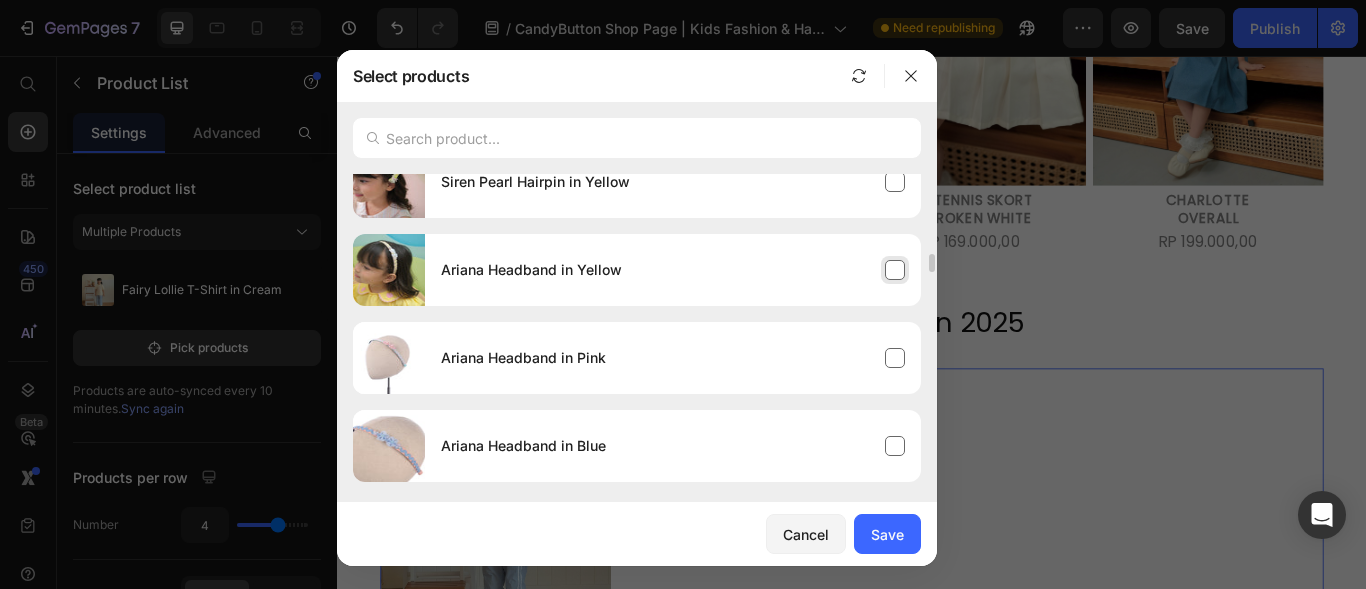 click on "Ariana Headband in Yellow" at bounding box center (673, 270) 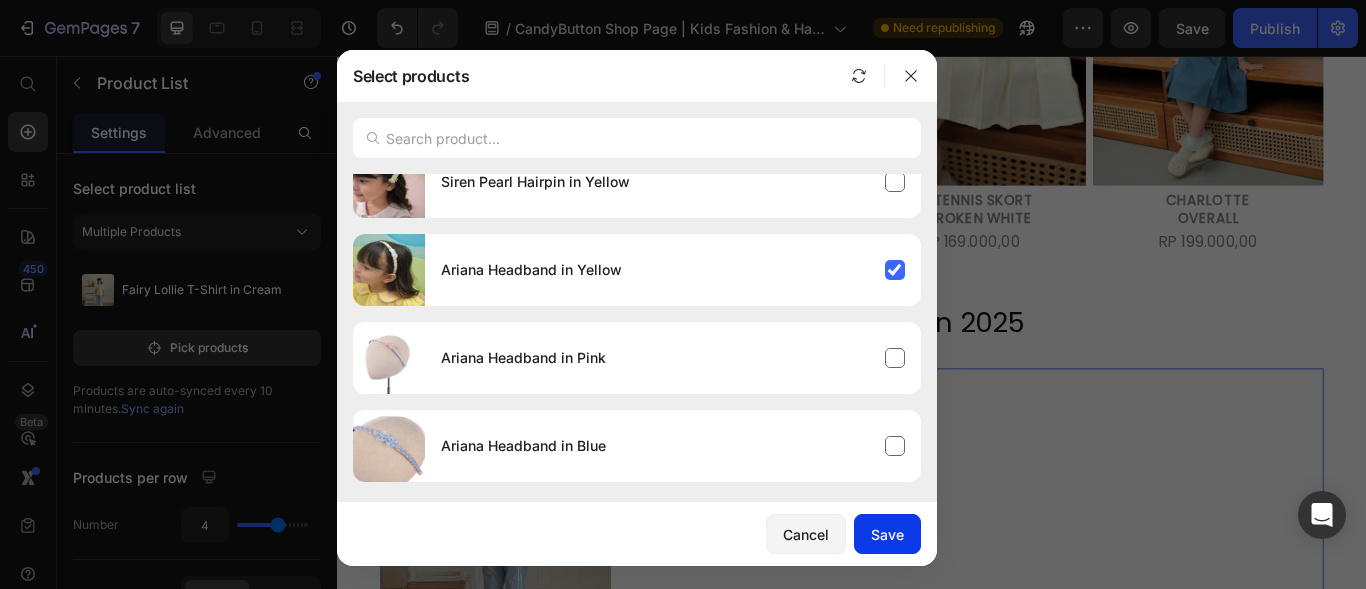 click on "Save" 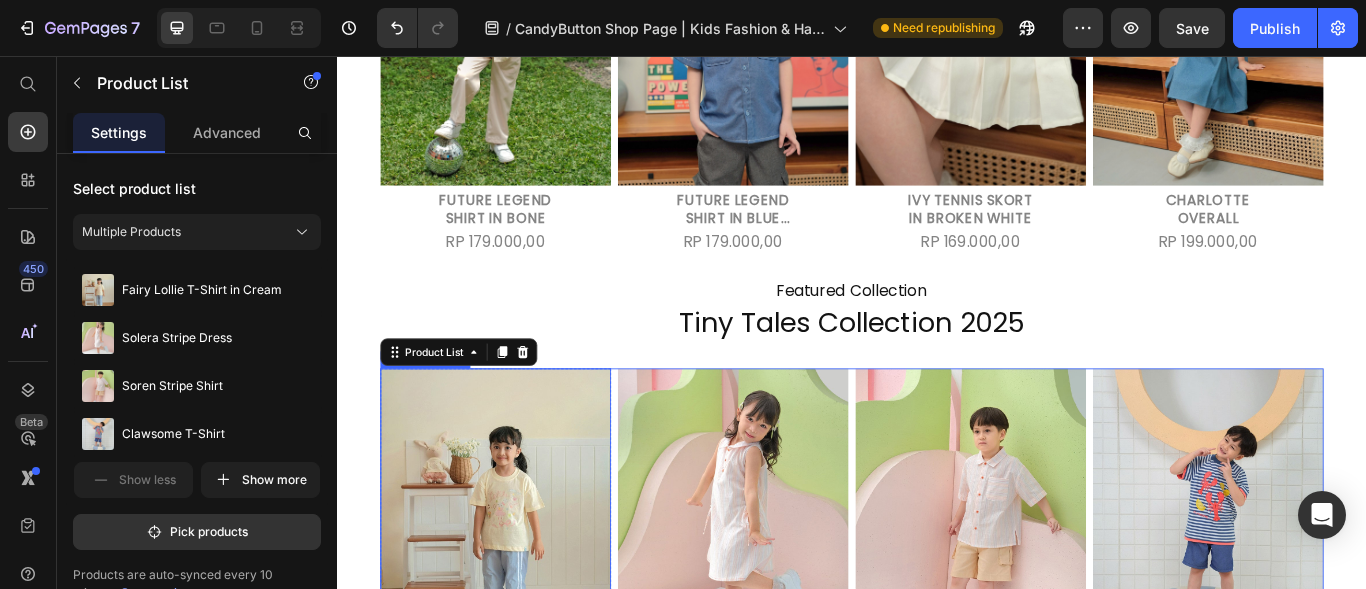 click at bounding box center (521, 588) 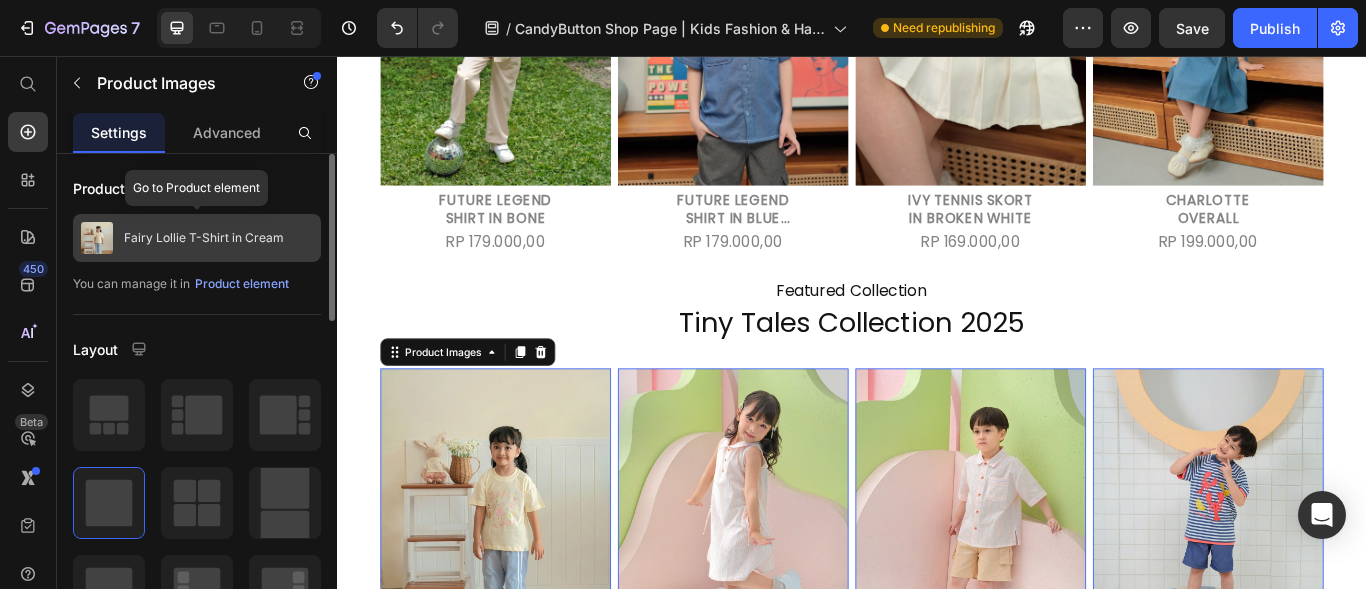 click on "Fairy Lollie T-Shirt in Cream" at bounding box center [197, 238] 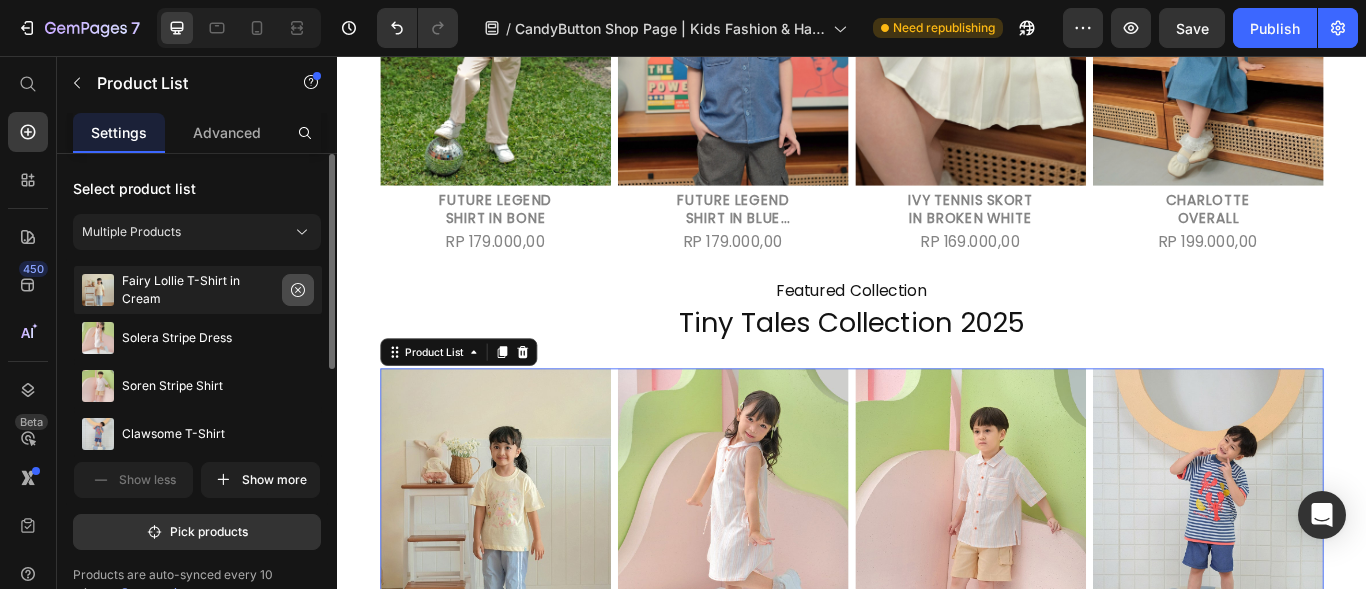 click at bounding box center [298, 290] 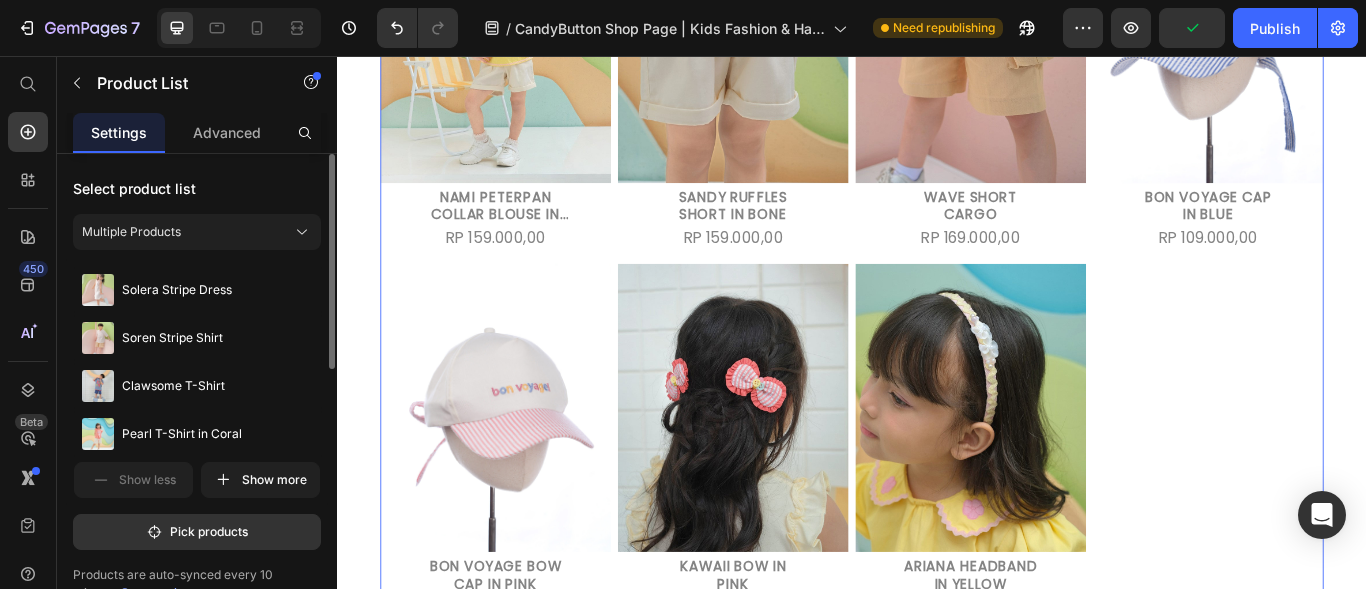 scroll, scrollTop: 3300, scrollLeft: 0, axis: vertical 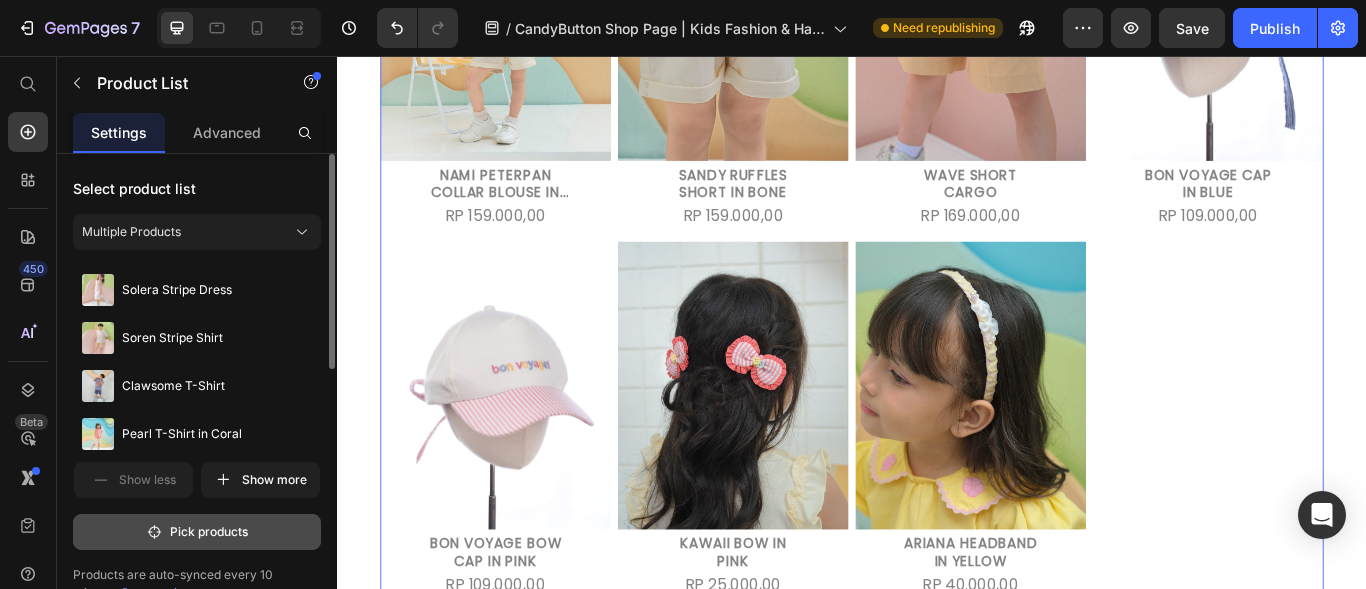 click on "Pick products" at bounding box center [197, 532] 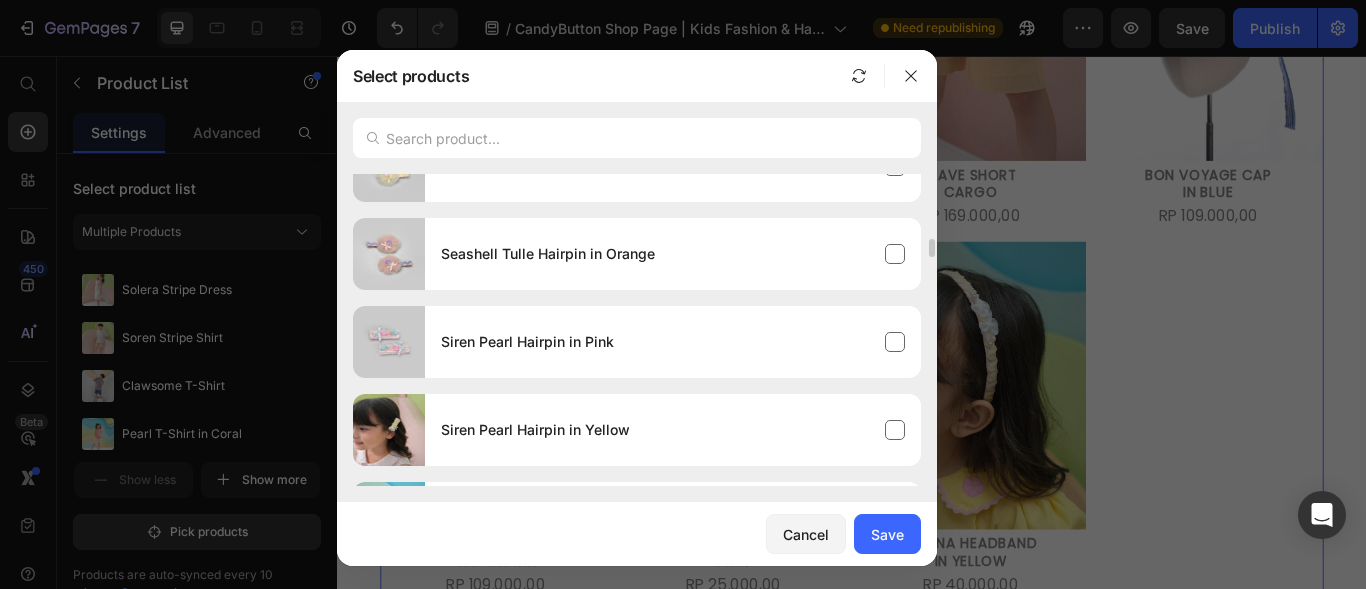 scroll, scrollTop: 1200, scrollLeft: 0, axis: vertical 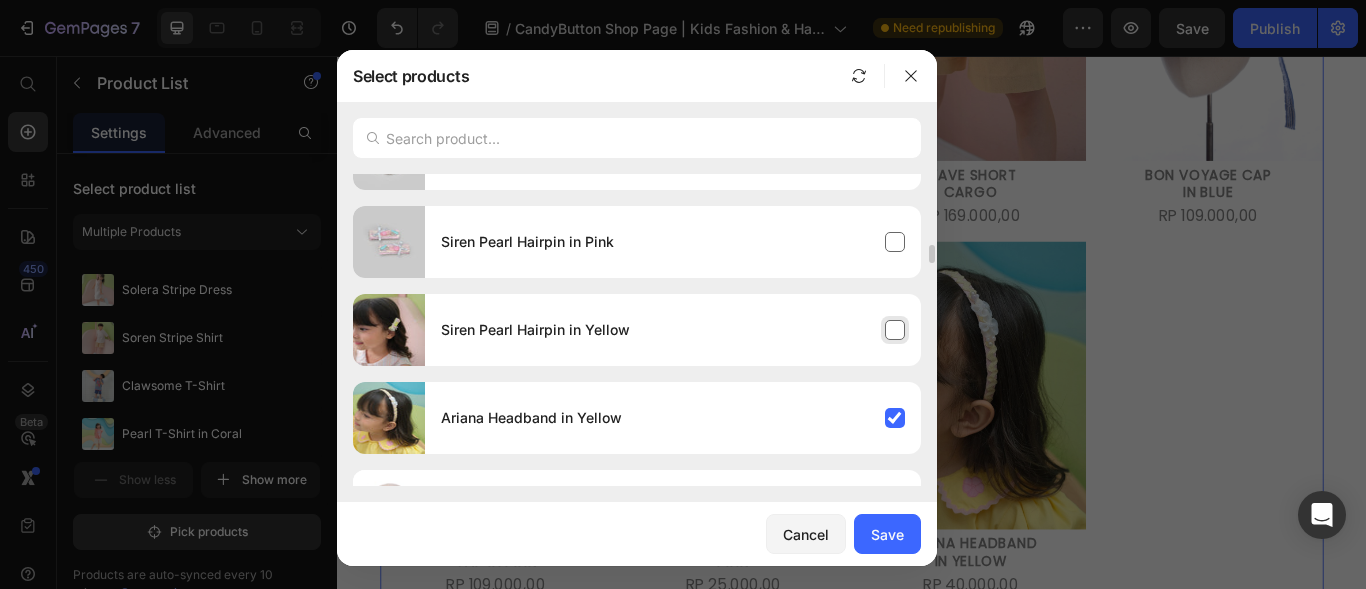 click on "Siren Pearl Hairpin in Yellow" at bounding box center (673, 330) 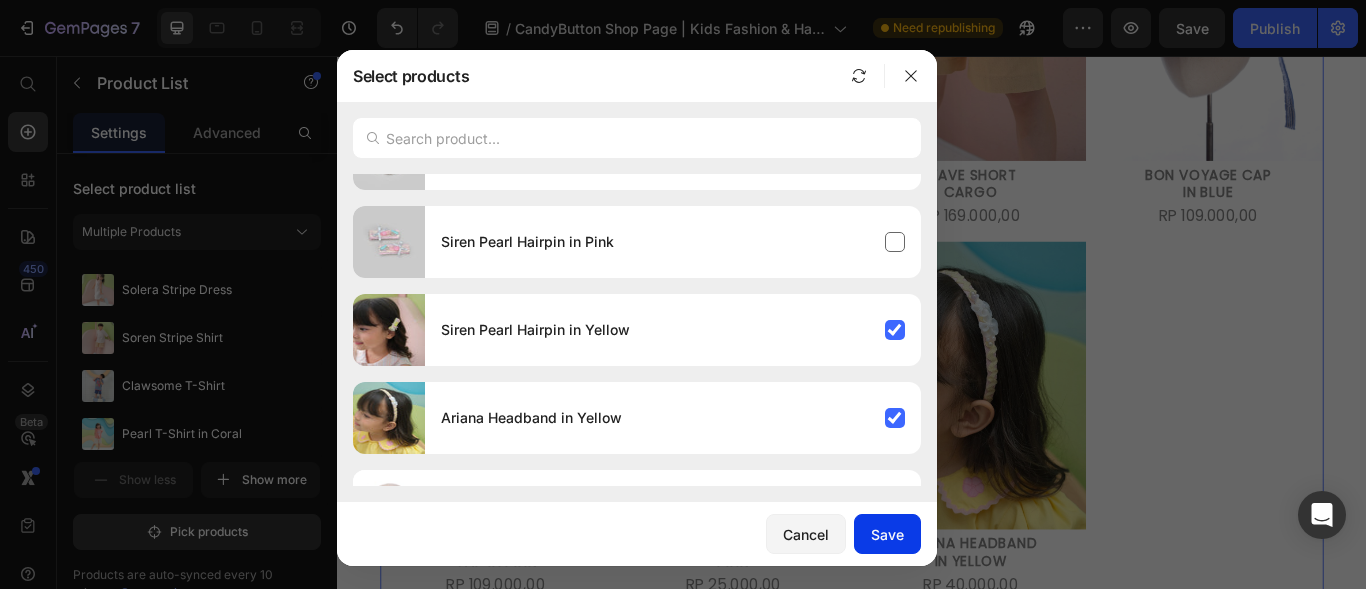 click on "Save" at bounding box center [887, 534] 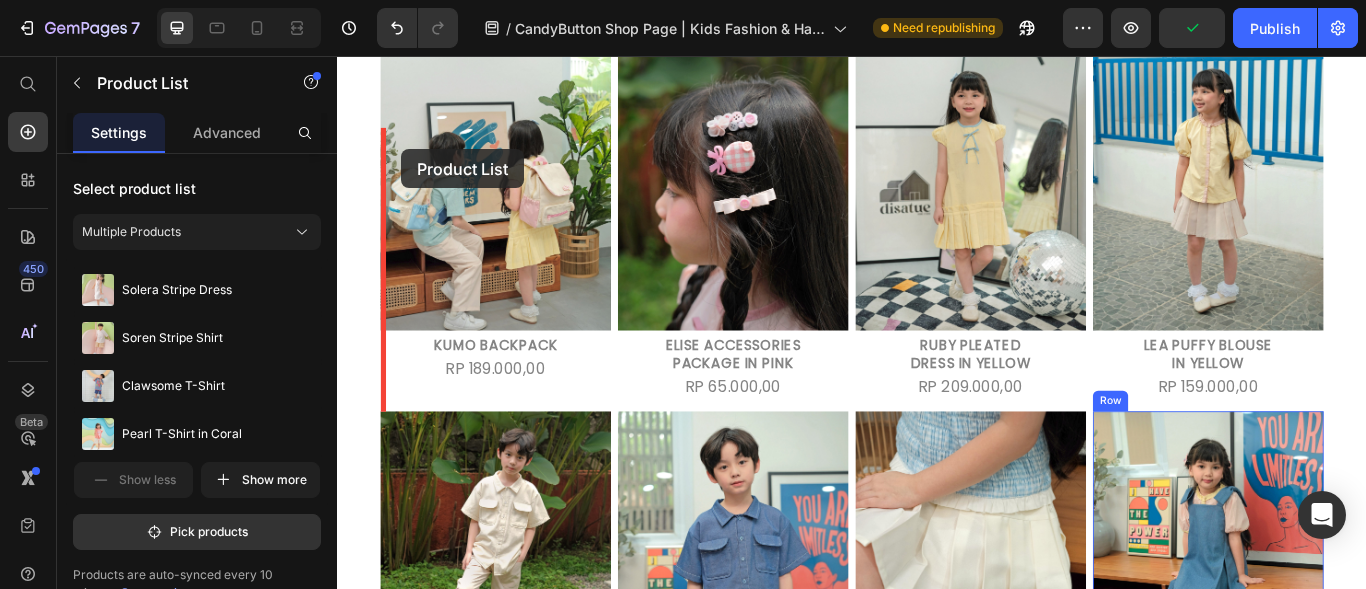 scroll, scrollTop: 1301, scrollLeft: 0, axis: vertical 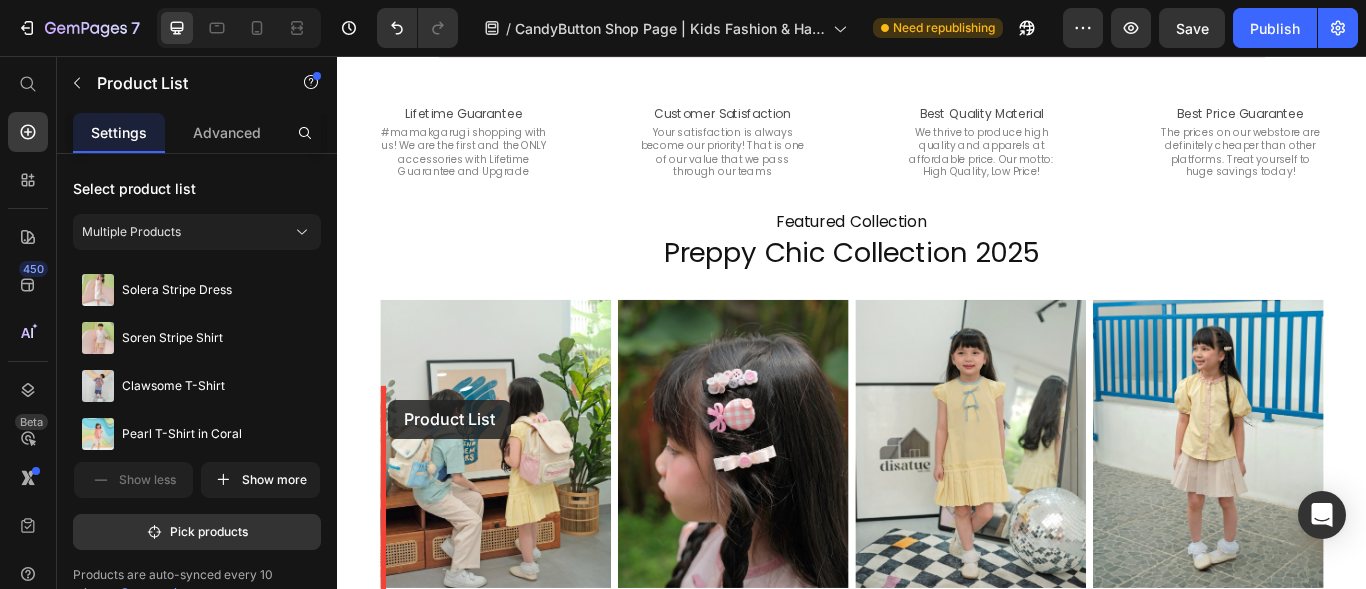 drag, startPoint x: 399, startPoint y: 394, endPoint x: 396, endPoint y: 457, distance: 63.07139 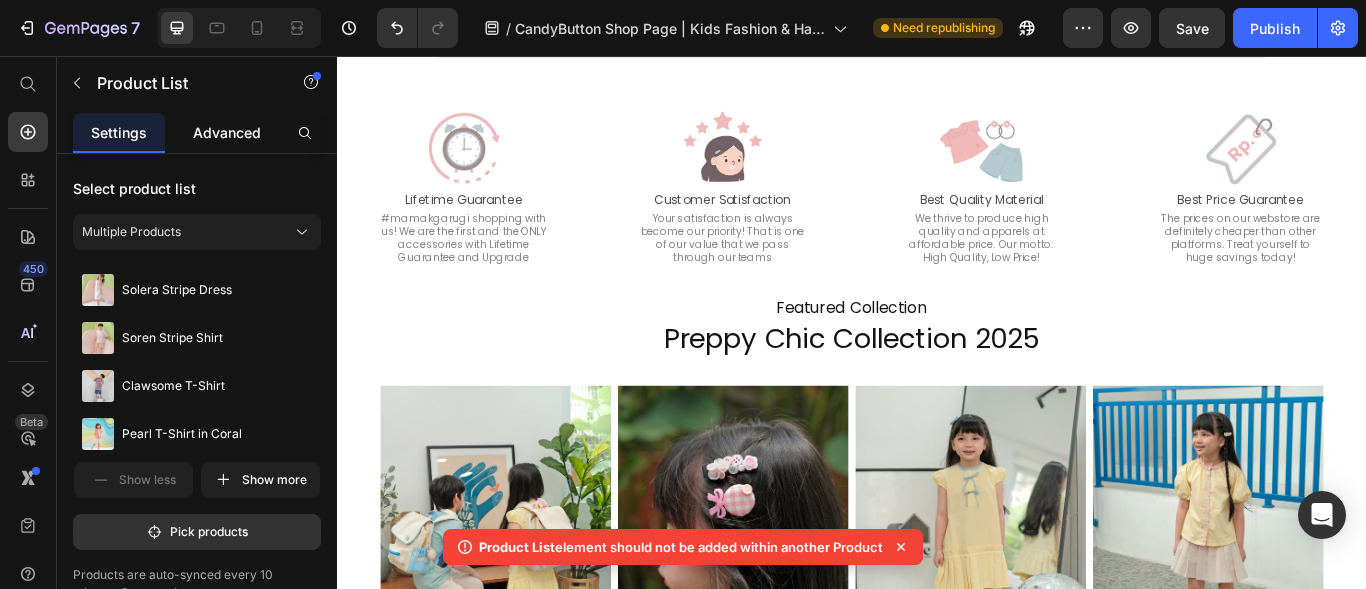 click on "Advanced" 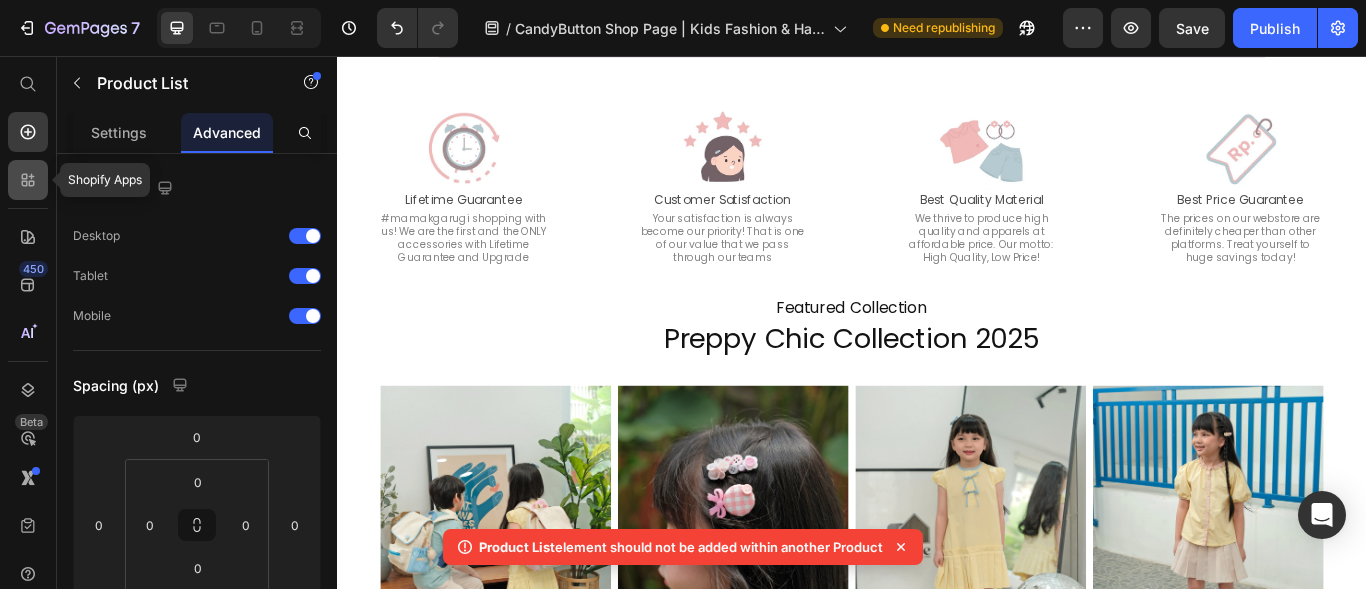 click 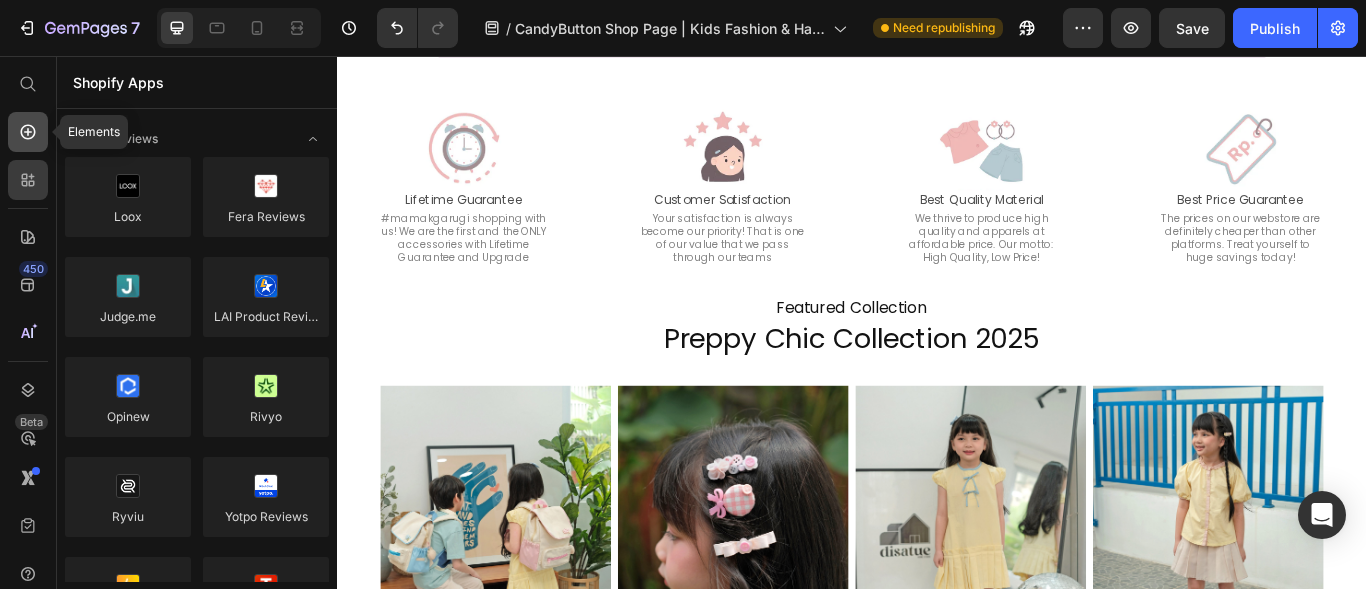 click 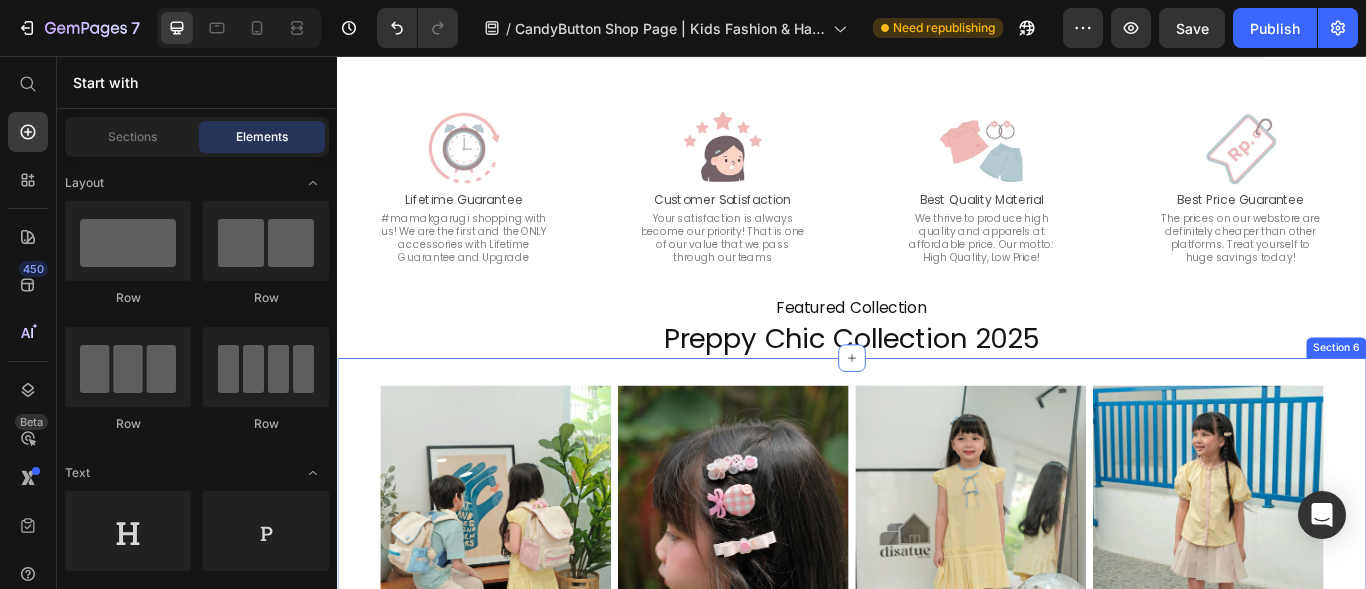 click on "Preppy Chic Collection 2025" at bounding box center (937, 385) 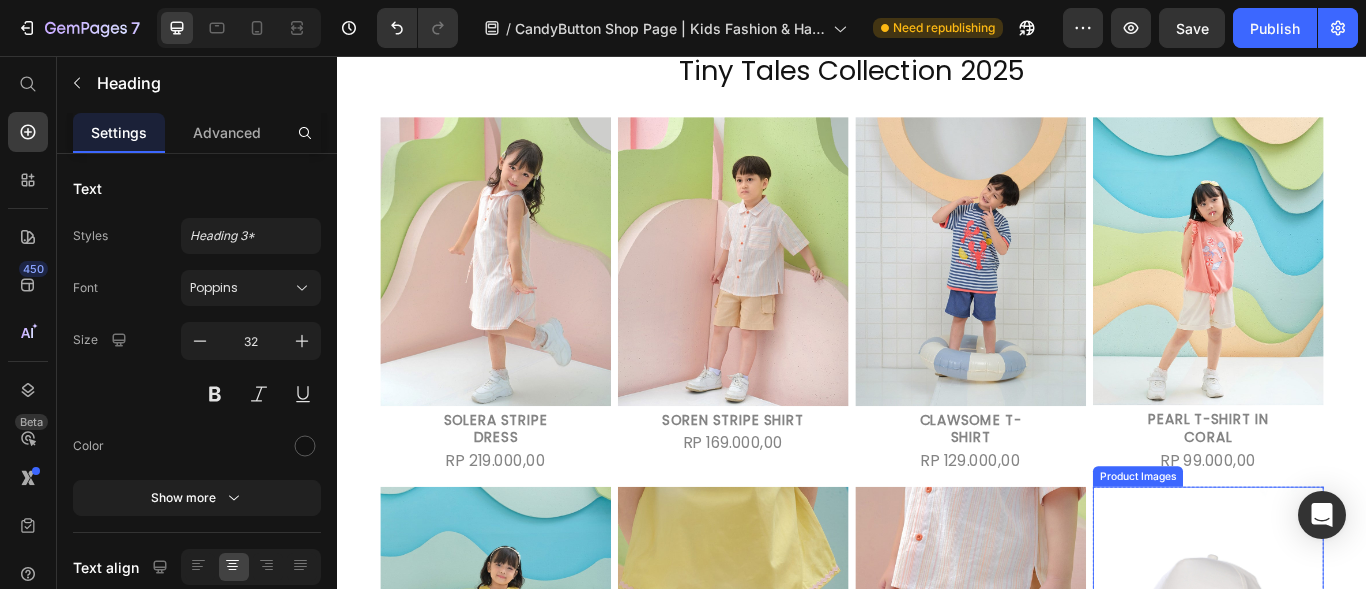 scroll, scrollTop: 2501, scrollLeft: 0, axis: vertical 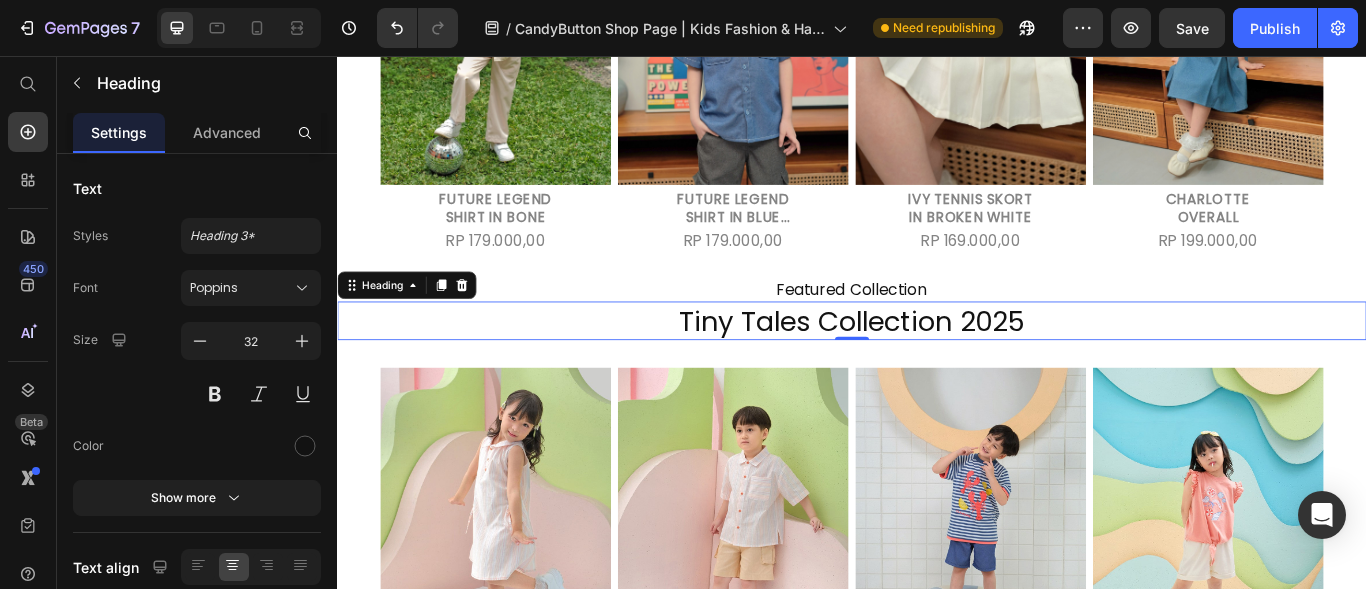 click on "Tiny Tales Collection 2025" at bounding box center [937, 365] 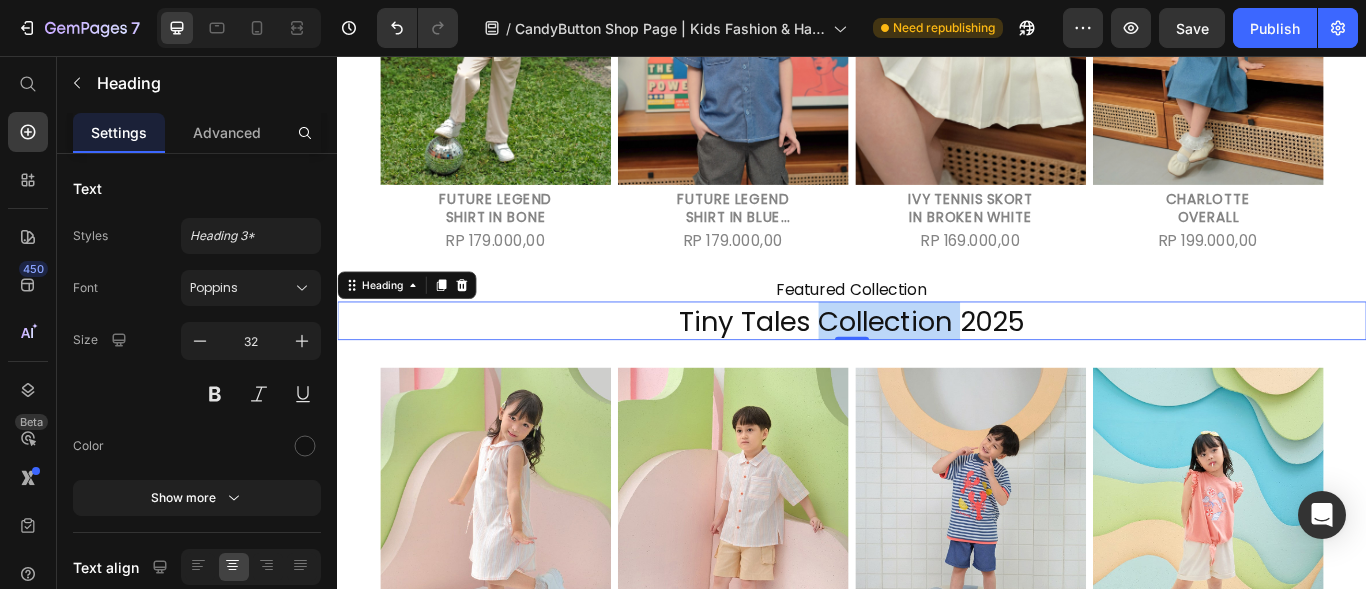 click on "Tiny Tales Collection 2025" at bounding box center [937, 365] 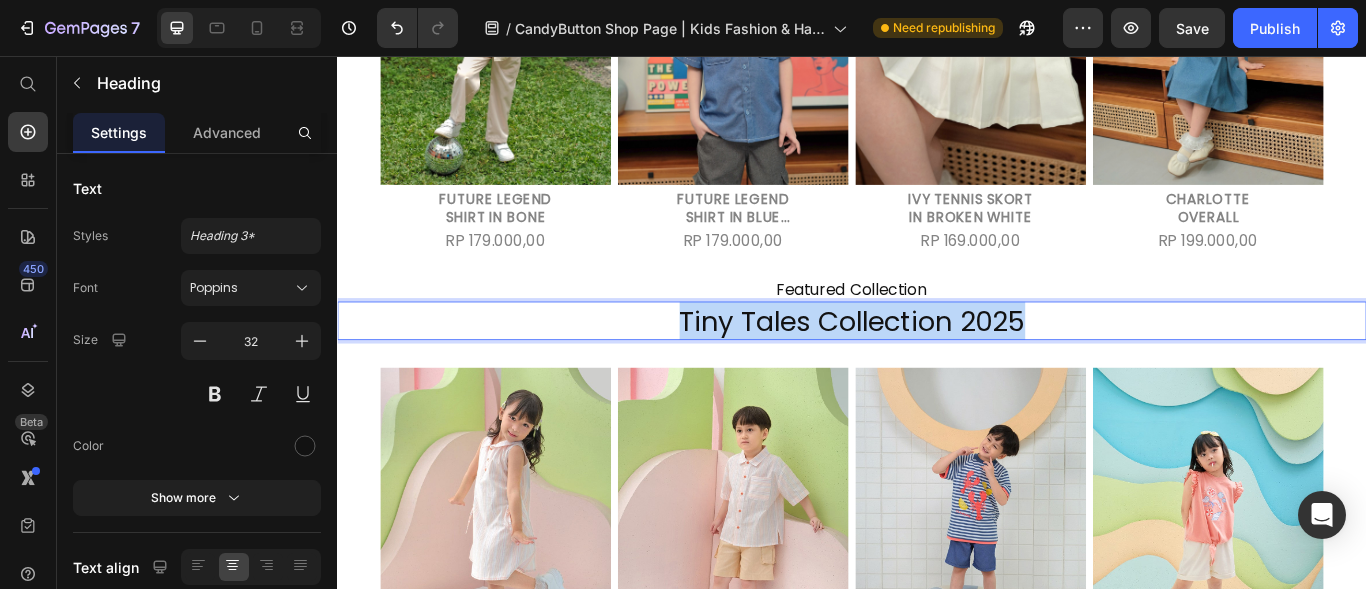 click on "Tiny Tales Collection 2025" at bounding box center (937, 365) 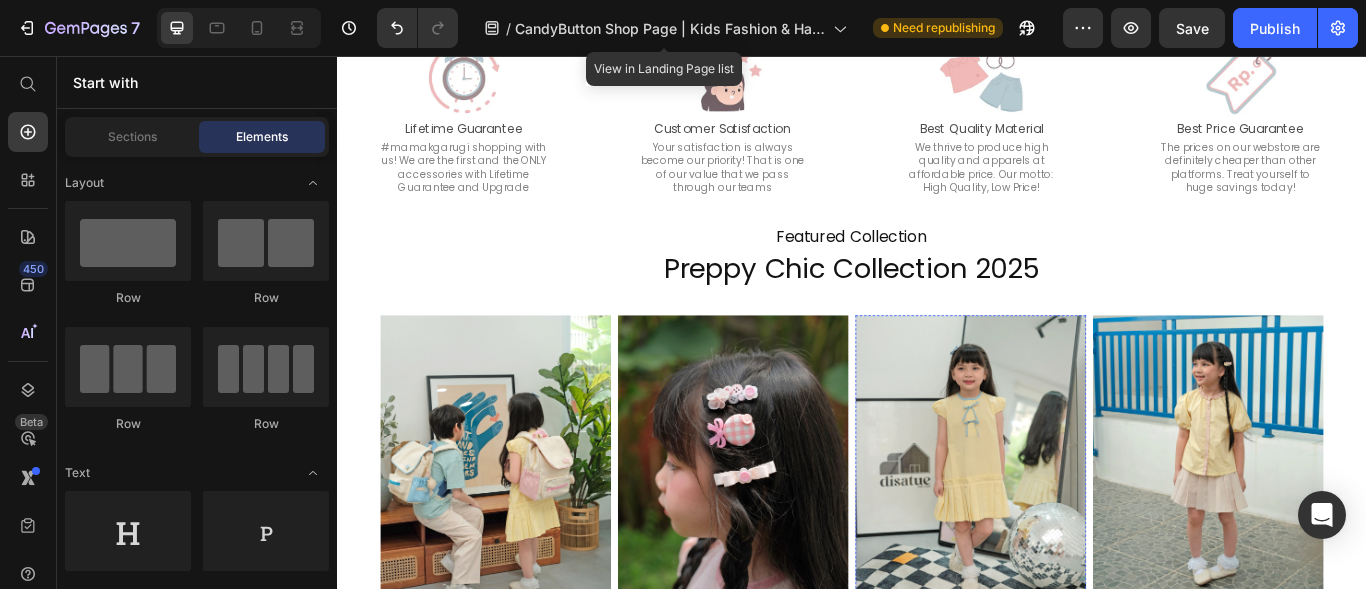 scroll, scrollTop: 1257, scrollLeft: 0, axis: vertical 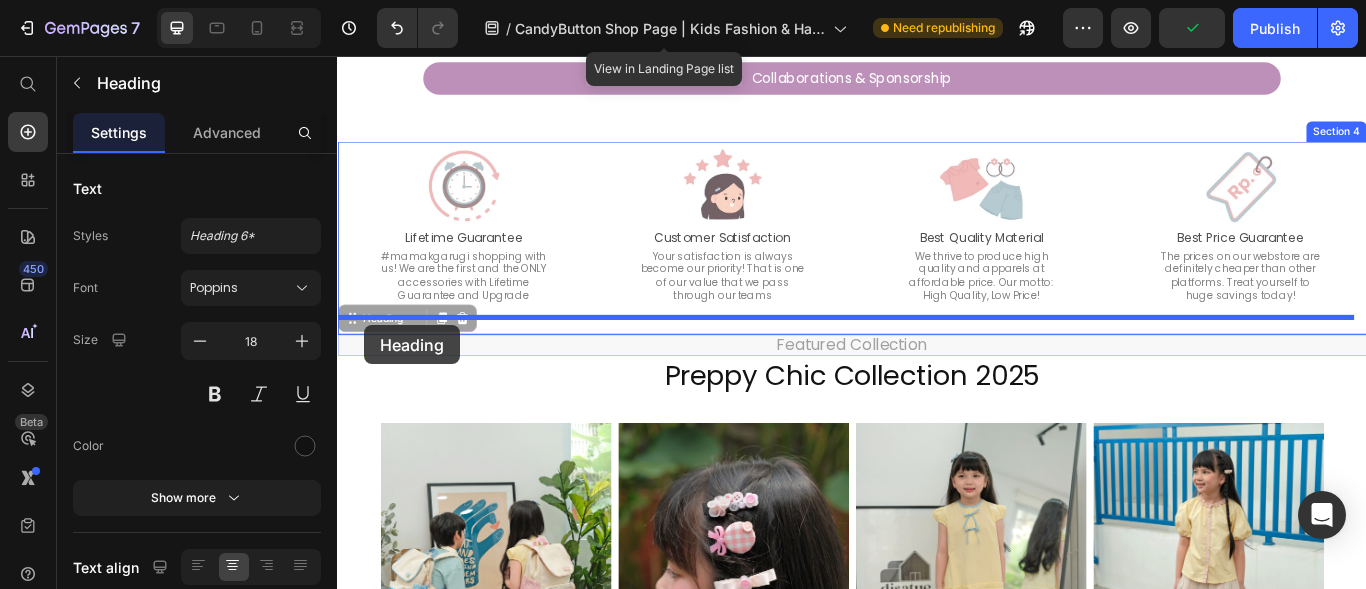 drag, startPoint x: 359, startPoint y: 372, endPoint x: 369, endPoint y: 370, distance: 10.198039 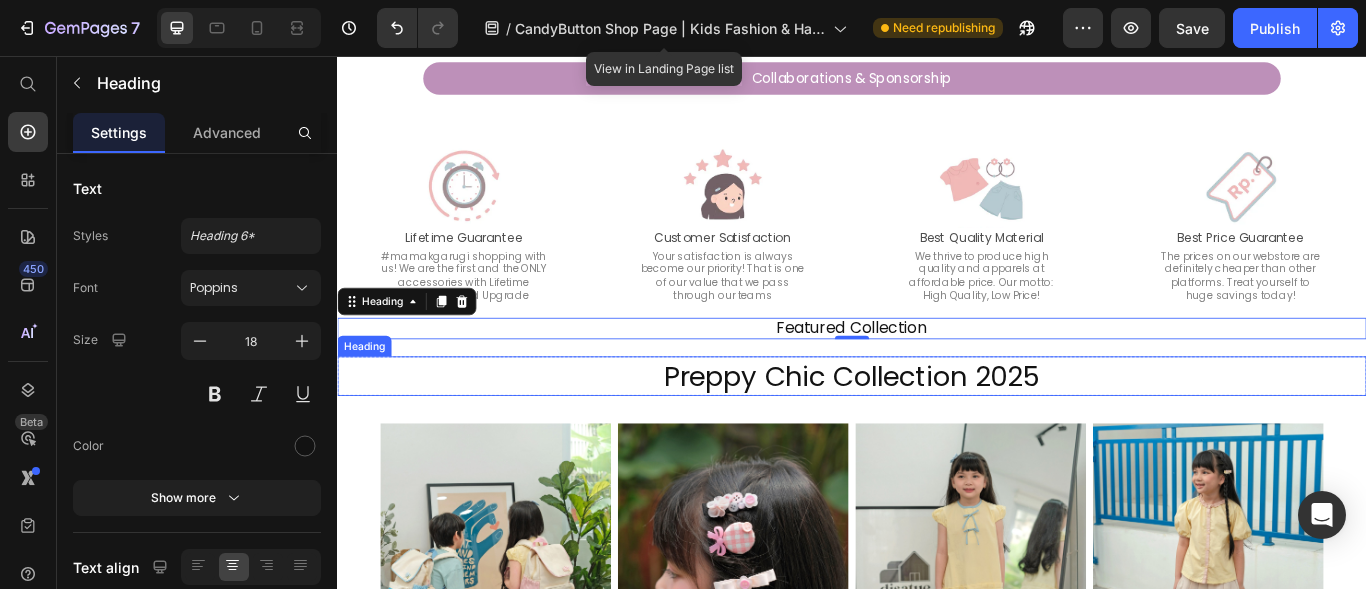 click on "Preppy Chic Collection 2025" at bounding box center [937, 429] 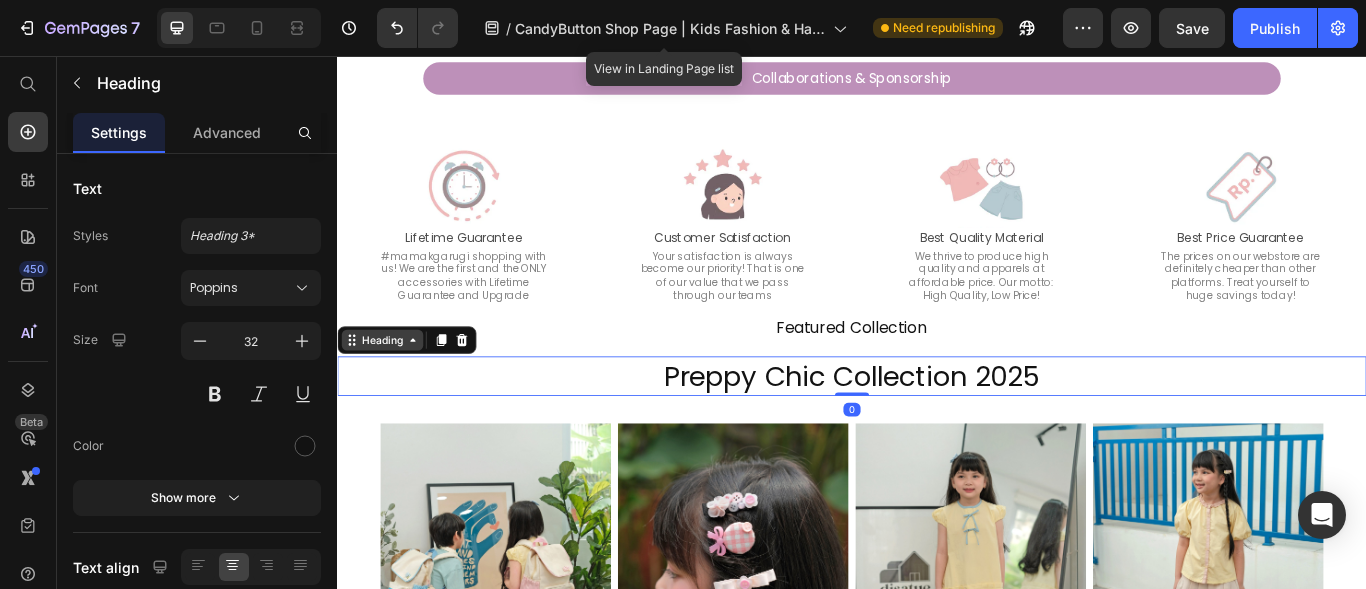 click 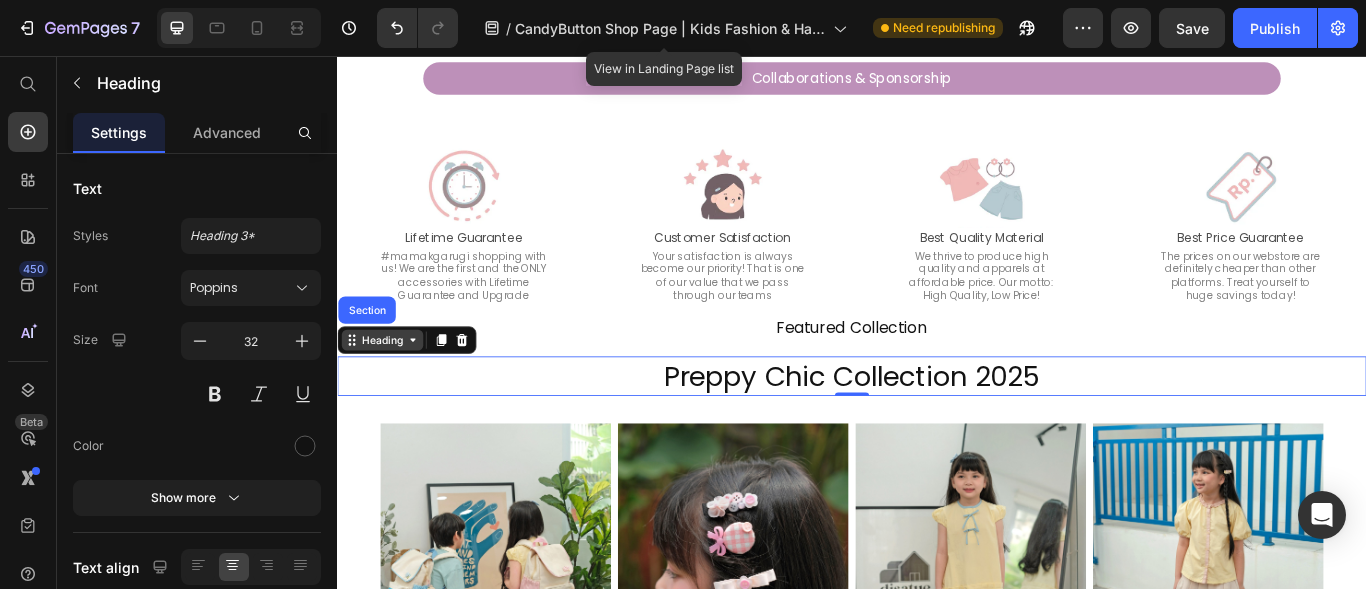click on "Heading" at bounding box center [389, 387] 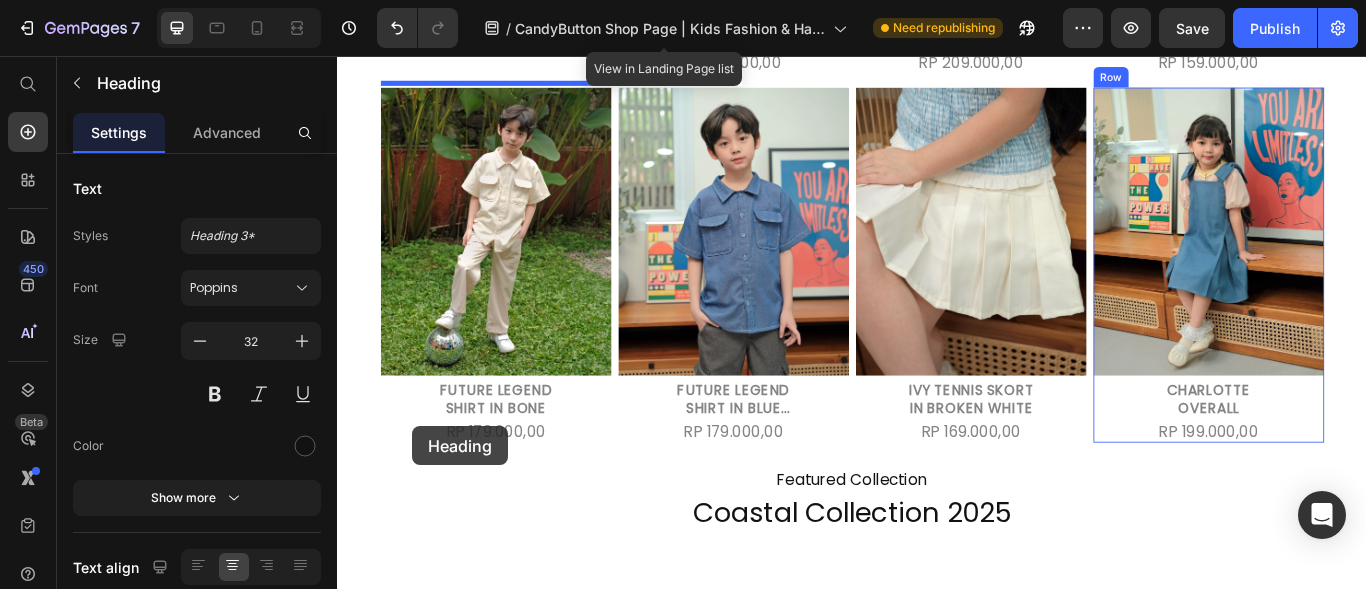 scroll, scrollTop: 2157, scrollLeft: 0, axis: vertical 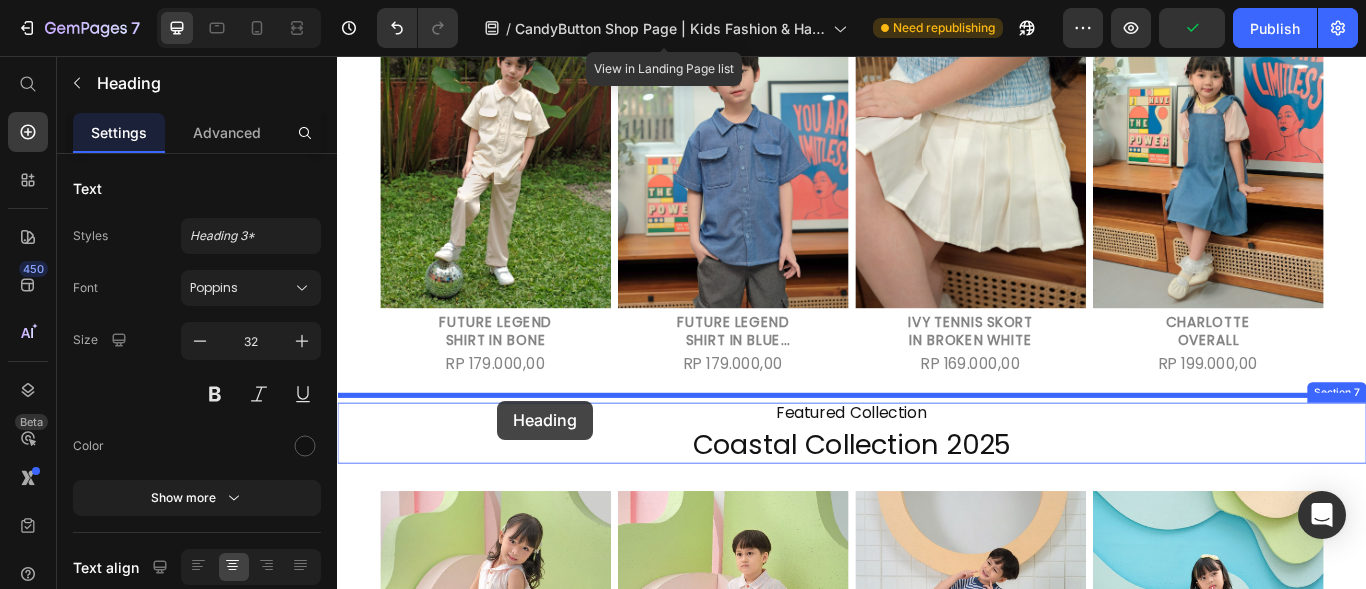 drag, startPoint x: 430, startPoint y: 391, endPoint x: 524, endPoint y: 458, distance: 115.43397 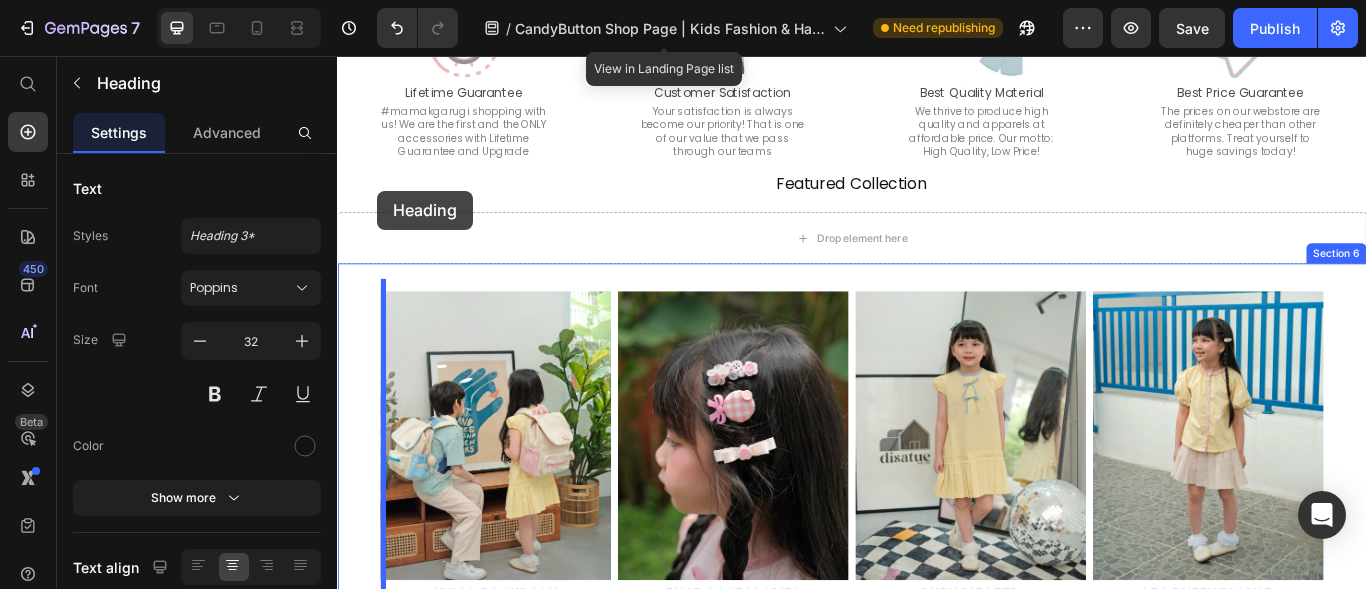 scroll, scrollTop: 1372, scrollLeft: 0, axis: vertical 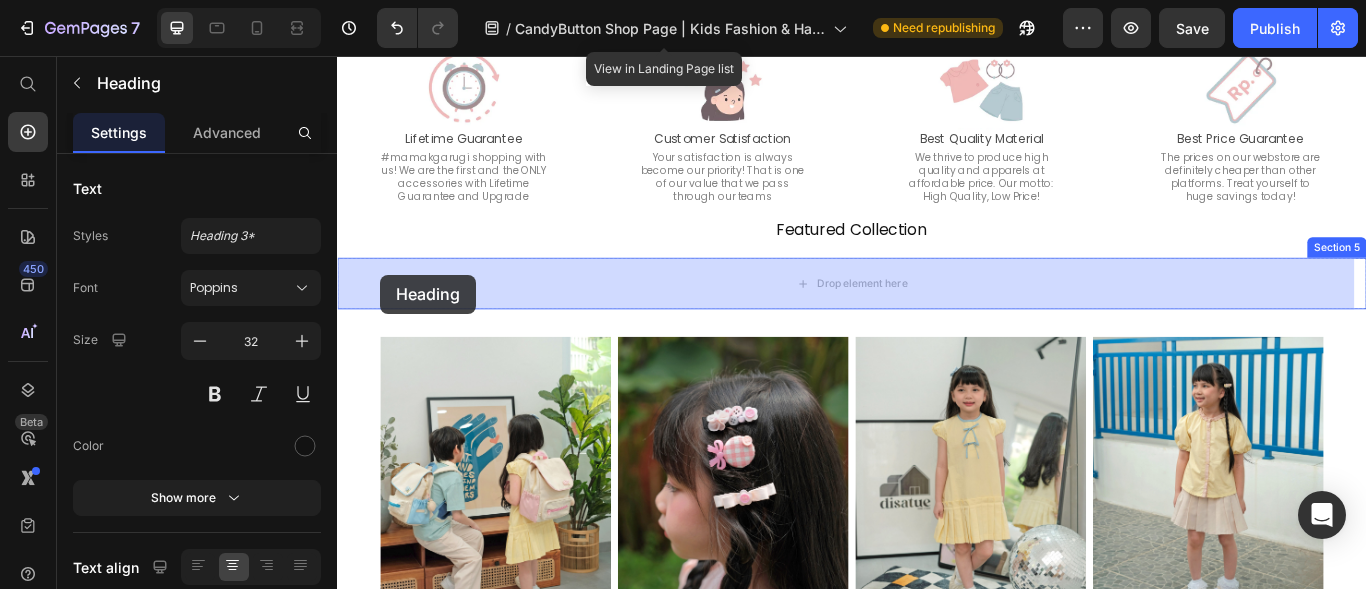drag, startPoint x: 378, startPoint y: 510, endPoint x: 387, endPoint y: 311, distance: 199.20341 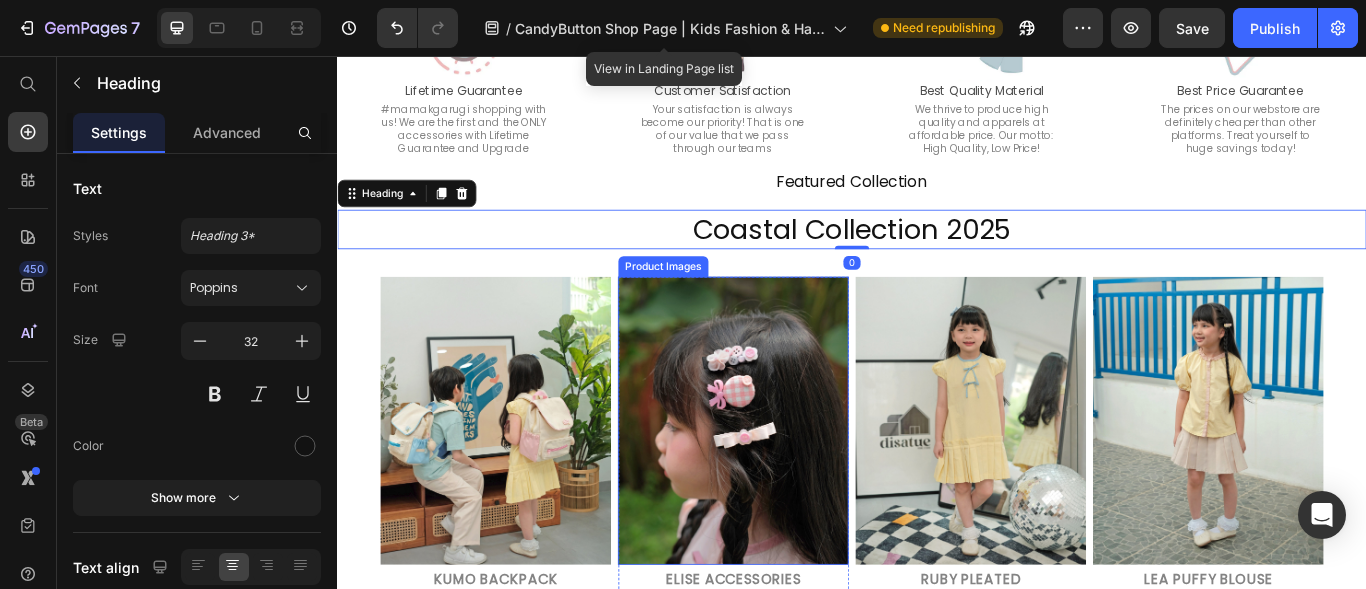 scroll, scrollTop: 1572, scrollLeft: 0, axis: vertical 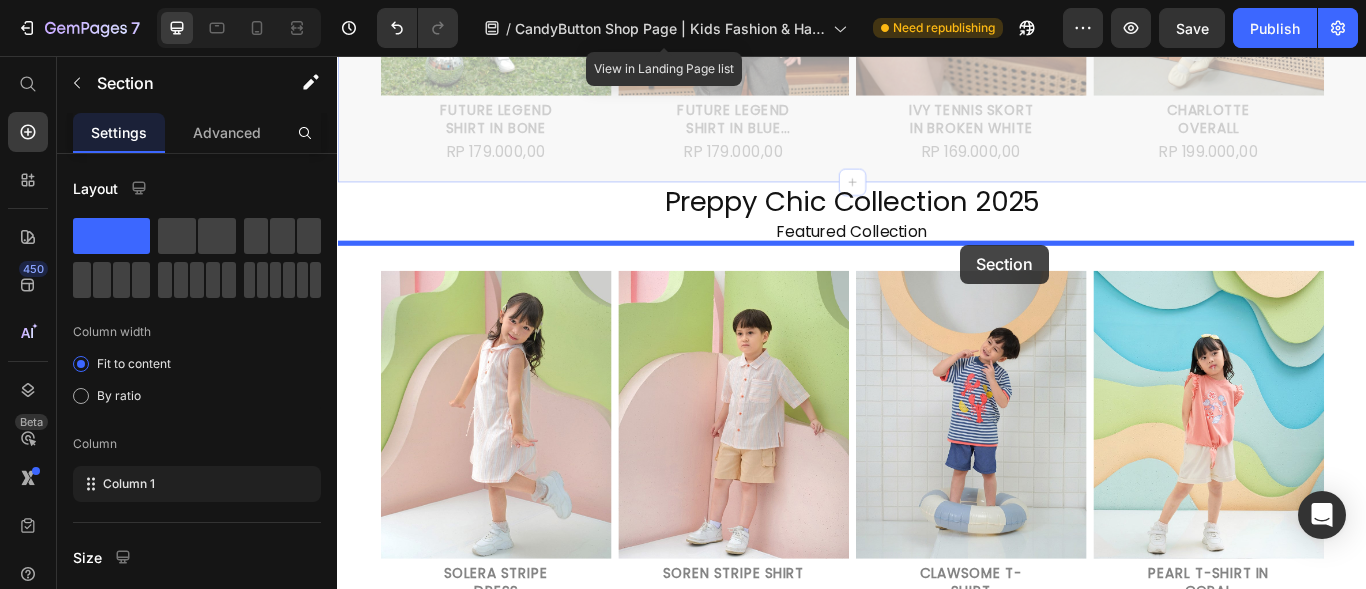 drag, startPoint x: 1174, startPoint y: 121, endPoint x: 1063, endPoint y: 276, distance: 190.64627 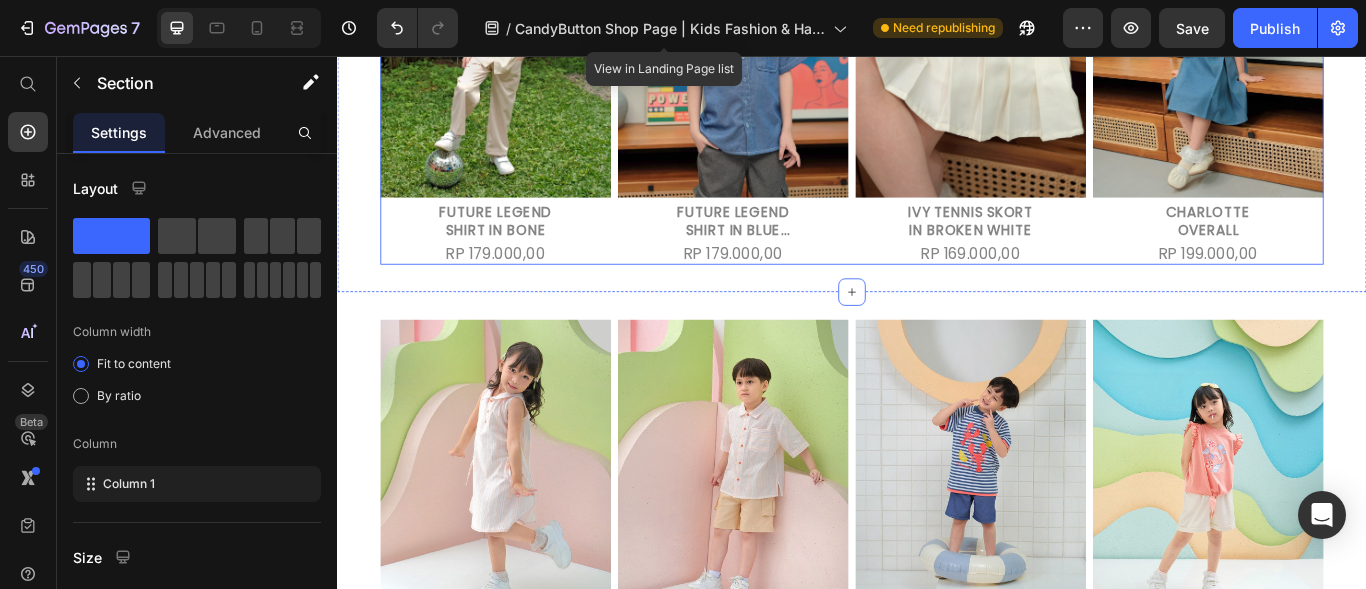 scroll, scrollTop: 2406, scrollLeft: 0, axis: vertical 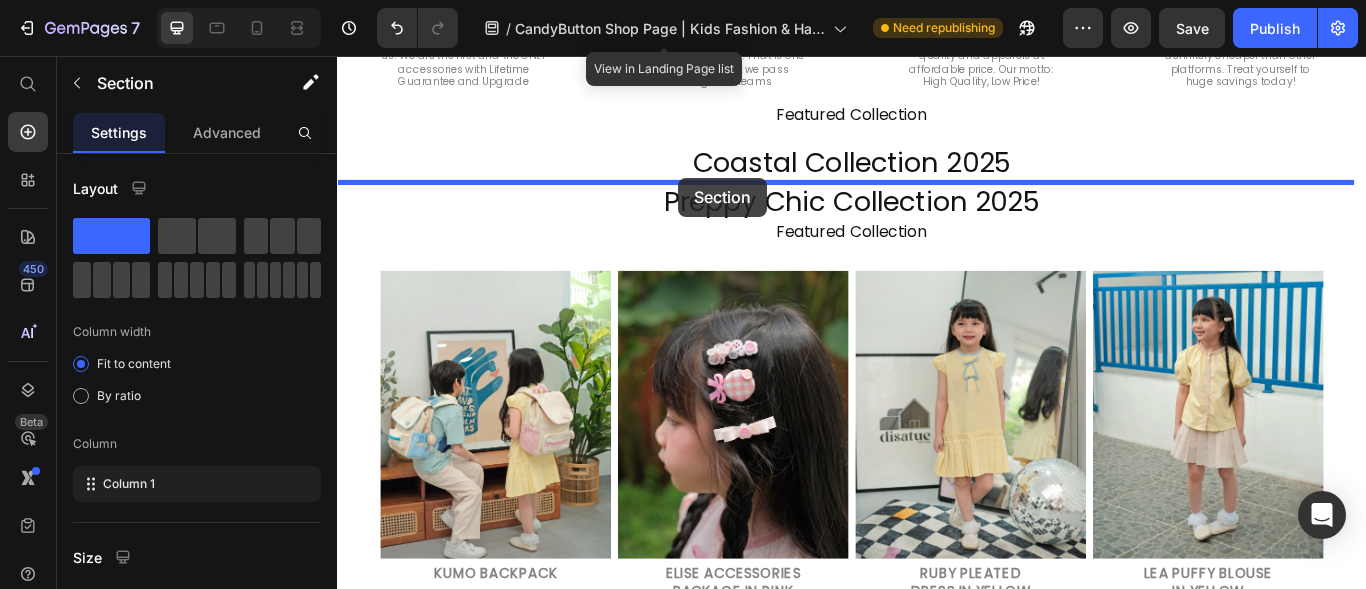 drag, startPoint x: 1469, startPoint y: 261, endPoint x: 735, endPoint y: 198, distance: 736.6987 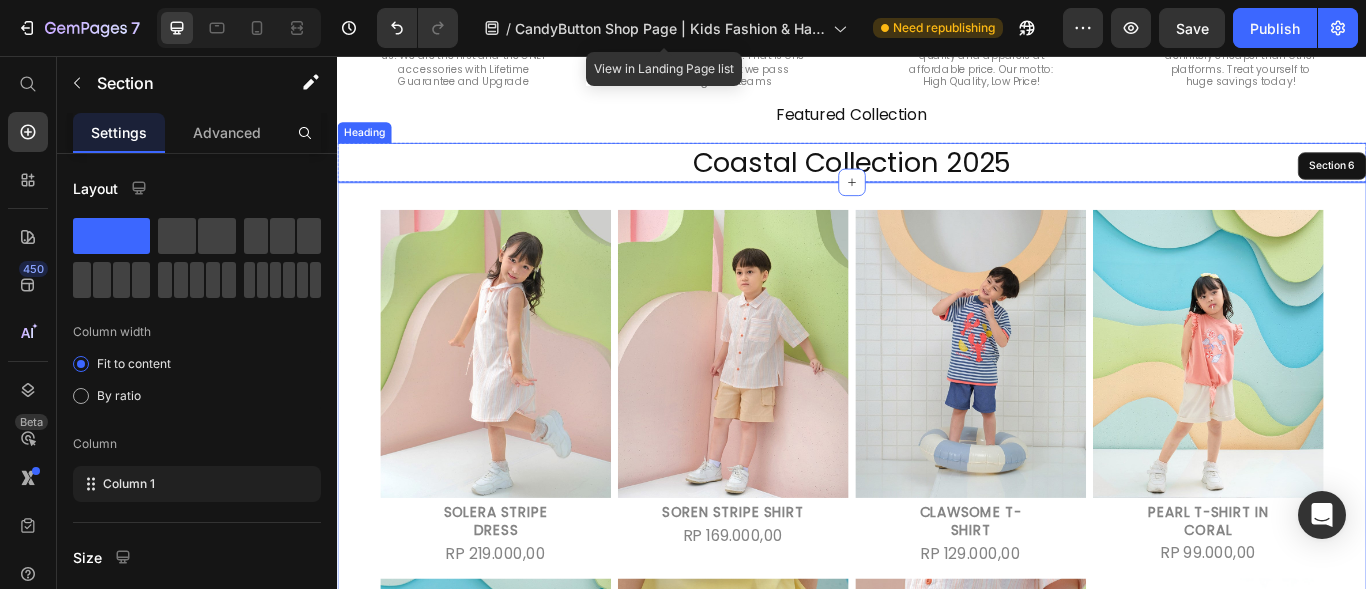 click on "Featured Collection" at bounding box center [937, 124] 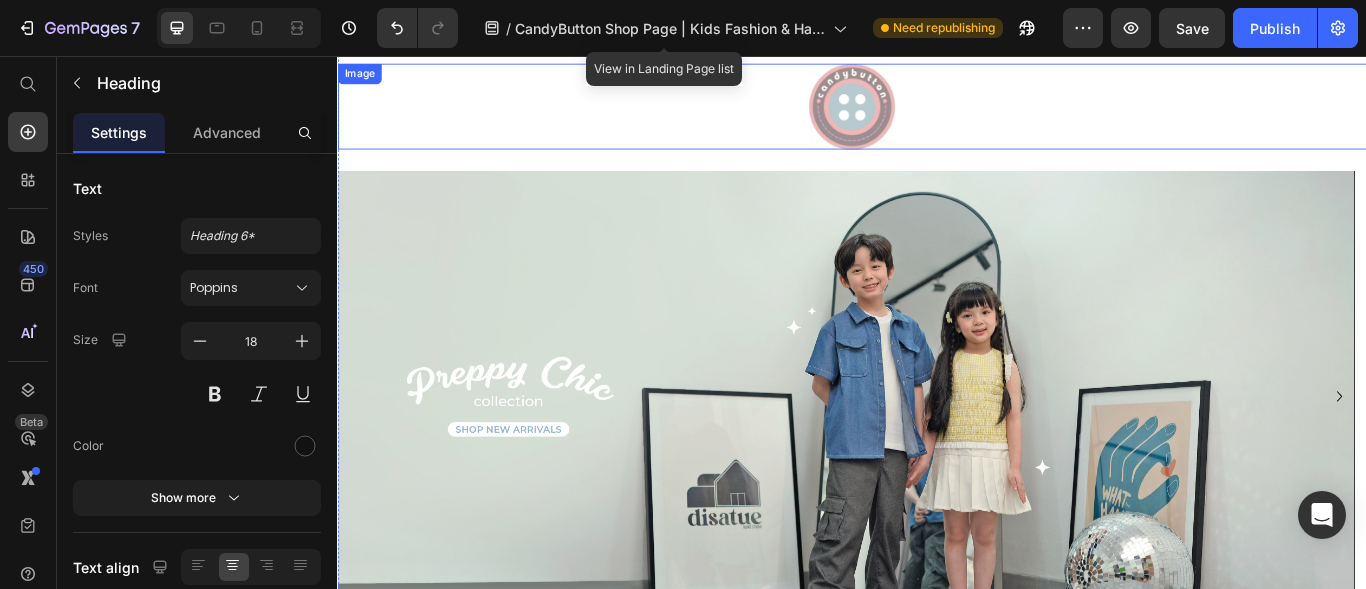 scroll, scrollTop: 0, scrollLeft: 0, axis: both 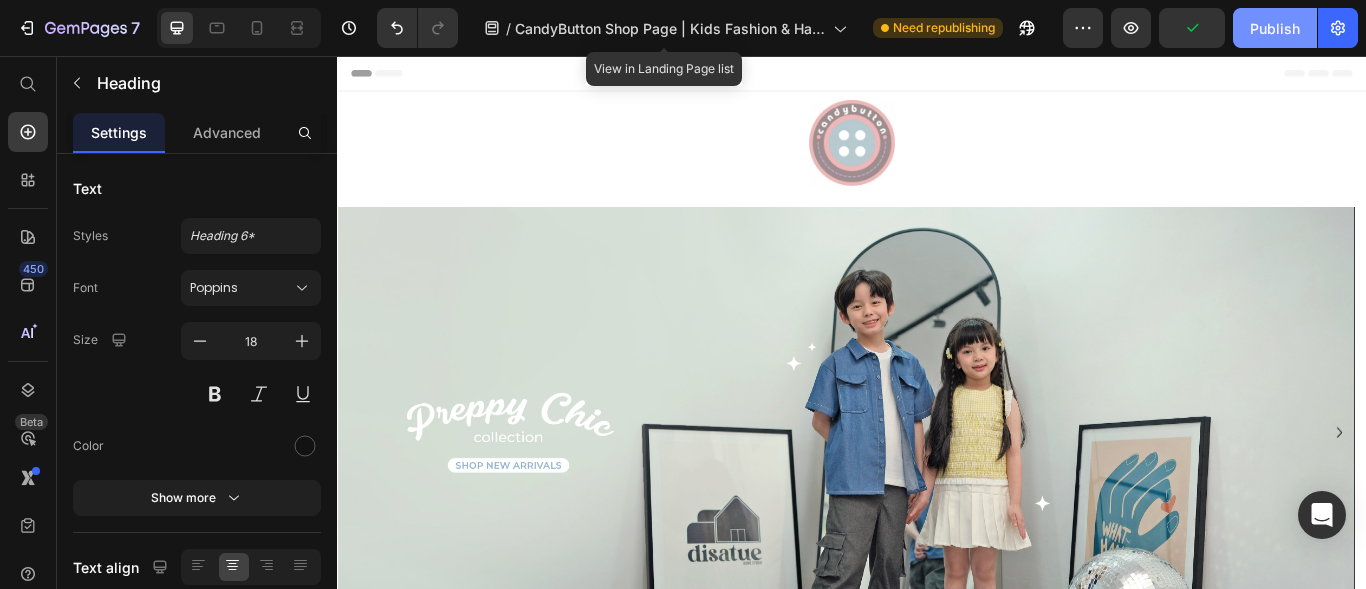 click on "Publish" at bounding box center [1275, 28] 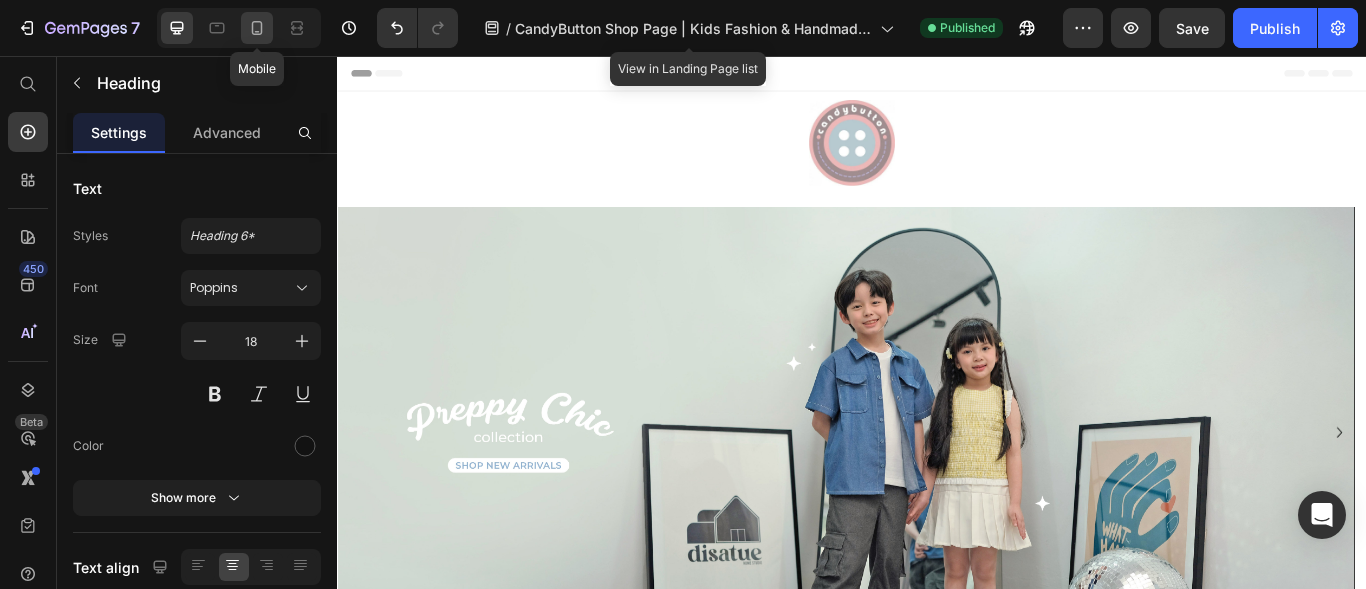 click 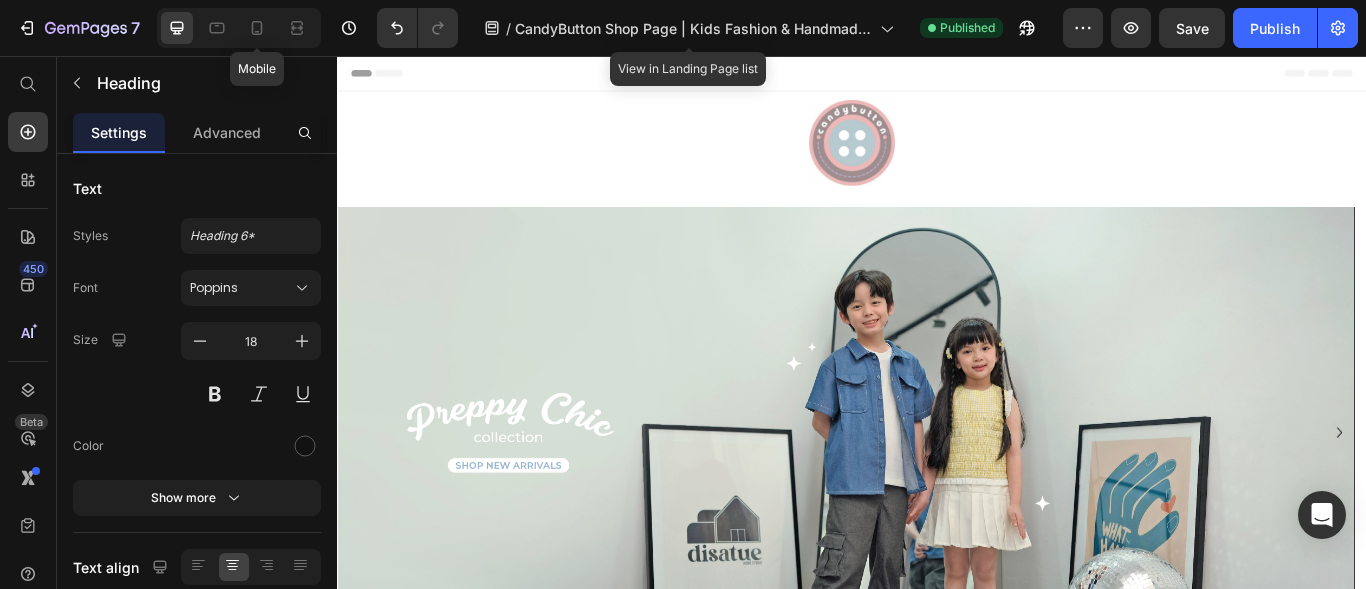 type on "14" 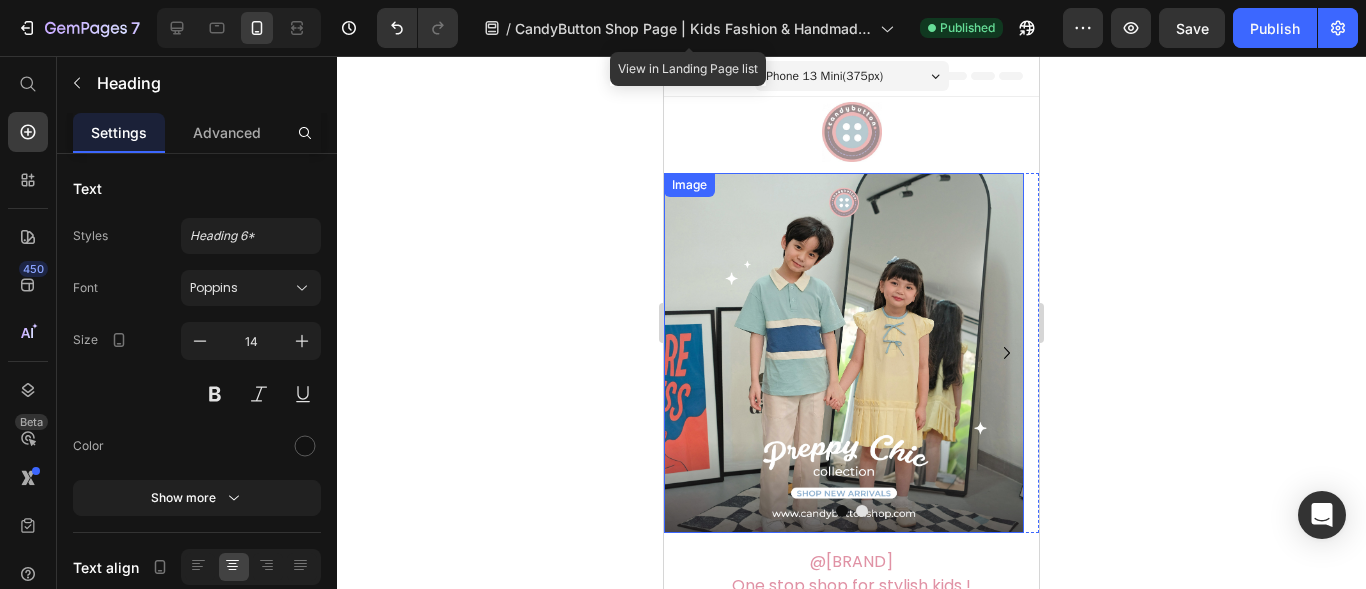 click at bounding box center [844, 353] 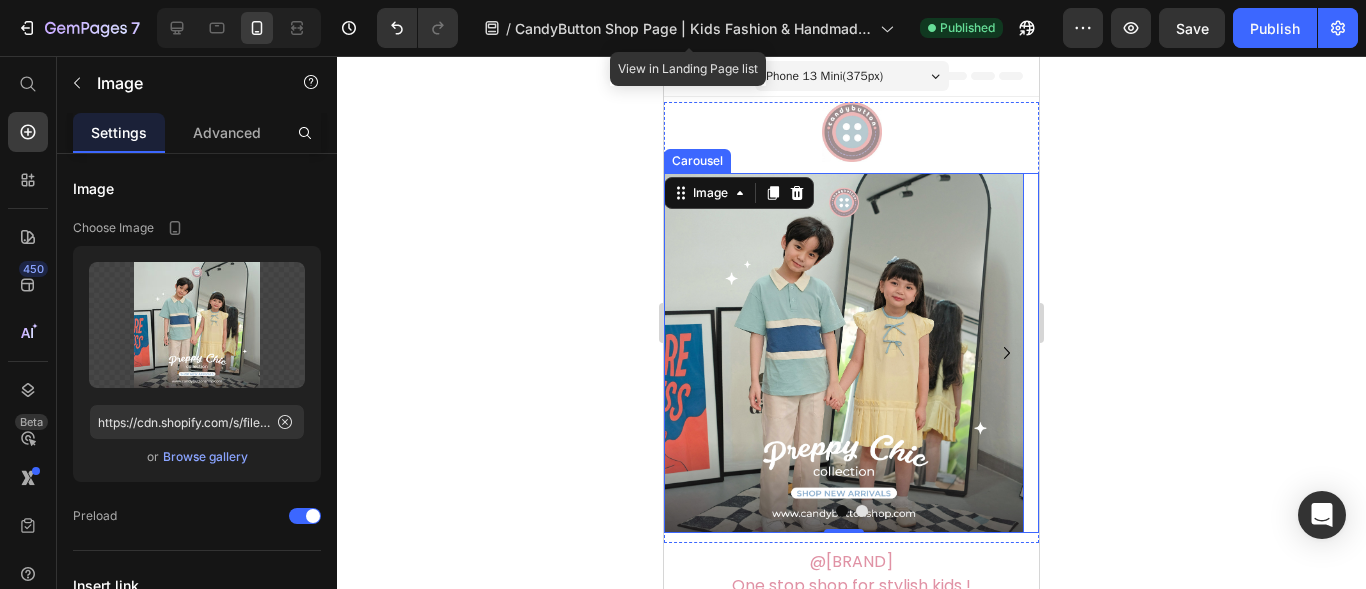 click at bounding box center [842, 511] 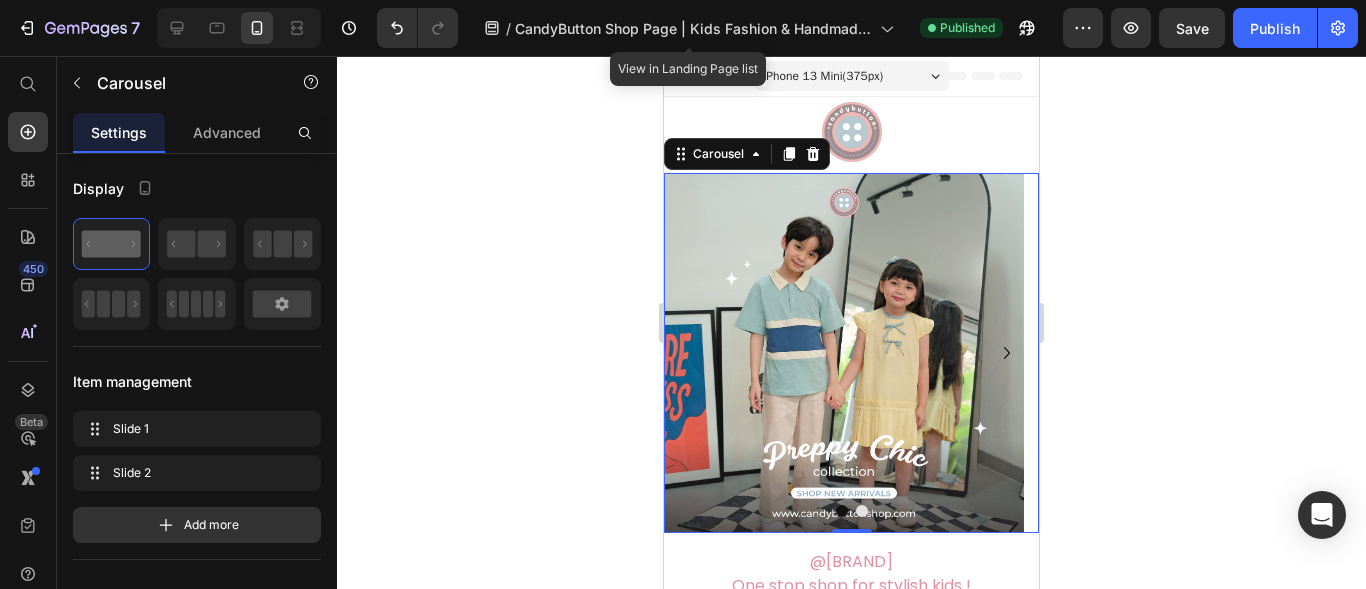 click at bounding box center (851, 511) 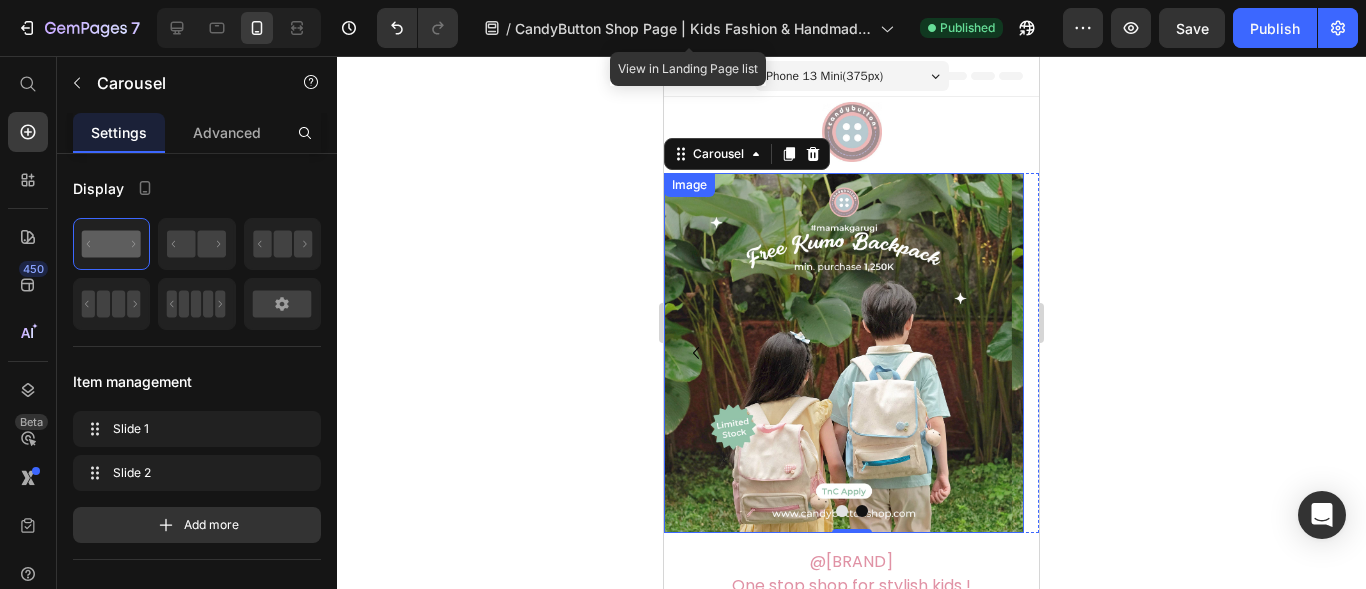 click at bounding box center [844, 353] 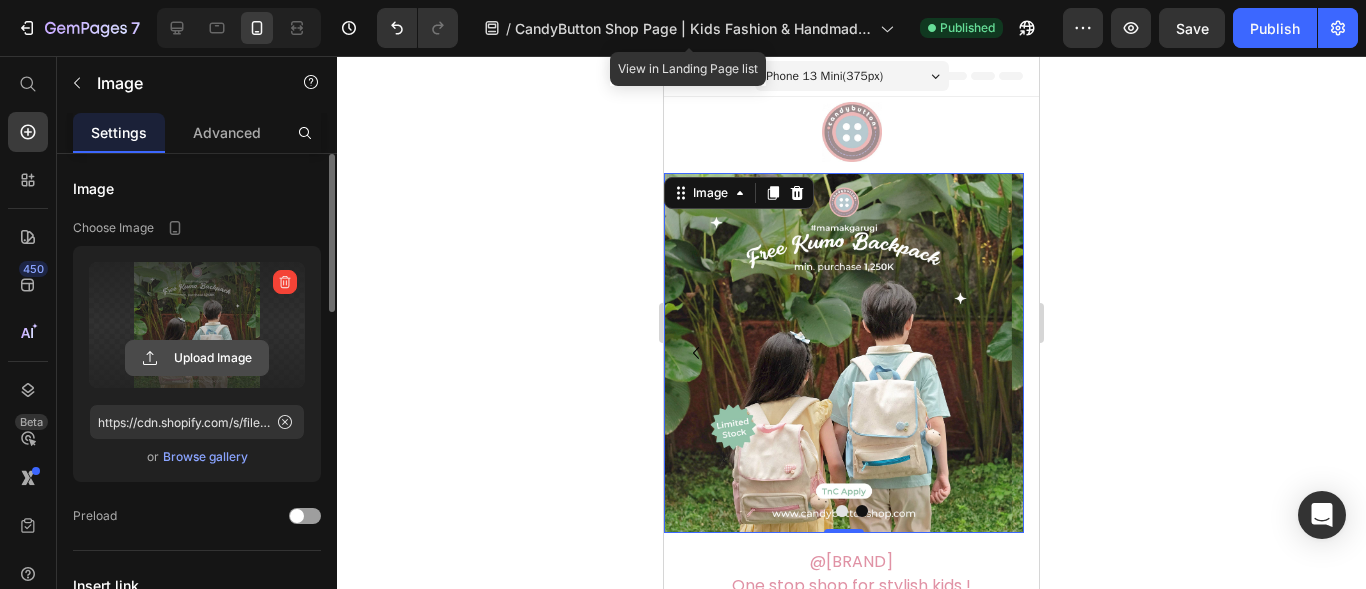 click 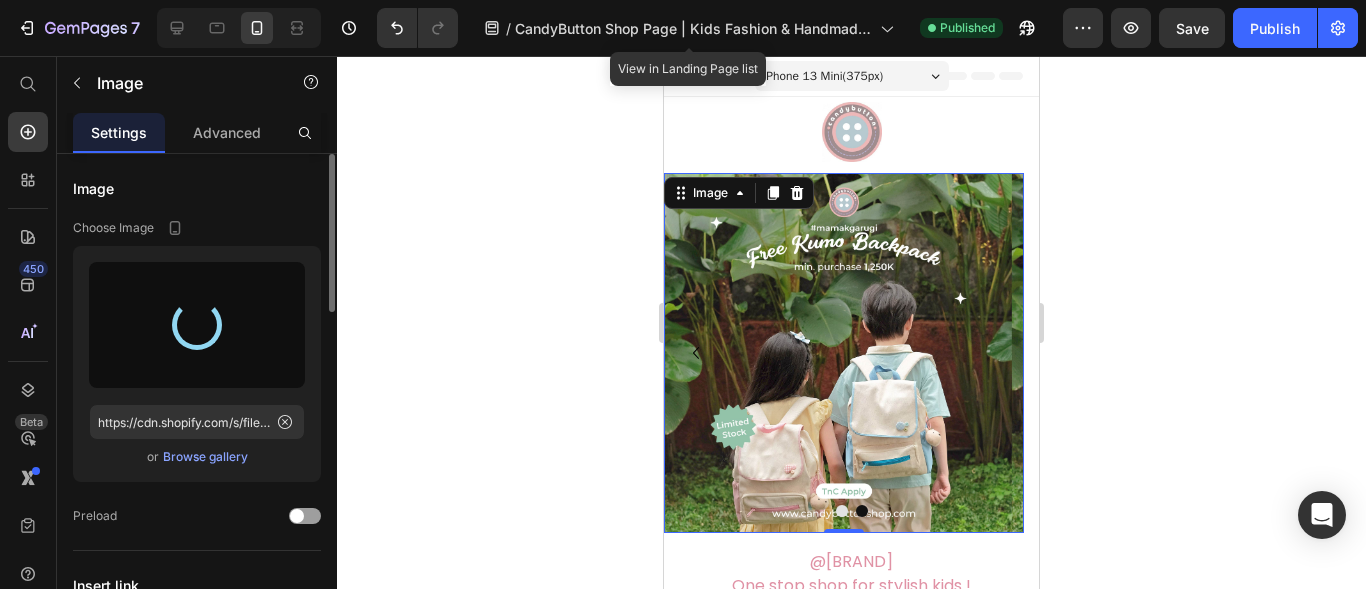 type on "https://cdn.shopify.com/s/files/1/0687/9484/3455/files/gempages_543889262190265438-e3d3b33f-c0cf-460c-9429-d58bed11ffa4.jpg" 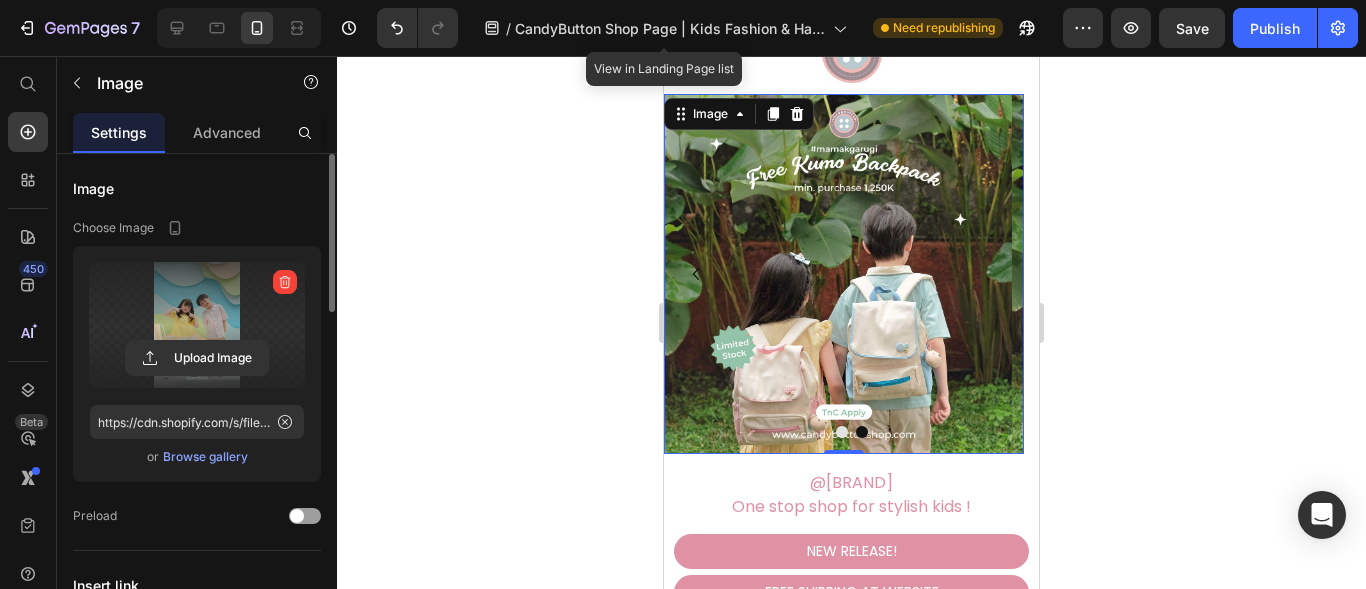 scroll, scrollTop: 400, scrollLeft: 0, axis: vertical 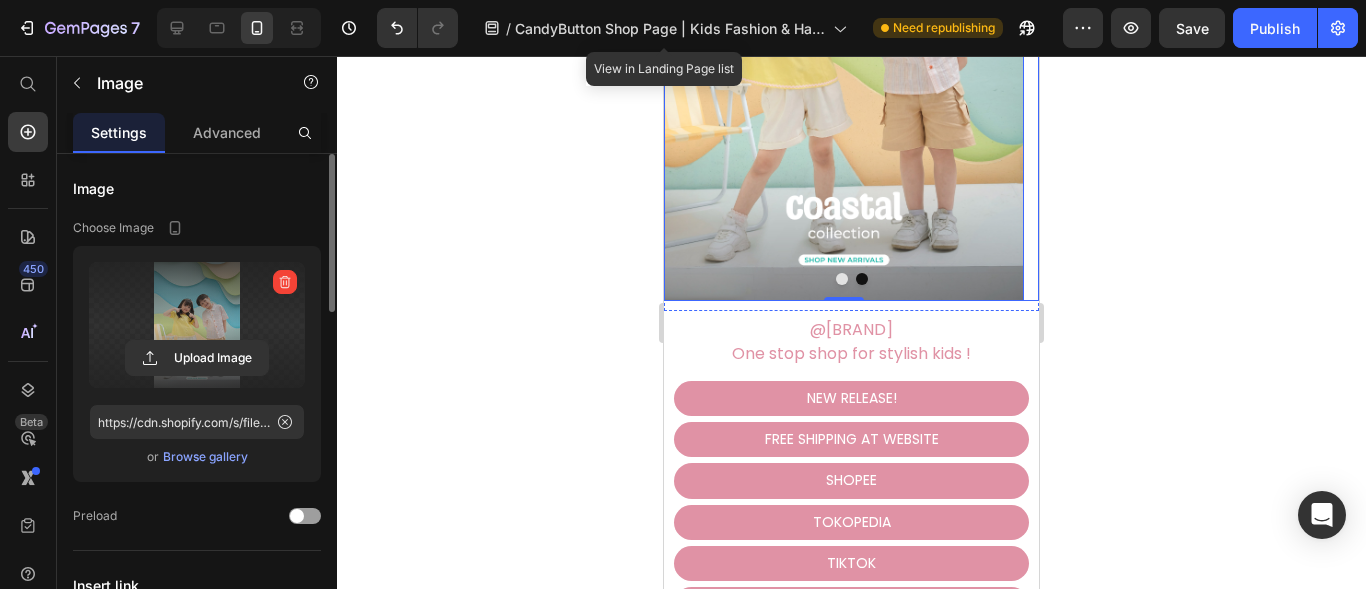 click at bounding box center [862, 279] 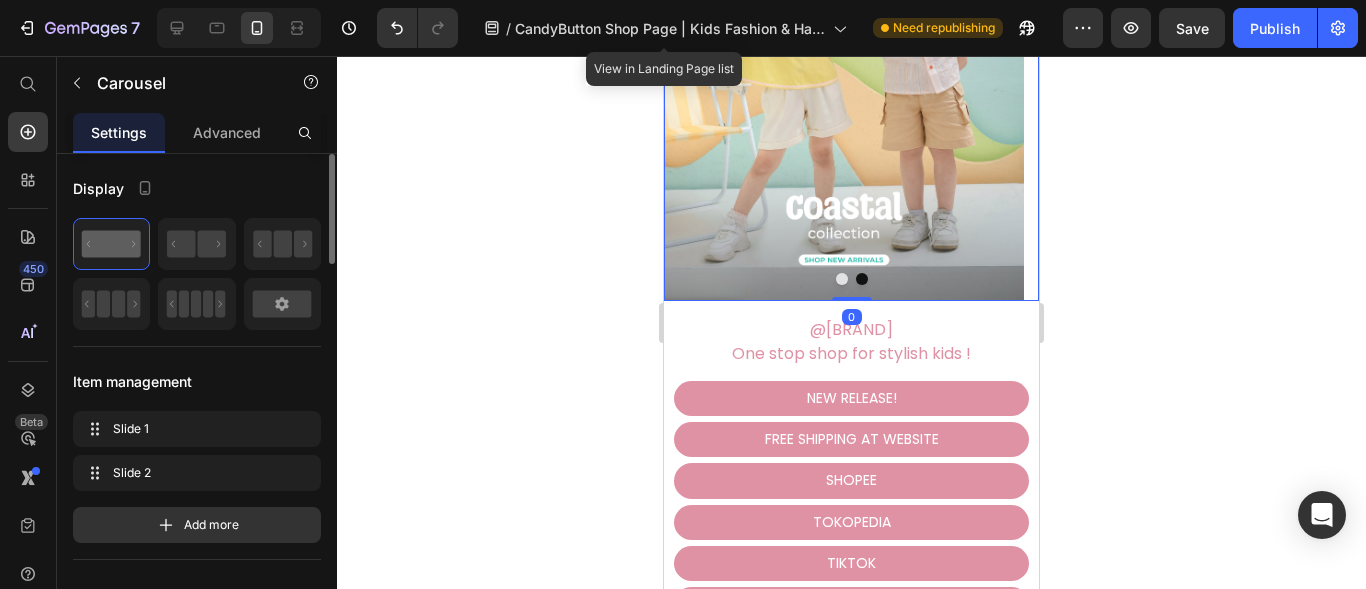 click at bounding box center (842, 279) 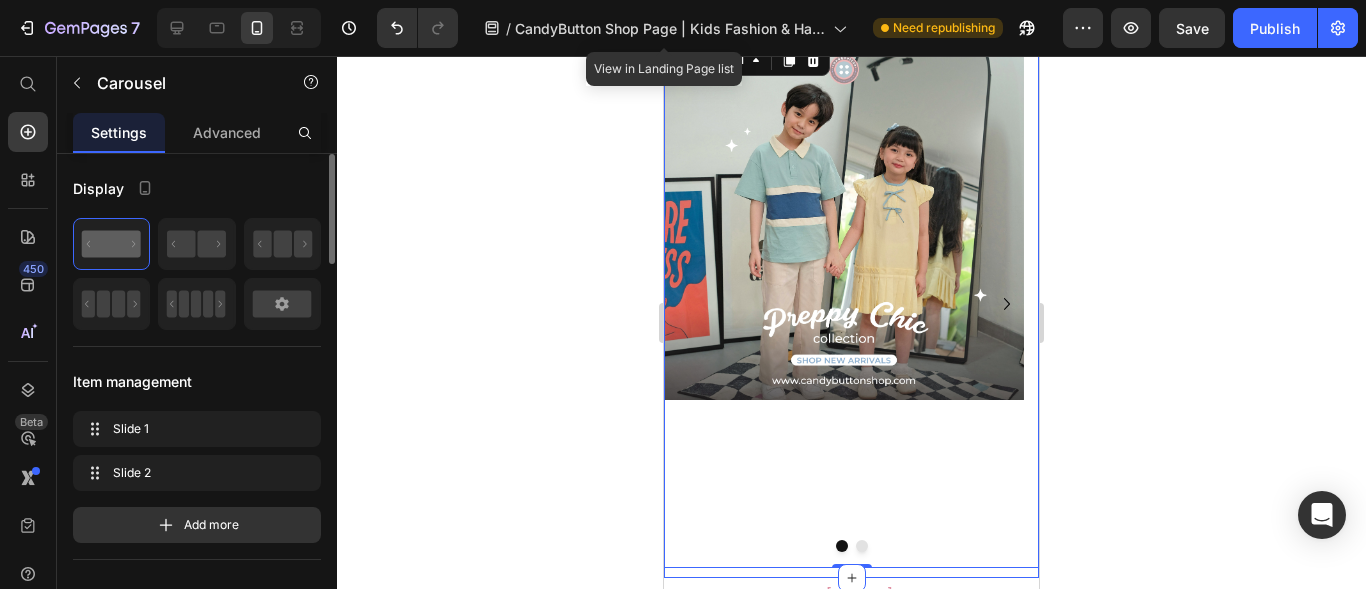 scroll, scrollTop: 0, scrollLeft: 0, axis: both 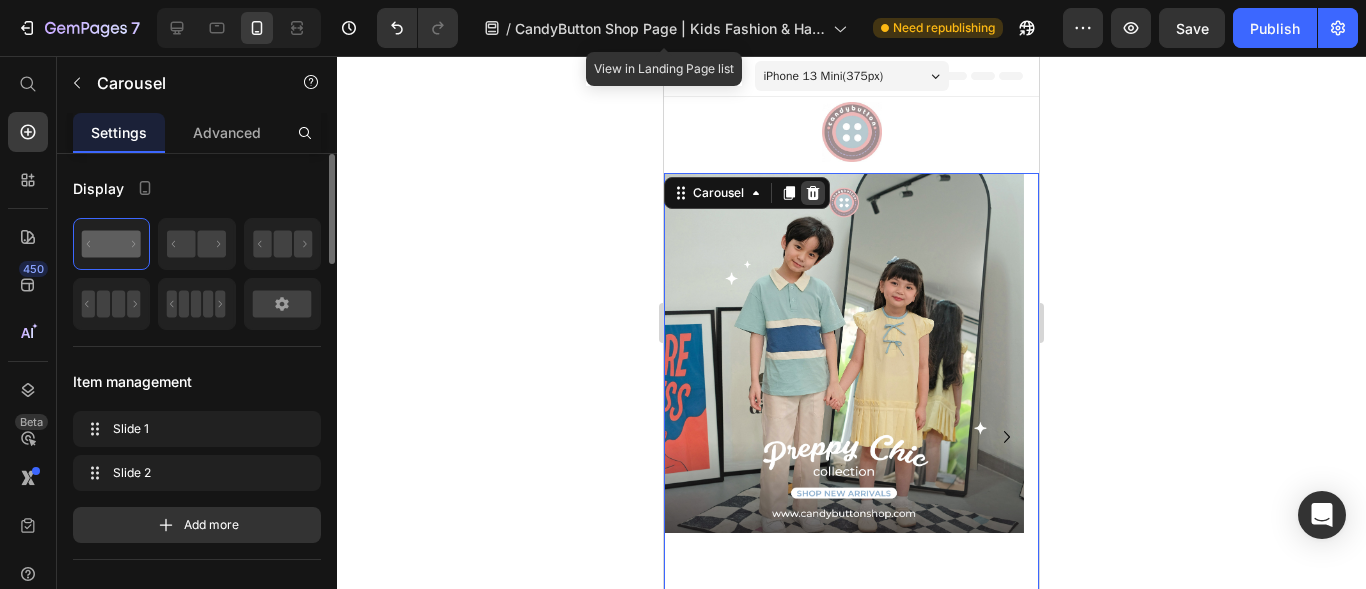 click 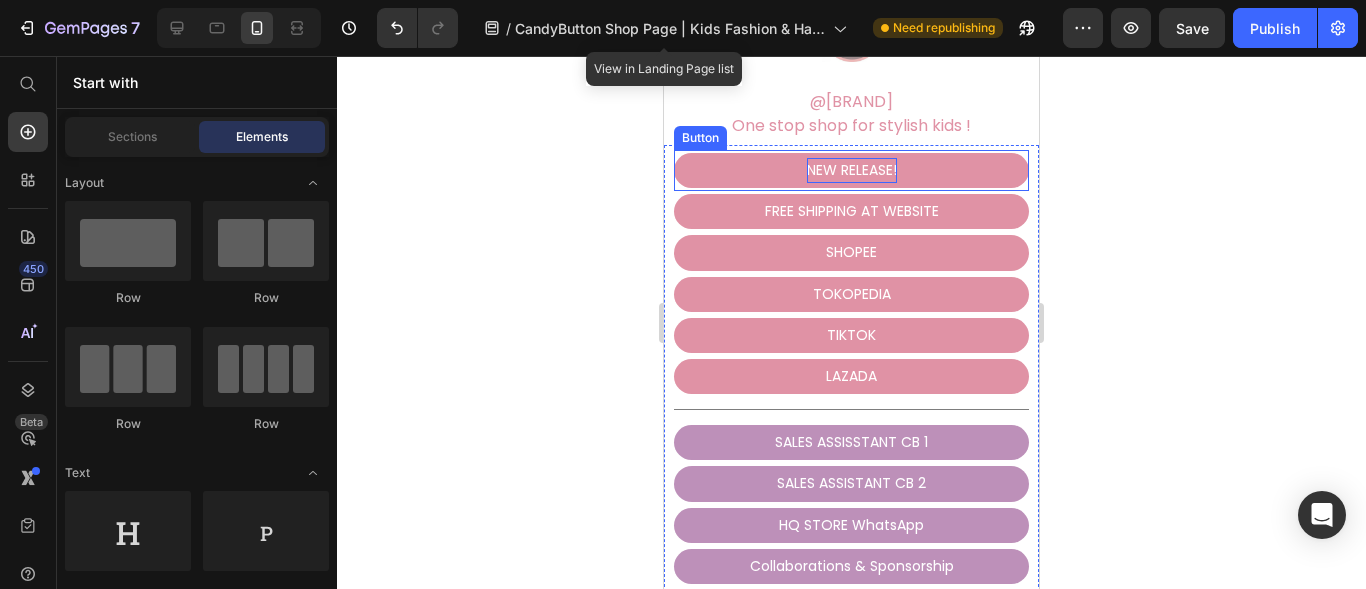 scroll, scrollTop: 0, scrollLeft: 0, axis: both 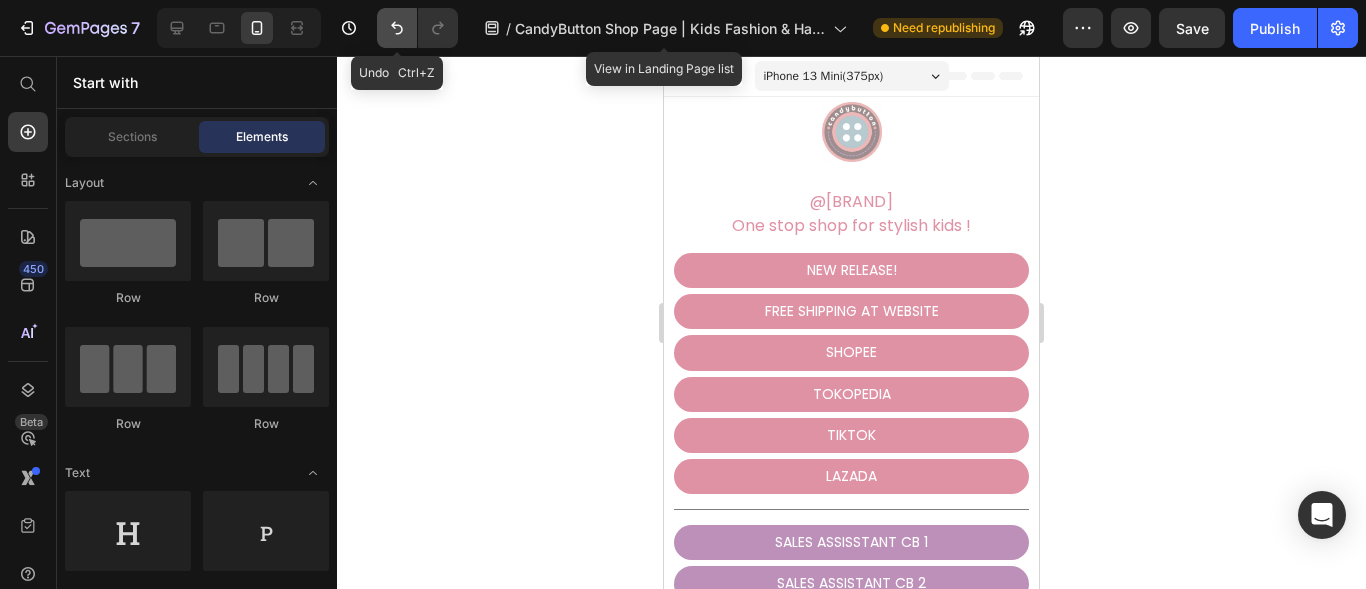 click 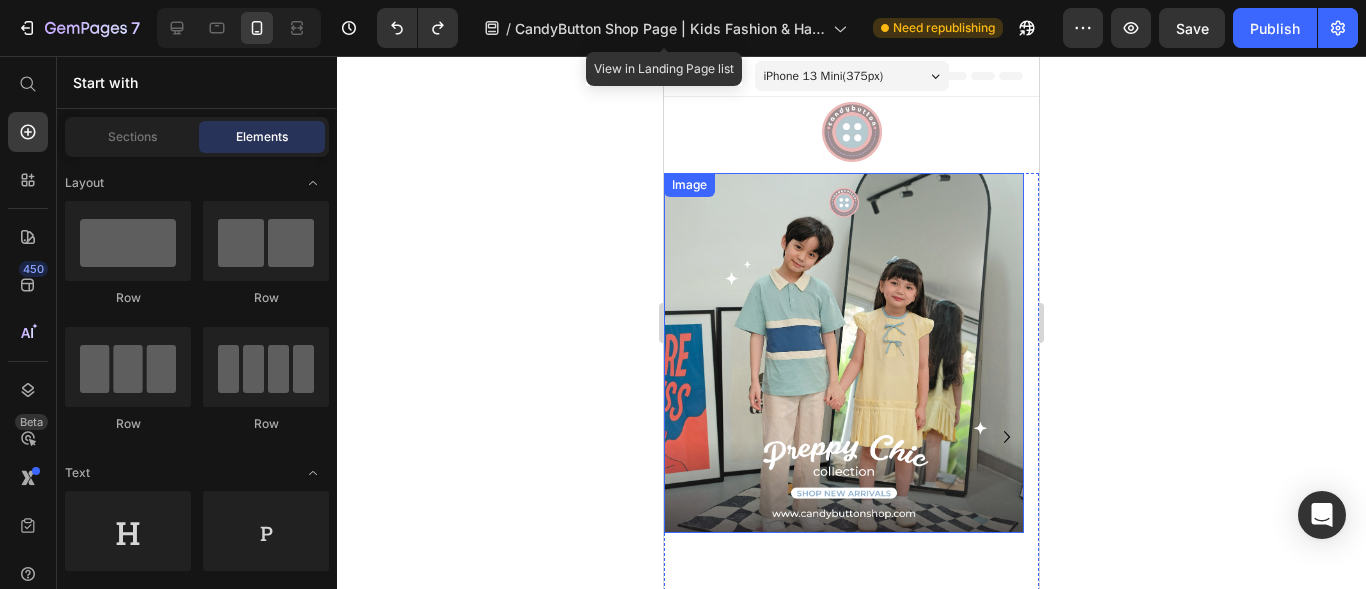 click at bounding box center (844, 353) 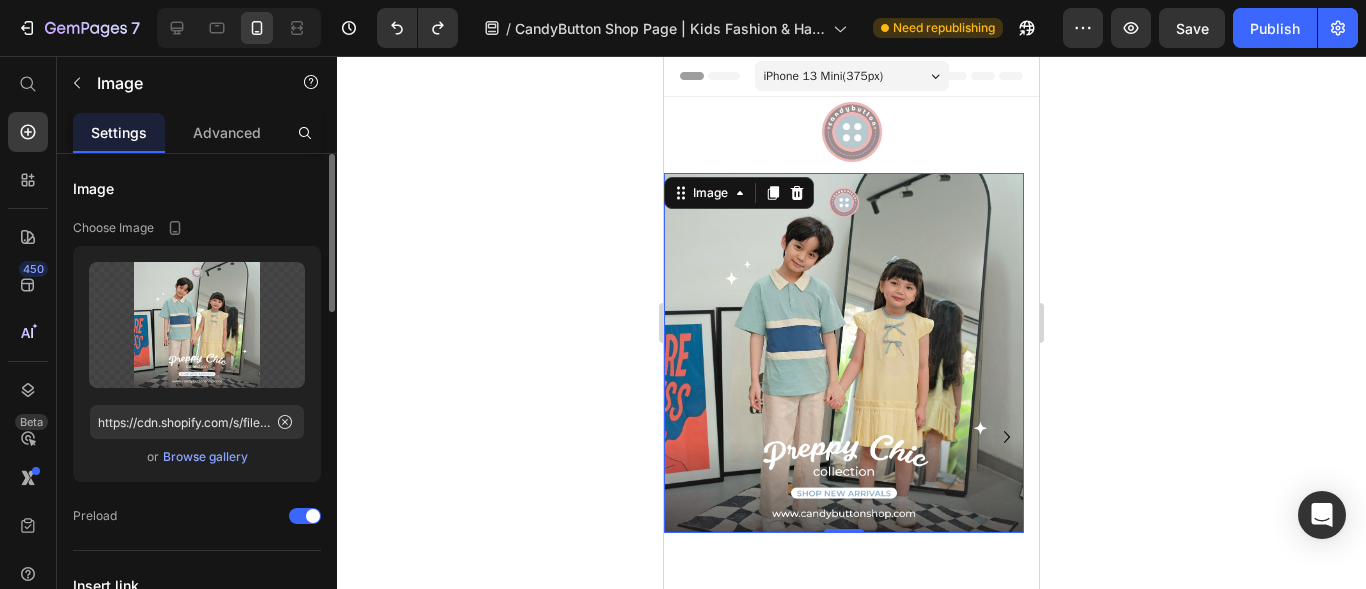 click at bounding box center (844, 353) 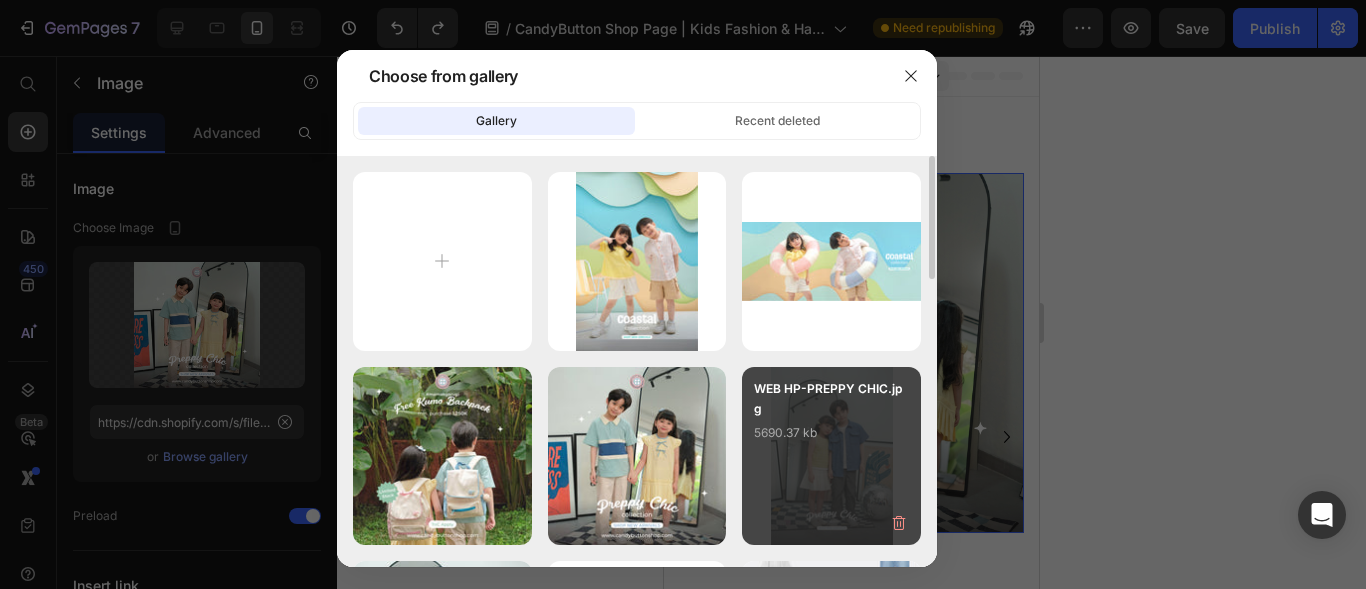 click on "WEB HP-PREPPY CHIC.jpg 5690.37 kb" at bounding box center [831, 419] 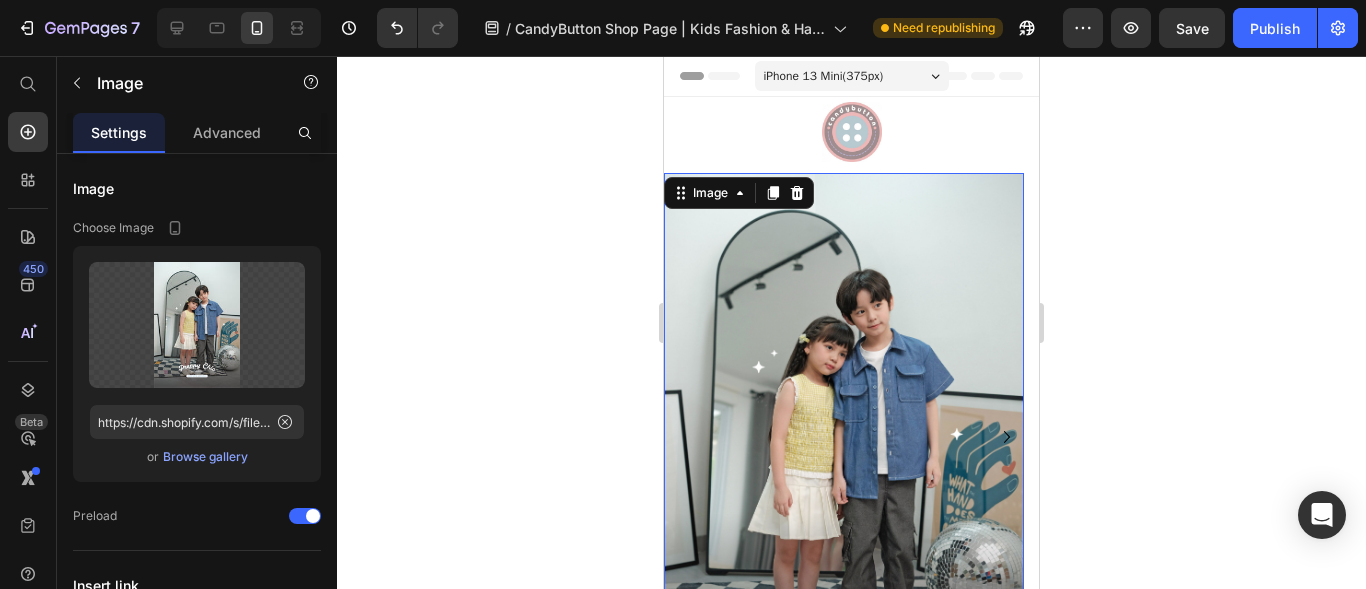 click 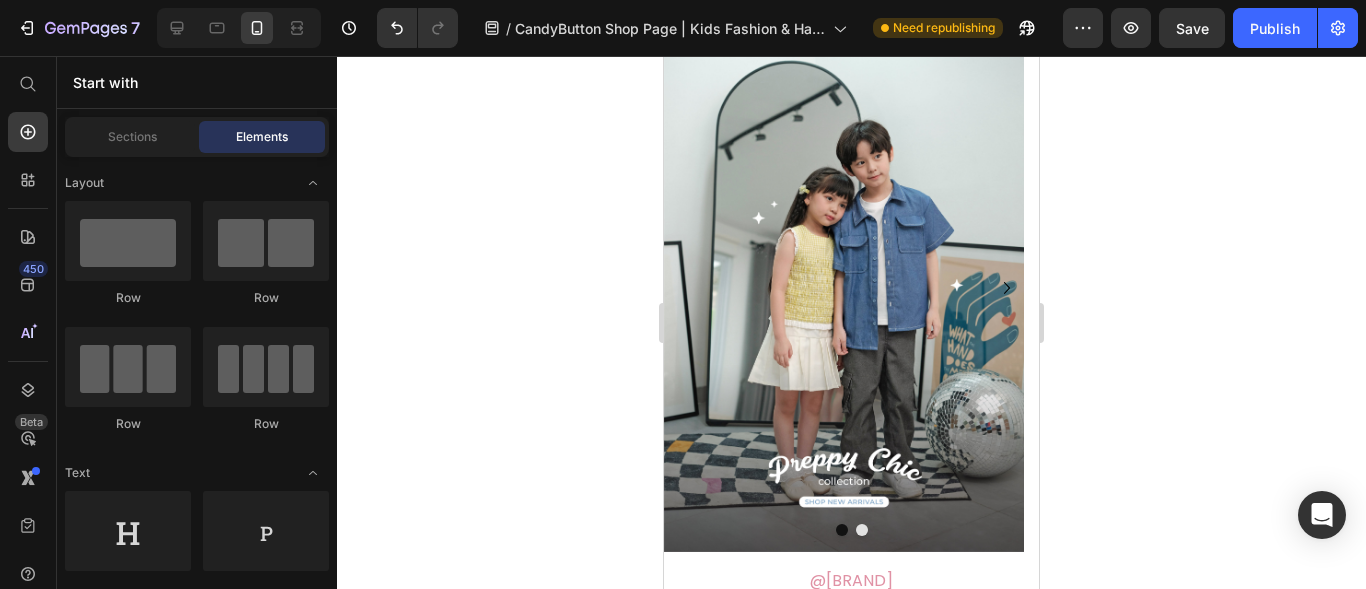 scroll, scrollTop: 400, scrollLeft: 0, axis: vertical 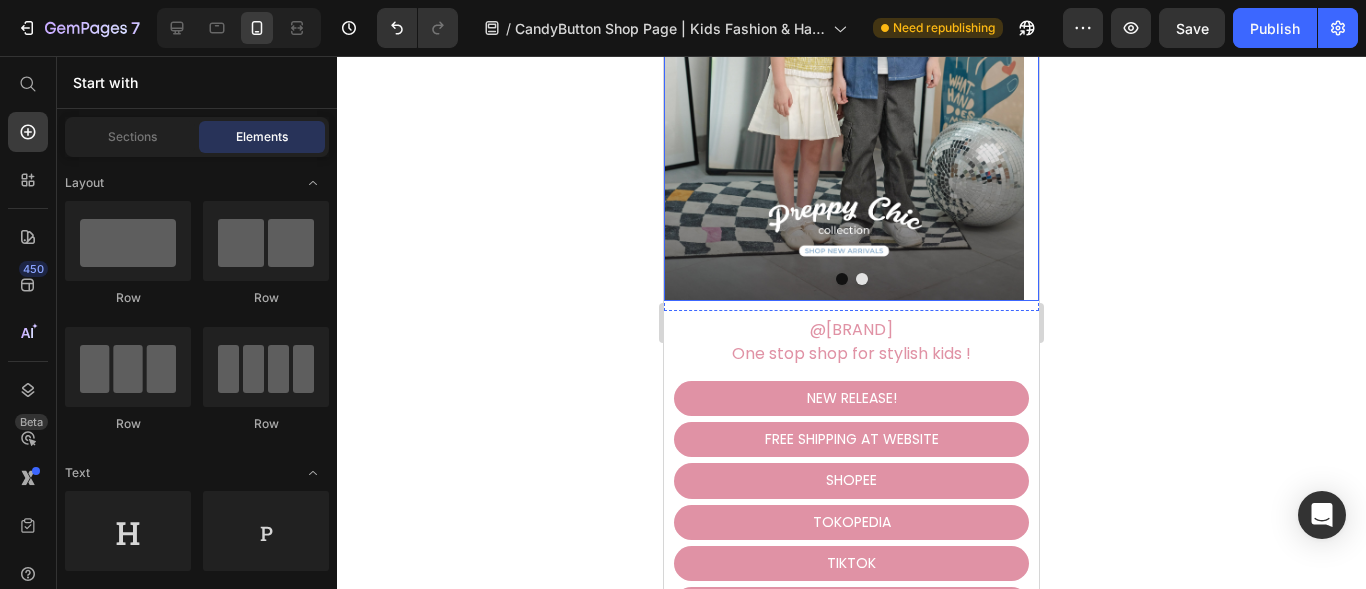 click at bounding box center [842, 279] 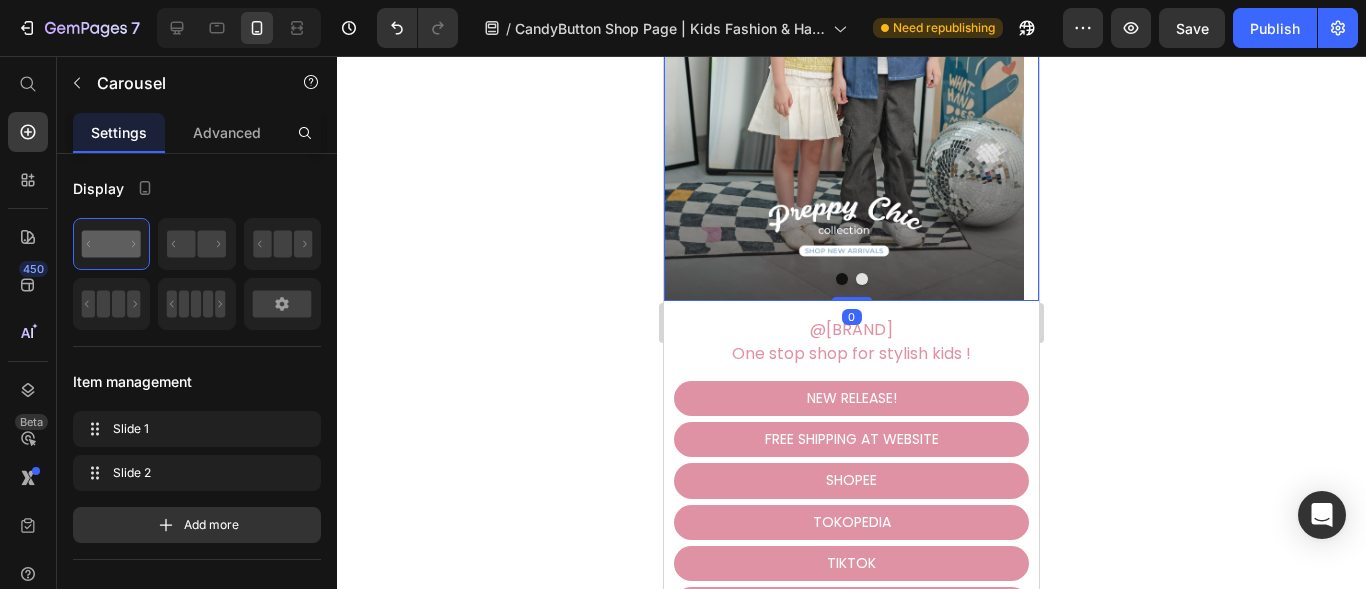 click at bounding box center [862, 279] 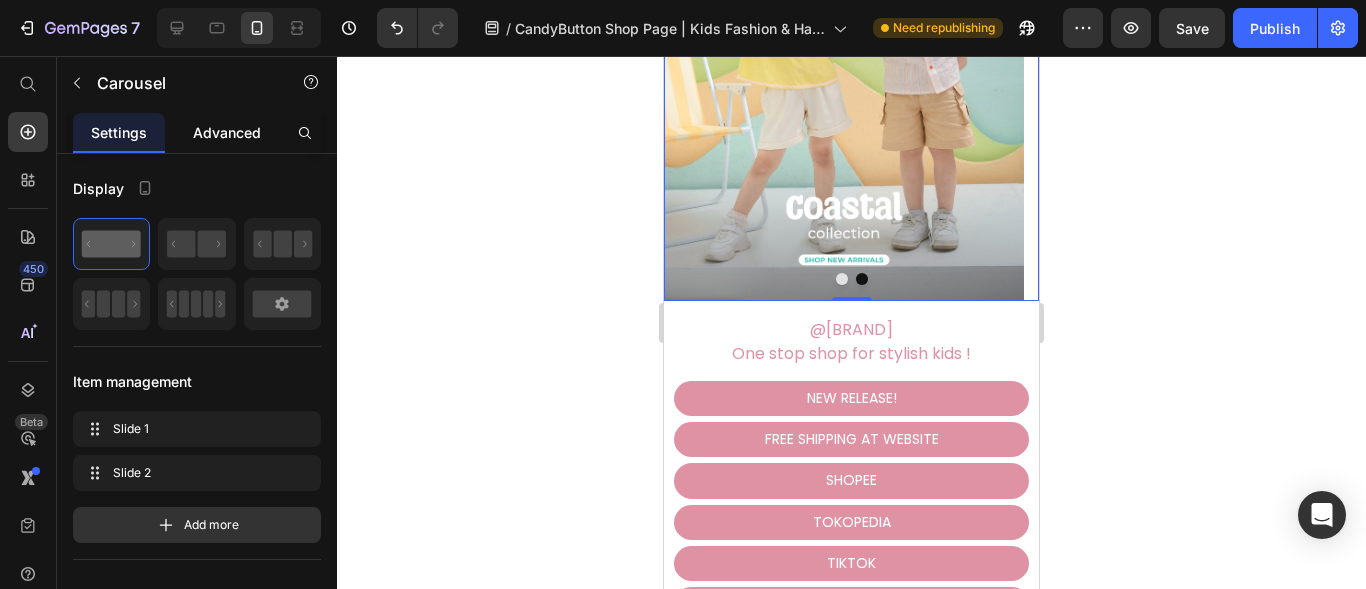 click on "Advanced" at bounding box center [227, 132] 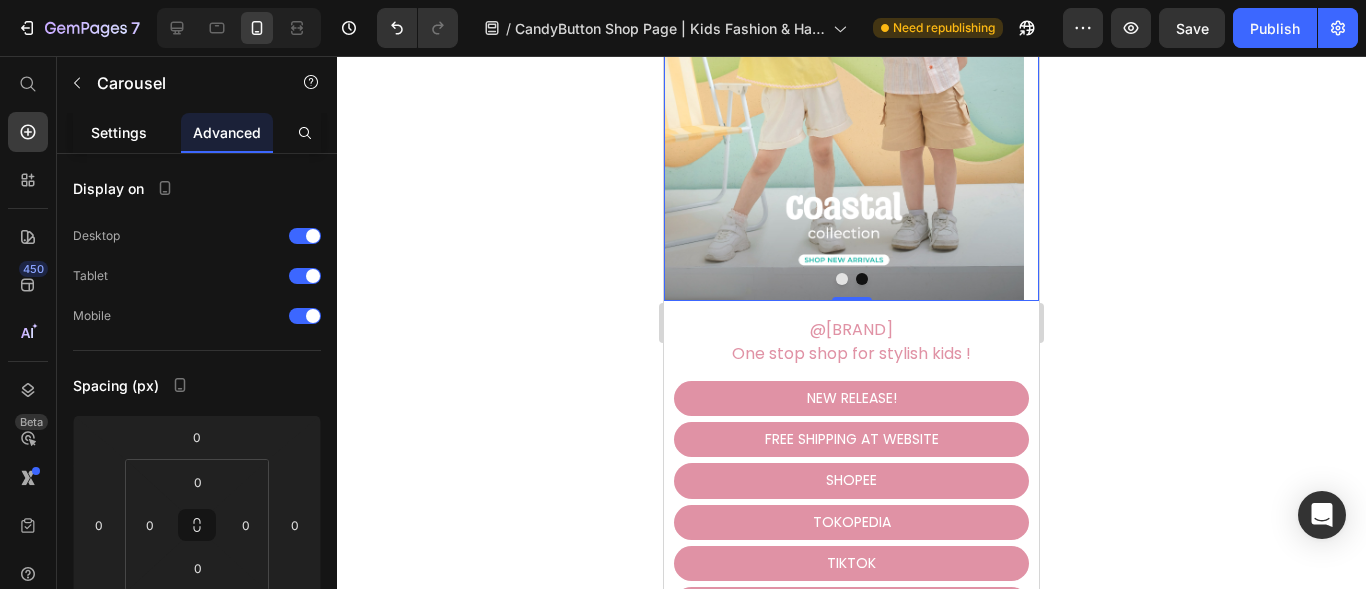click on "Settings" 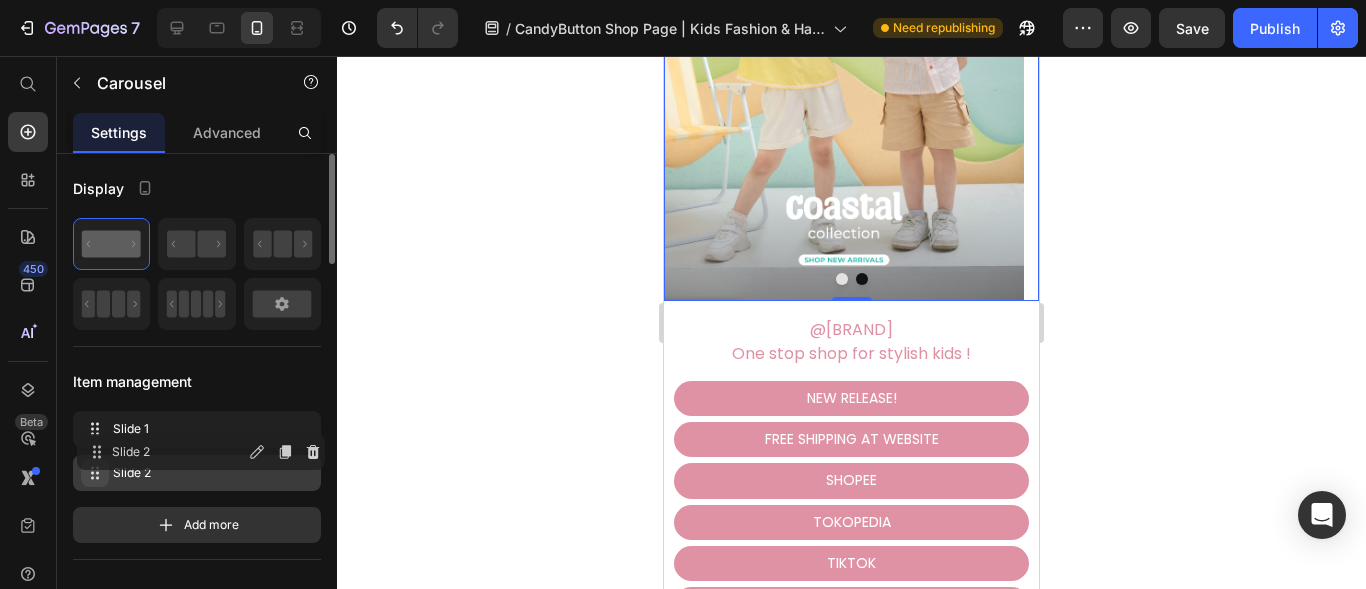 type 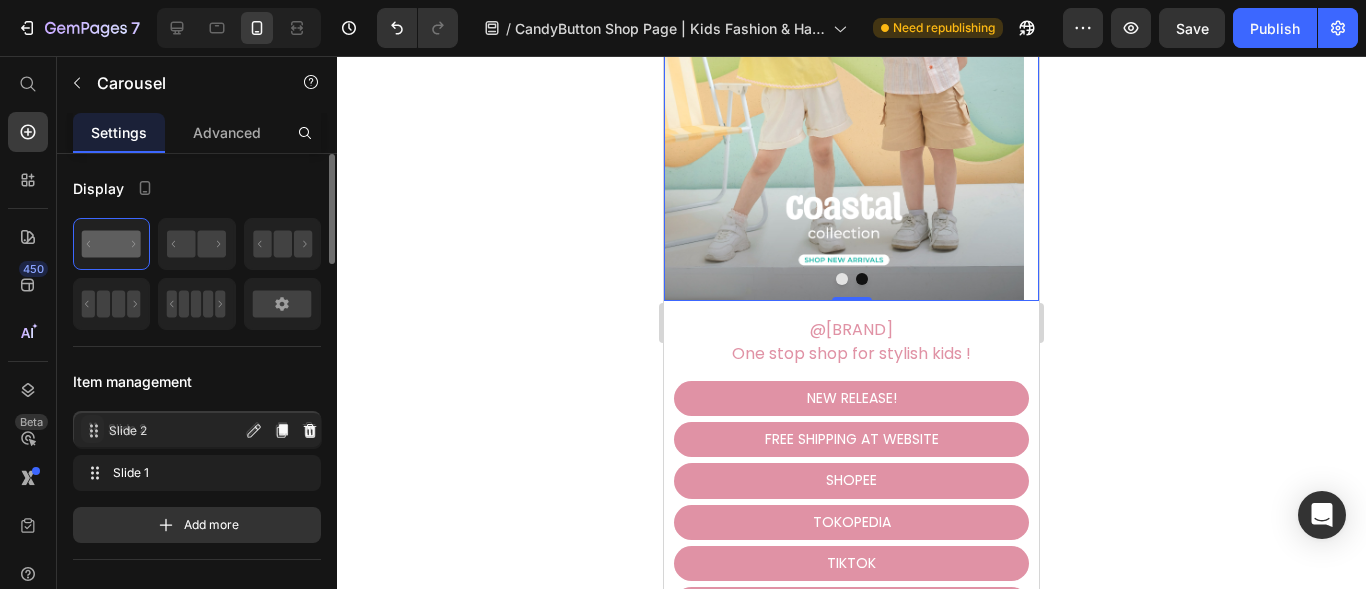 drag, startPoint x: 93, startPoint y: 473, endPoint x: 93, endPoint y: 429, distance: 44 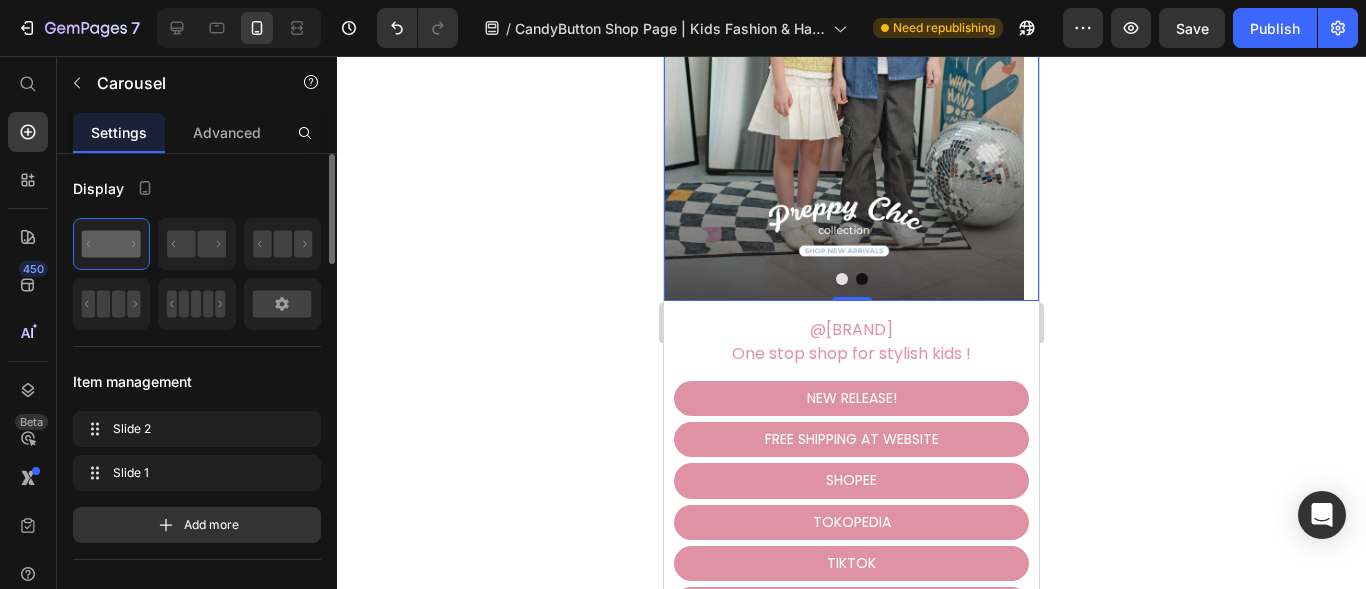 click 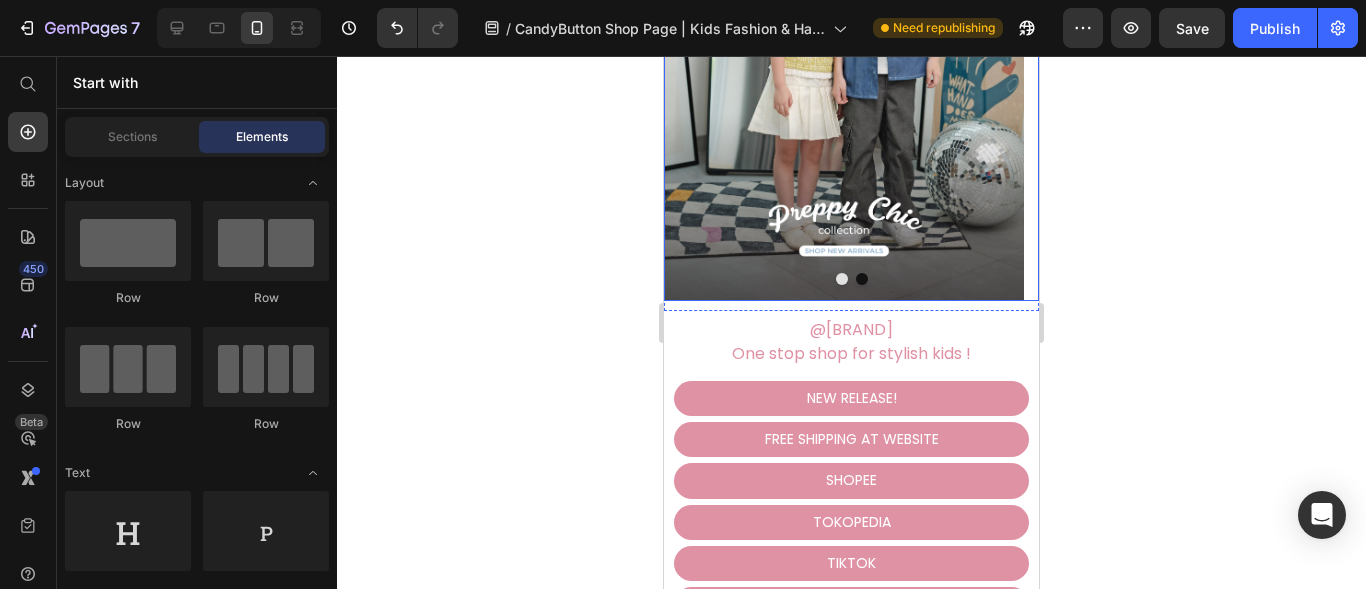 click at bounding box center (862, 279) 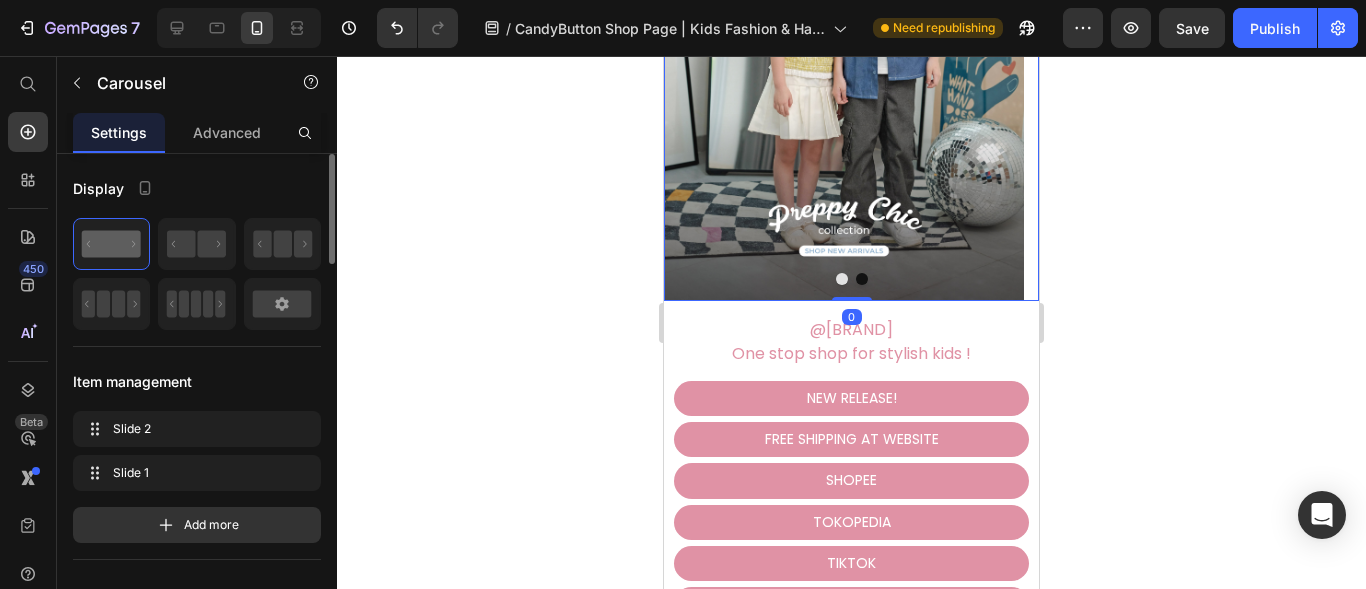 click at bounding box center [842, 279] 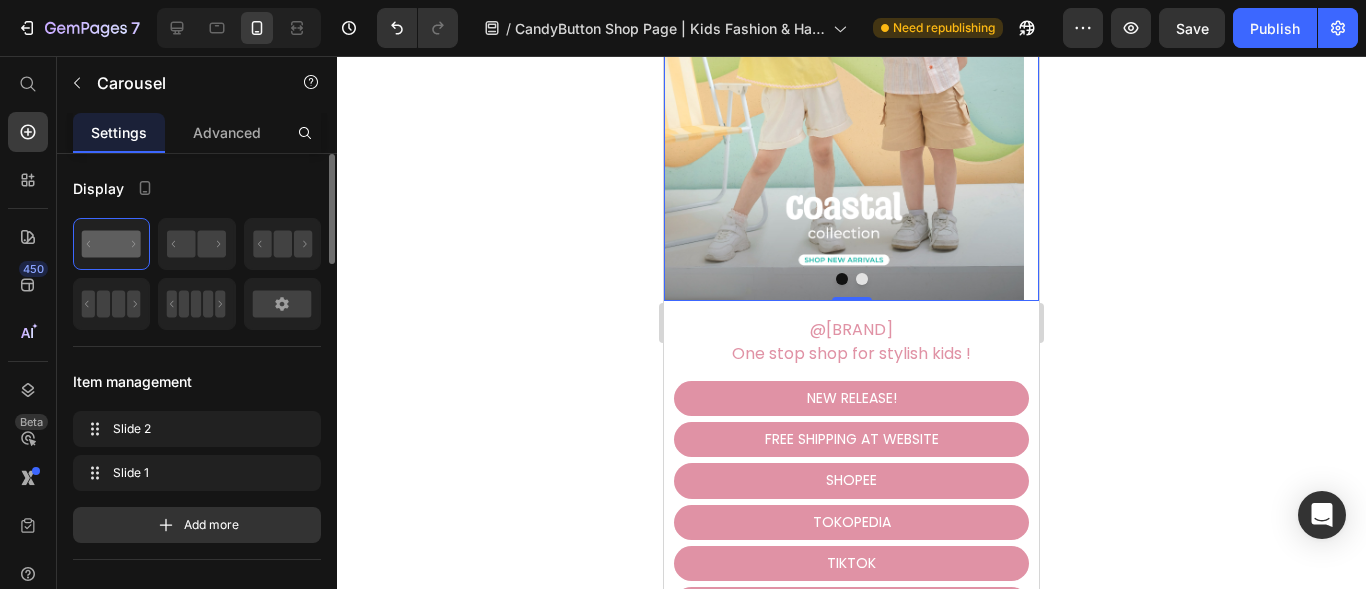 click 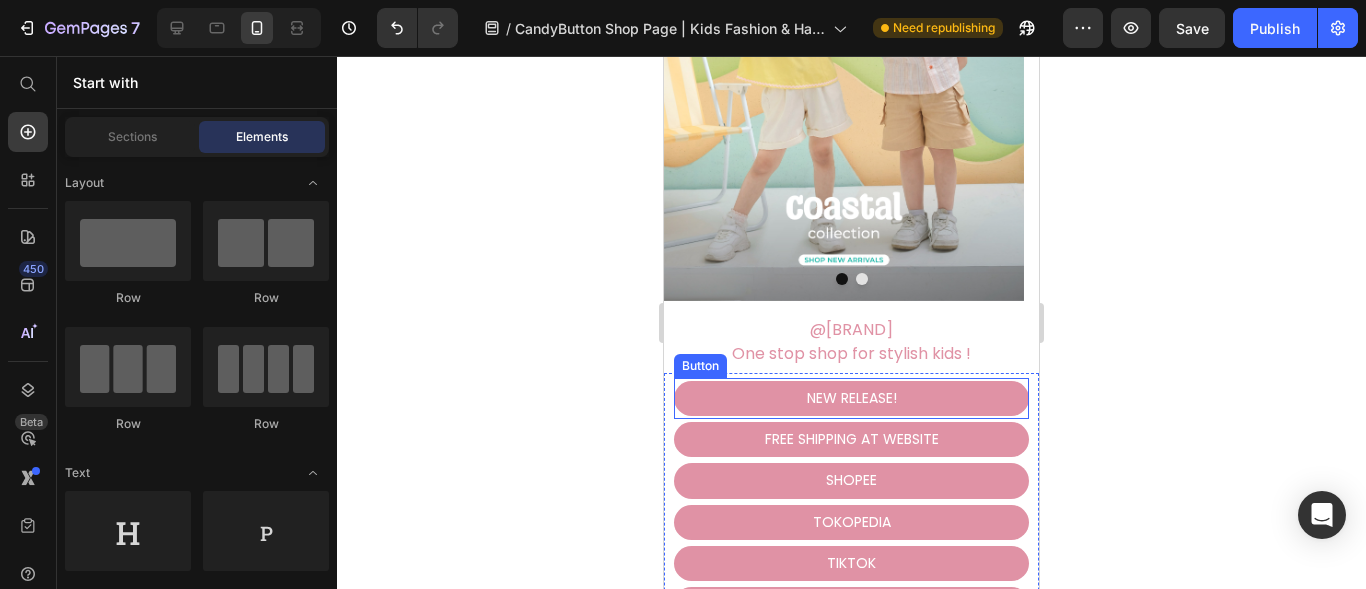 click on "NEW RELEASE!" at bounding box center (851, 398) 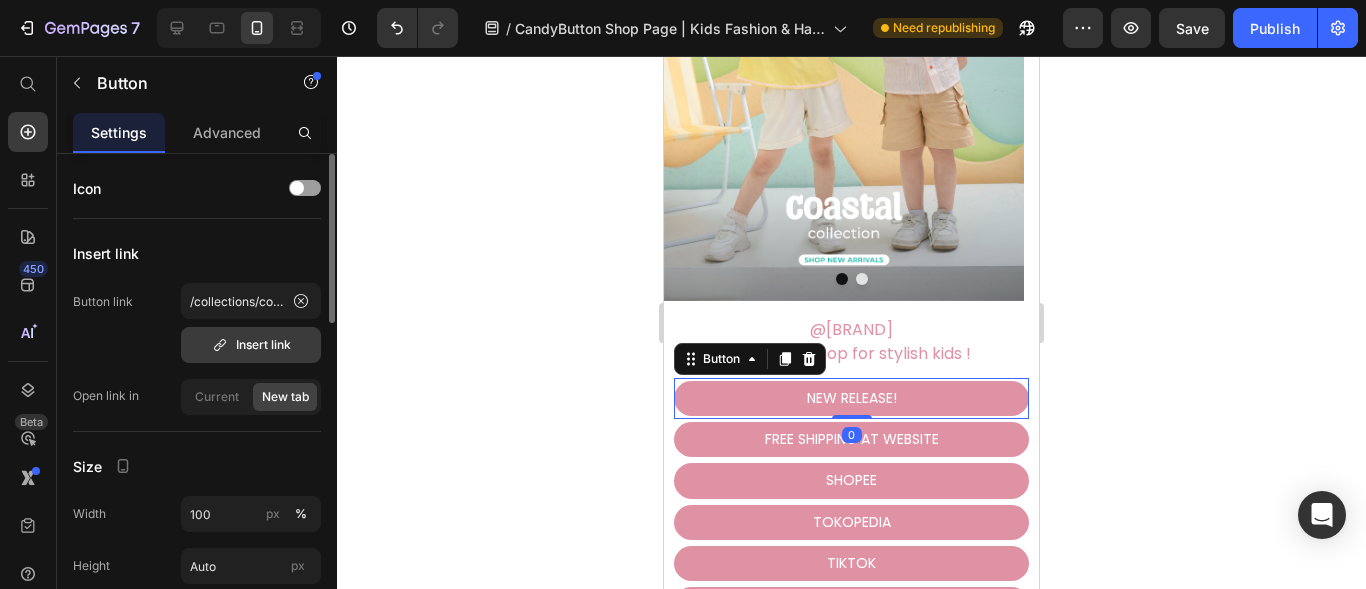 click on "Insert link" at bounding box center (251, 345) 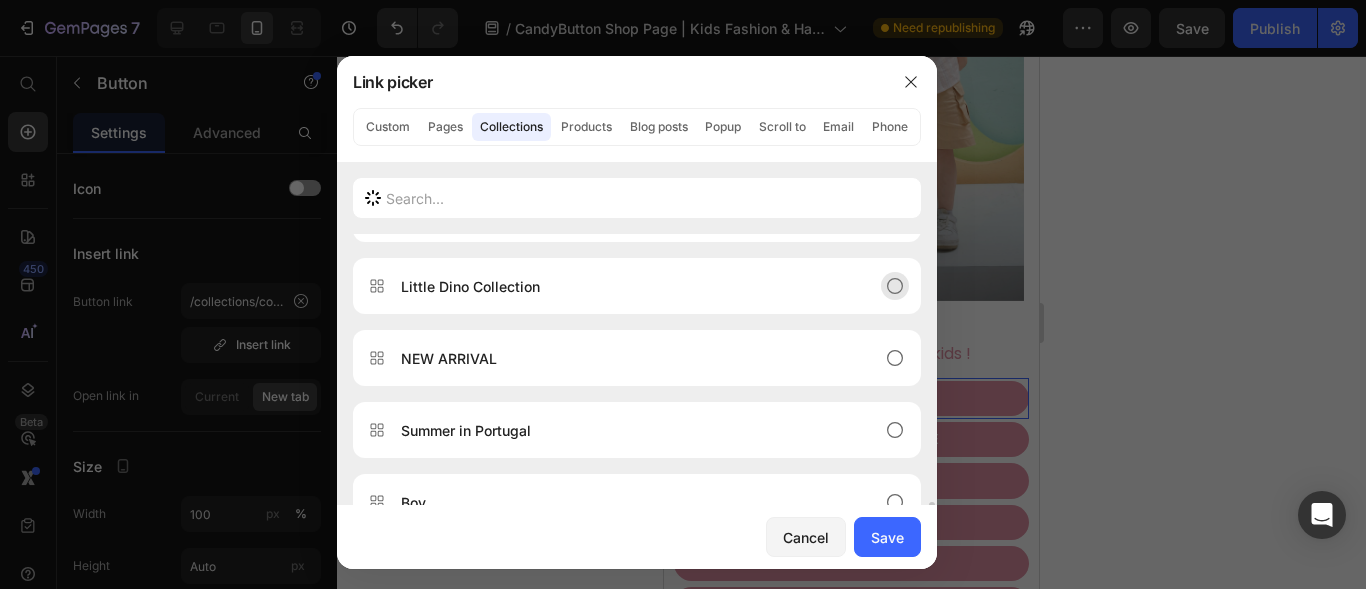 scroll, scrollTop: 700, scrollLeft: 0, axis: vertical 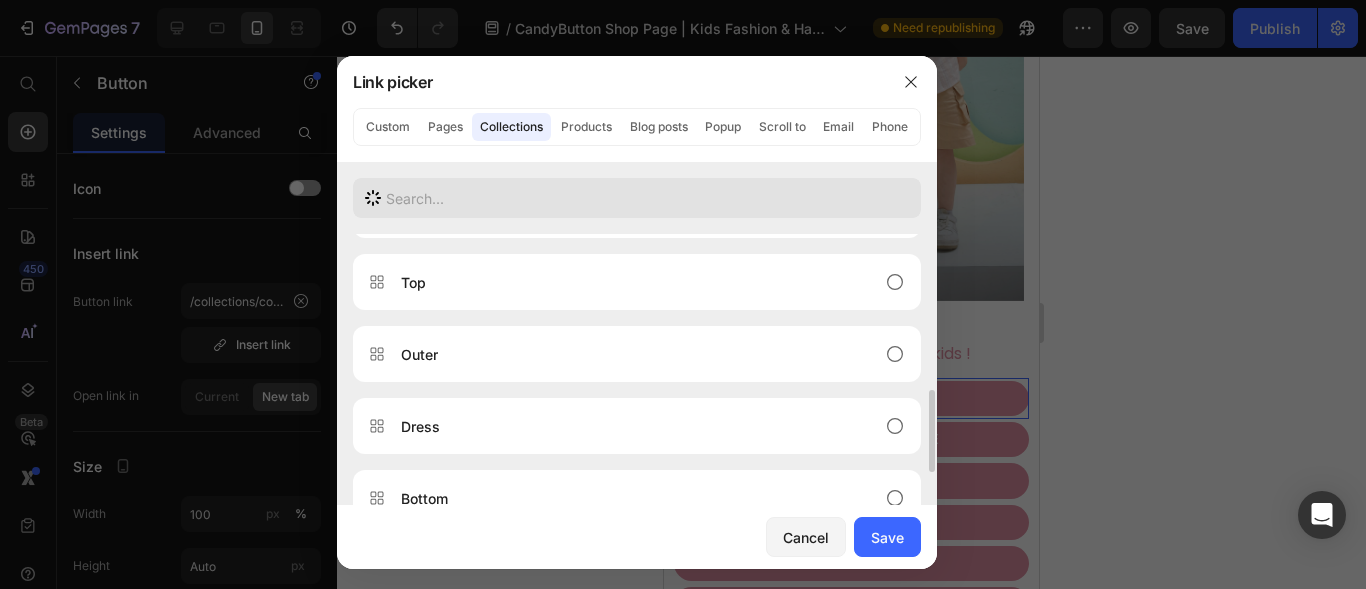 click at bounding box center (637, 198) 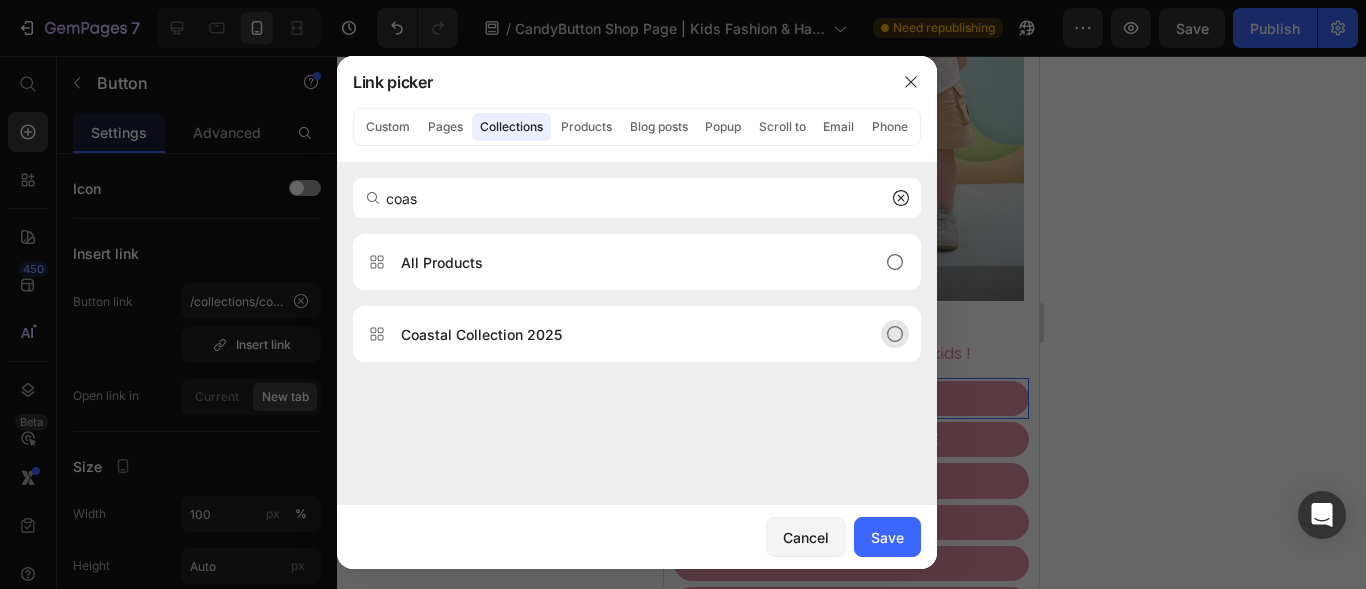 scroll, scrollTop: 0, scrollLeft: 0, axis: both 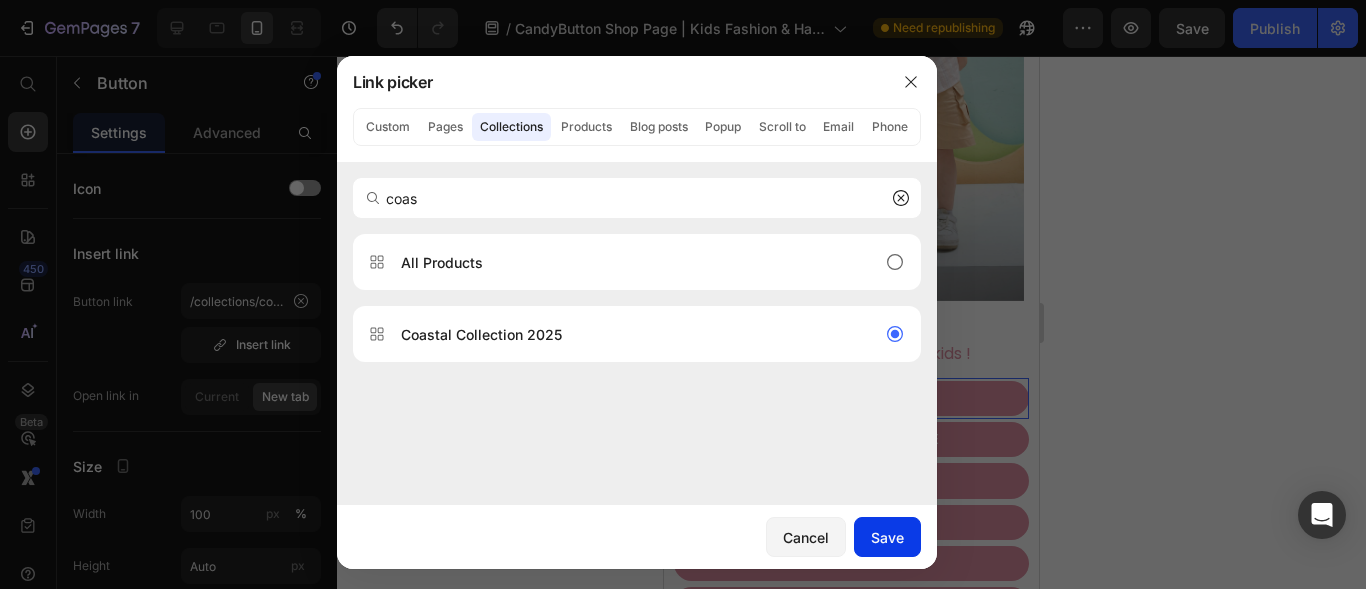 click on "Save" at bounding box center (887, 537) 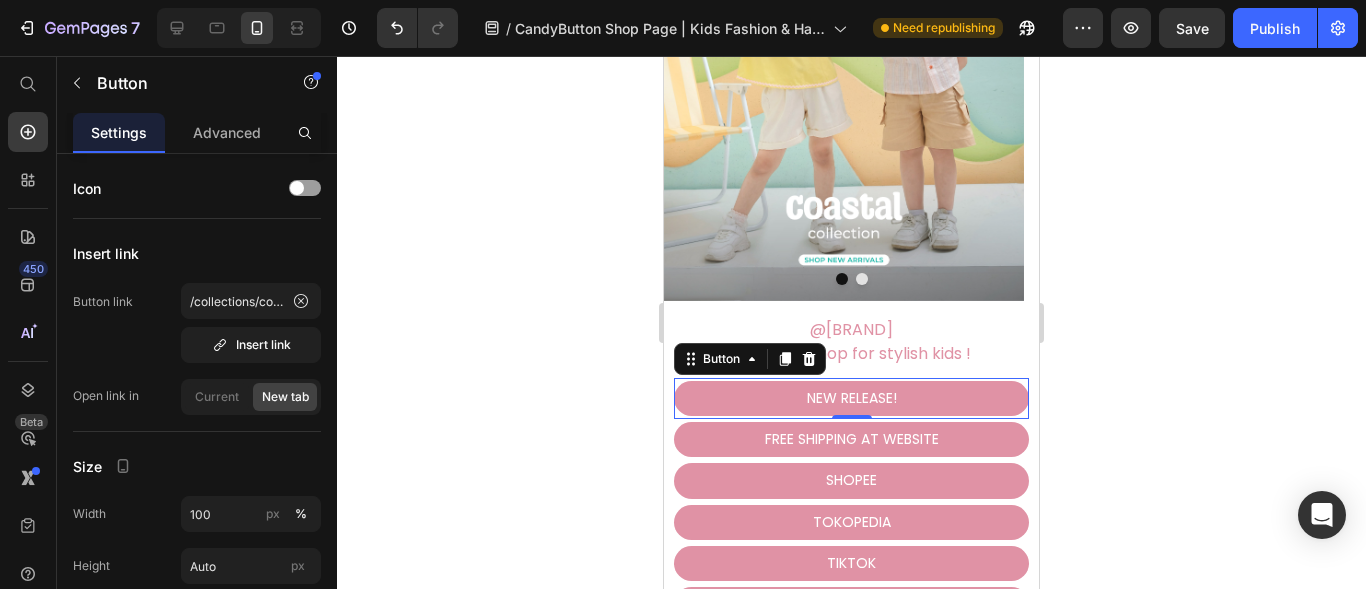 click 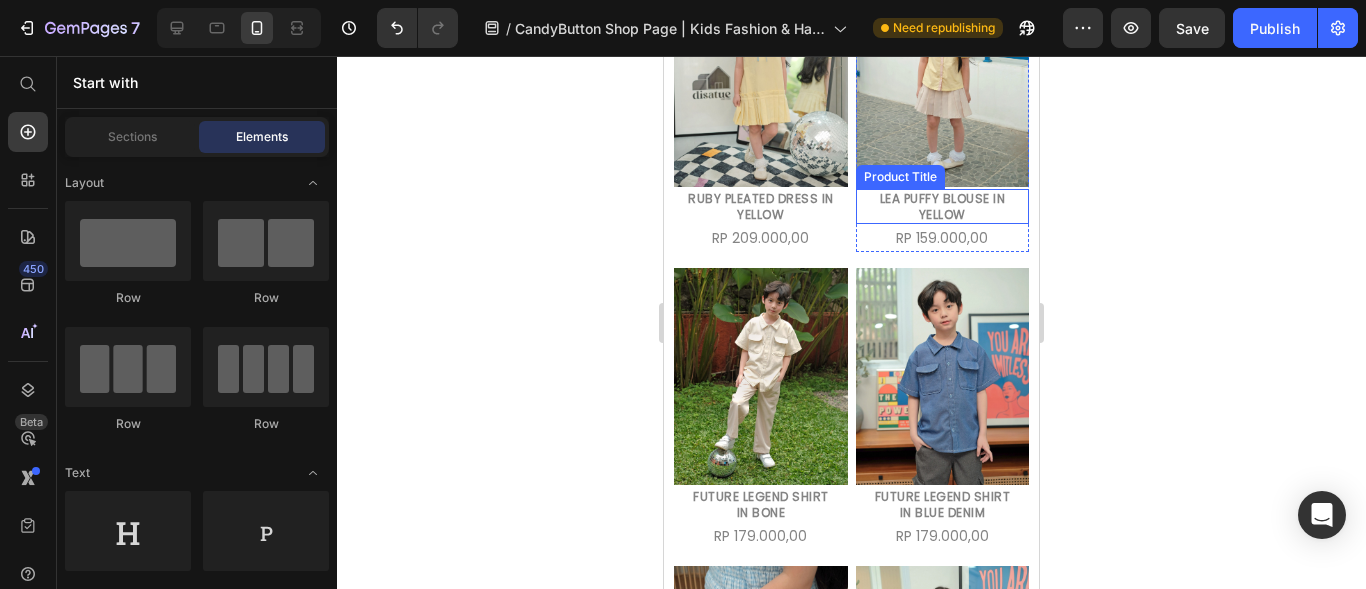 scroll, scrollTop: 4300, scrollLeft: 0, axis: vertical 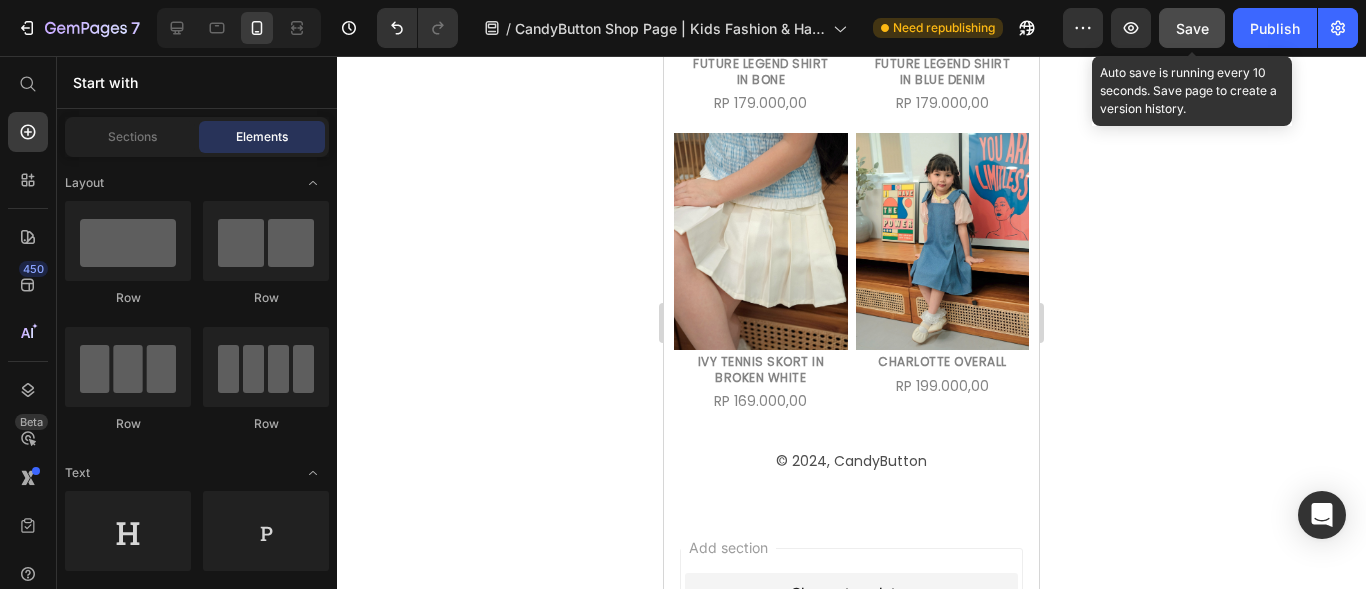 click on "Save" at bounding box center [1192, 28] 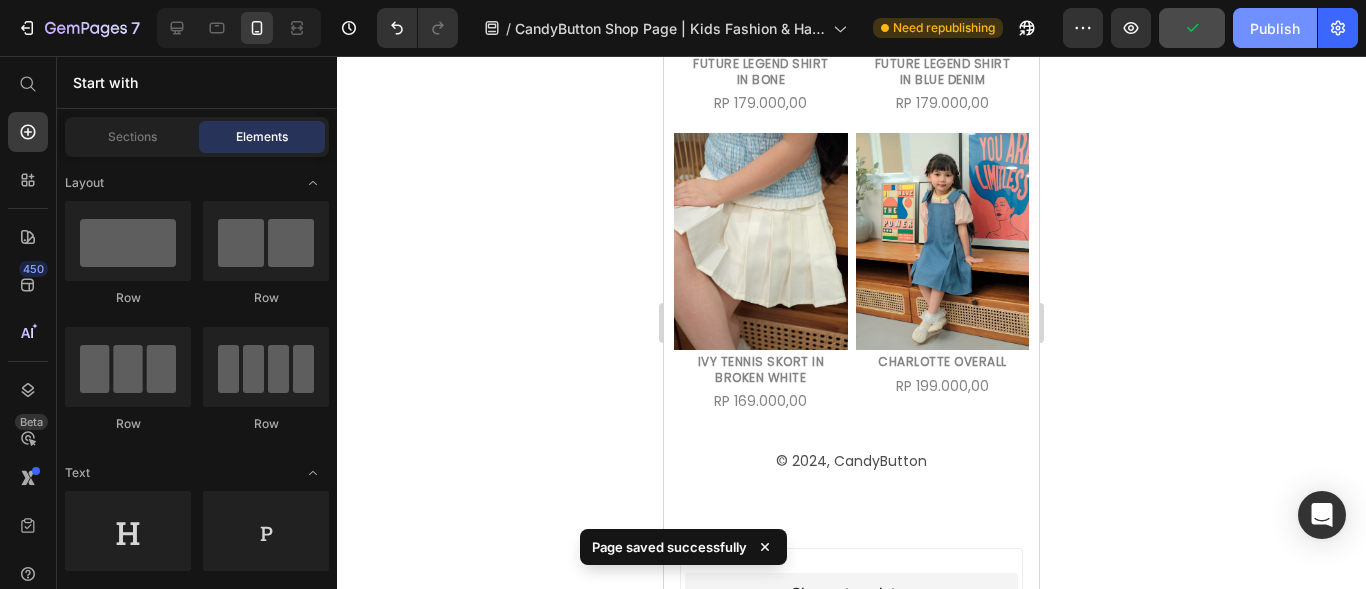 click on "Publish" at bounding box center (1275, 28) 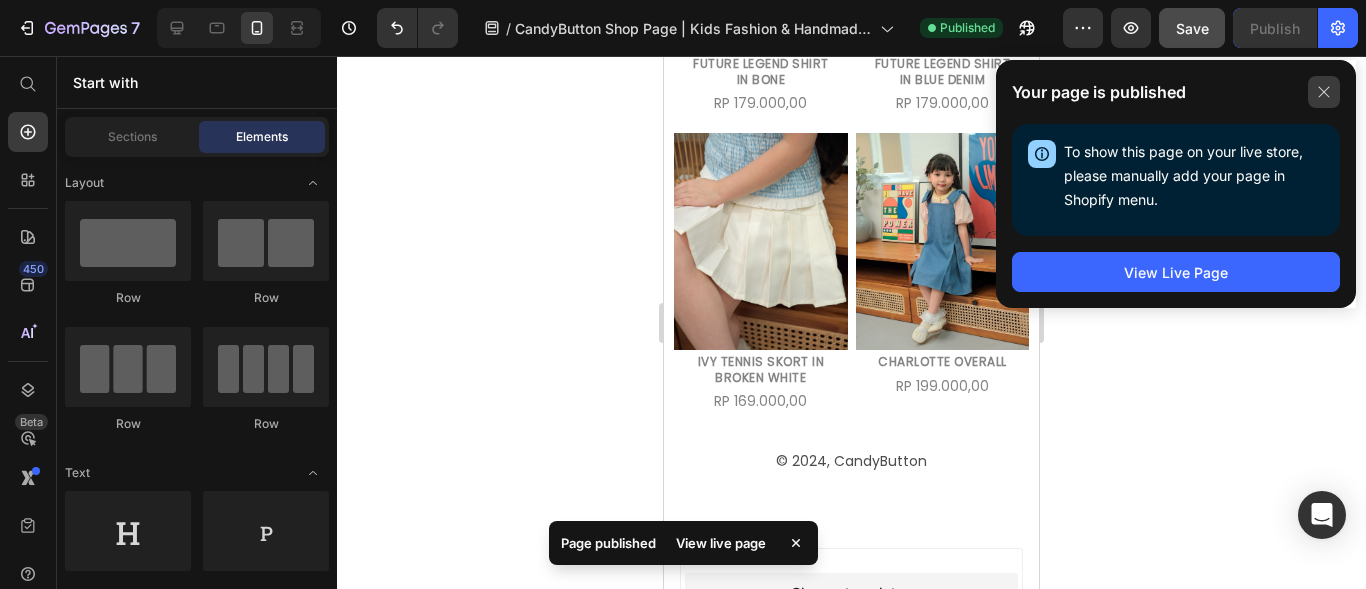 click 